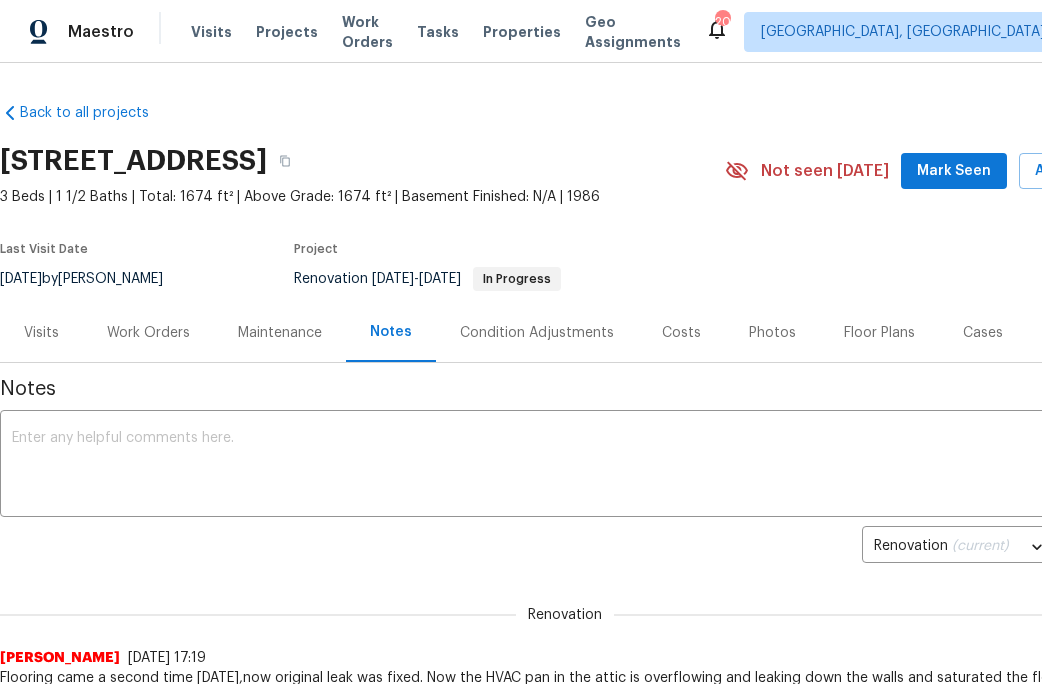 scroll, scrollTop: 0, scrollLeft: 0, axis: both 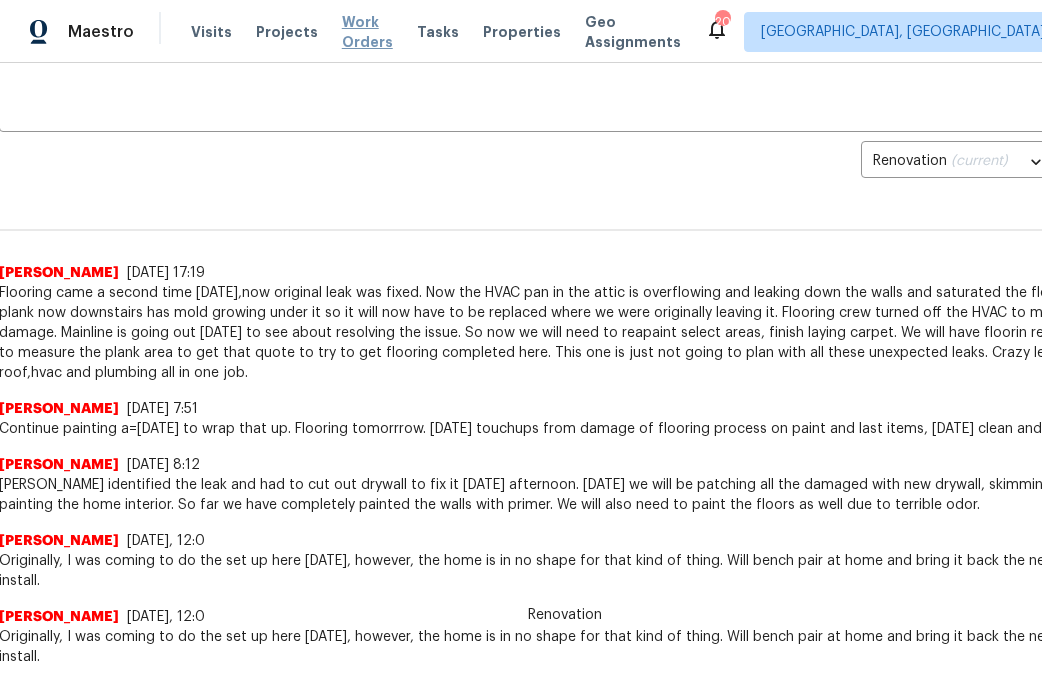 click on "Work Orders" at bounding box center [367, 32] 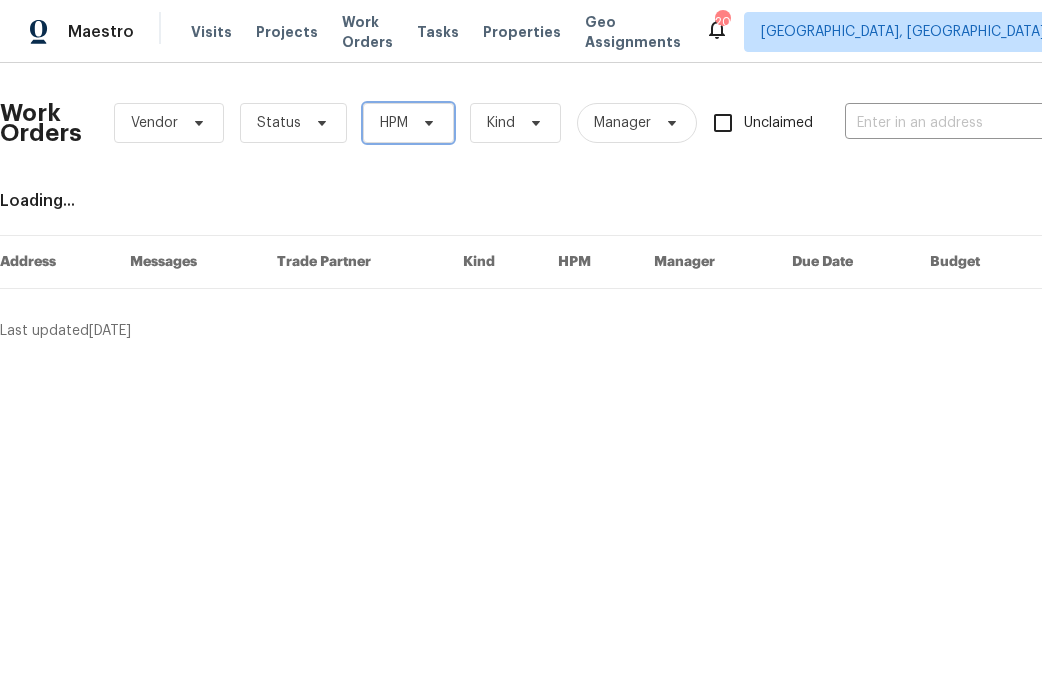click 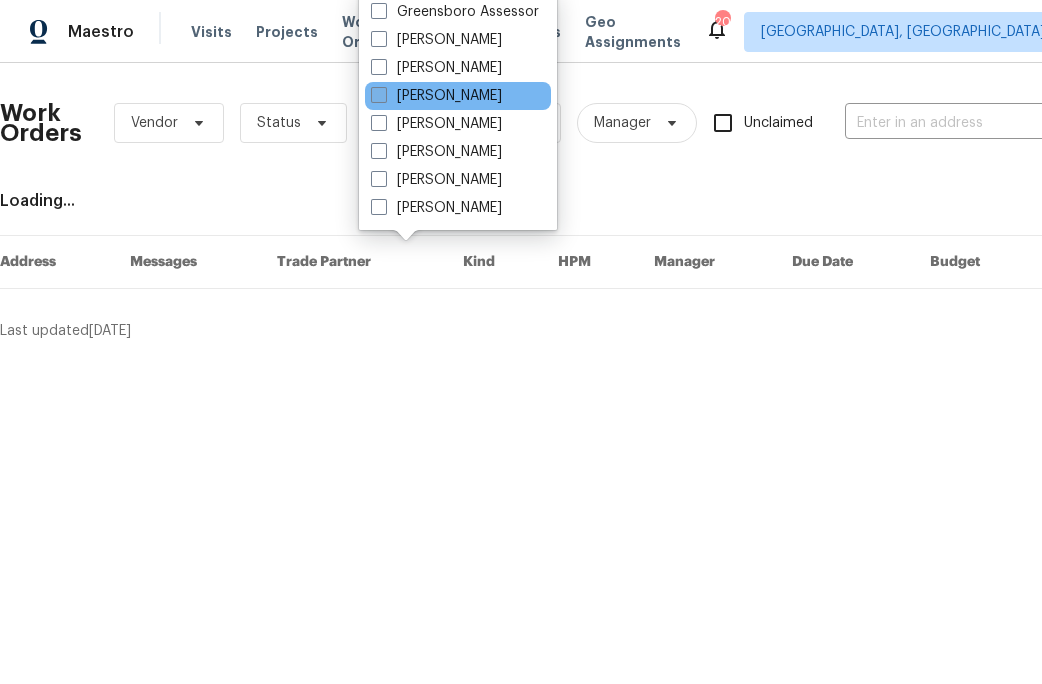 click on "[PERSON_NAME]" at bounding box center (436, 96) 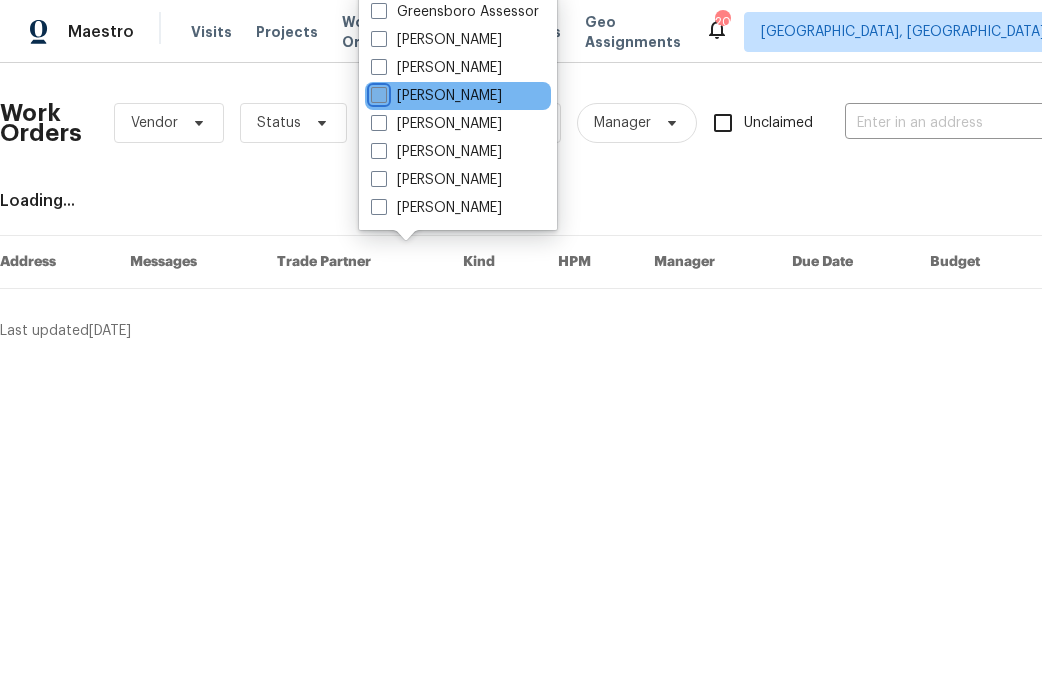 click on "[PERSON_NAME]" at bounding box center (377, 92) 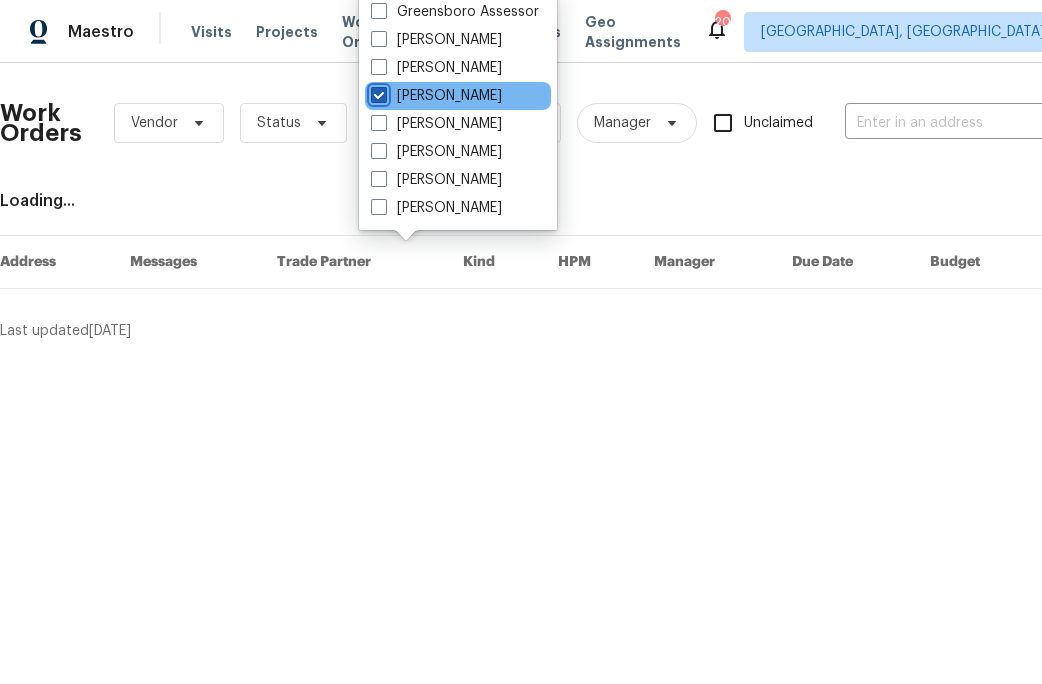 checkbox on "true" 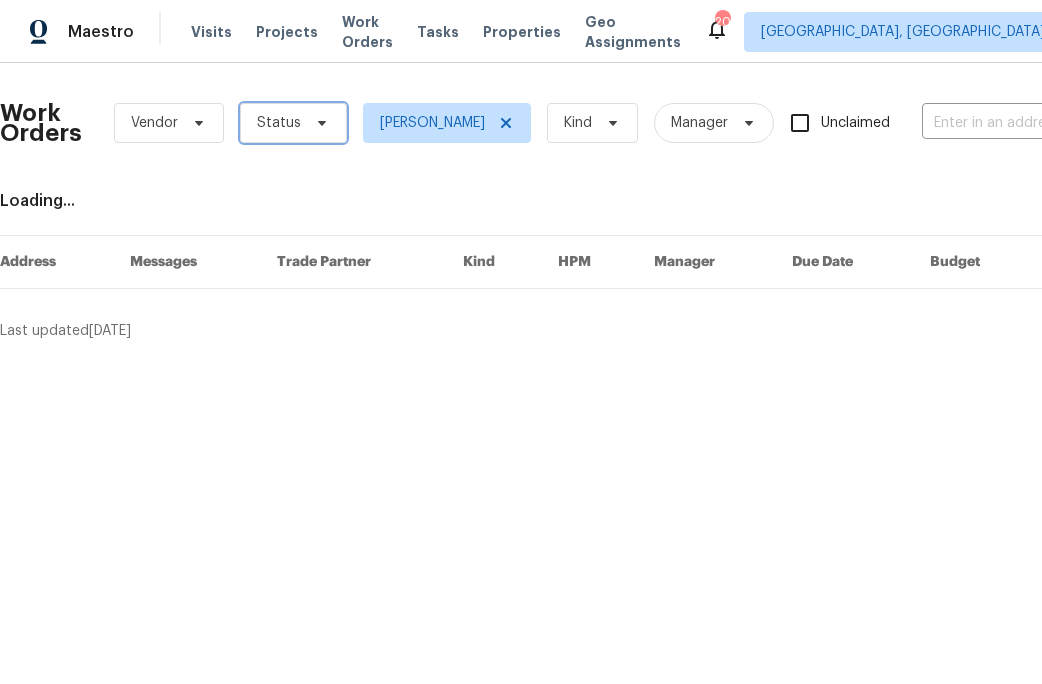 click on "Status" at bounding box center (293, 123) 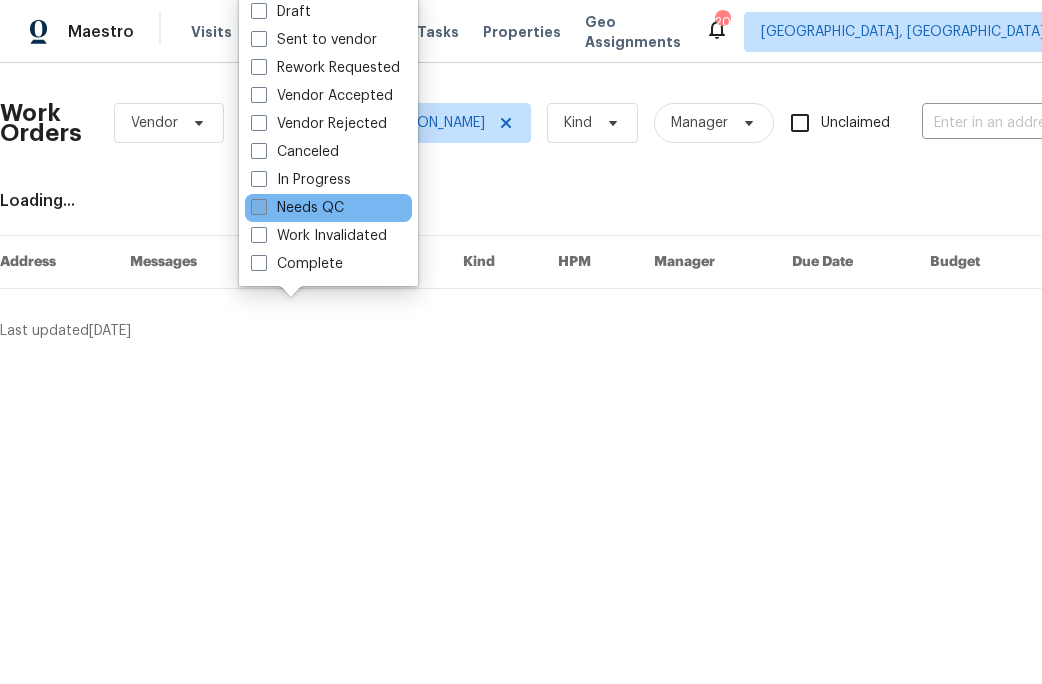 click on "Needs QC" at bounding box center [297, 208] 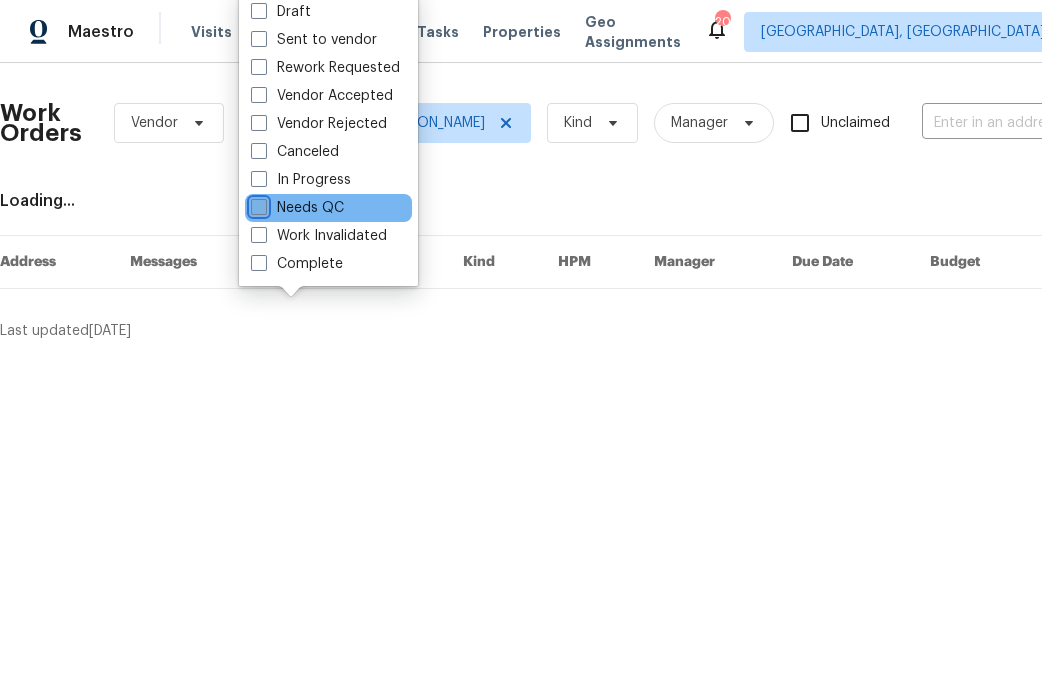 click on "Needs QC" at bounding box center [257, 204] 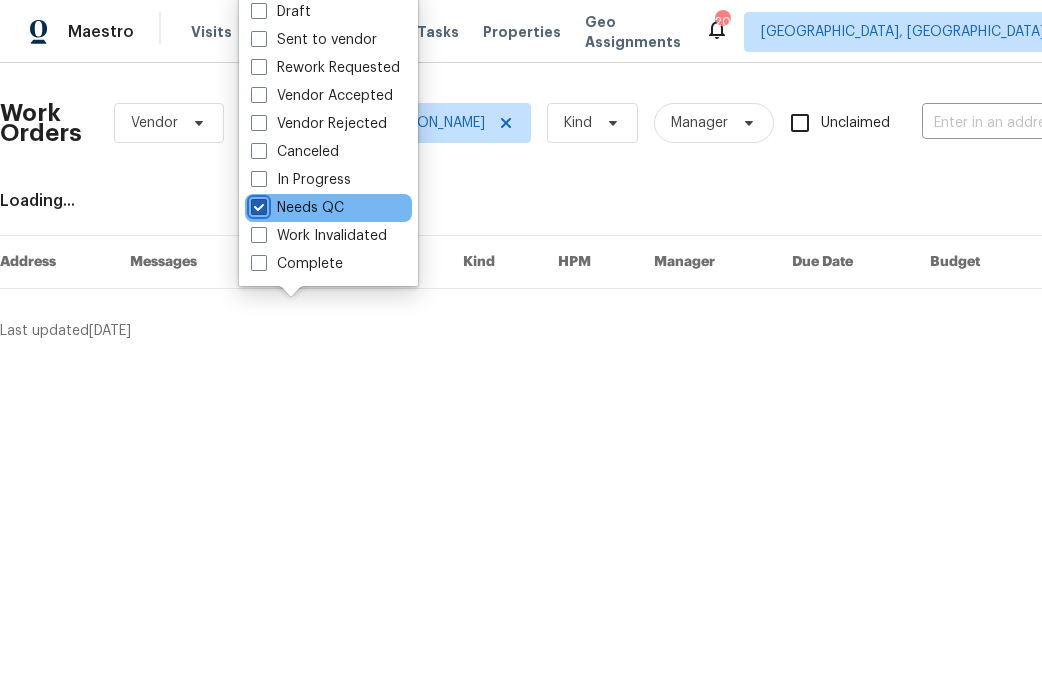 checkbox on "true" 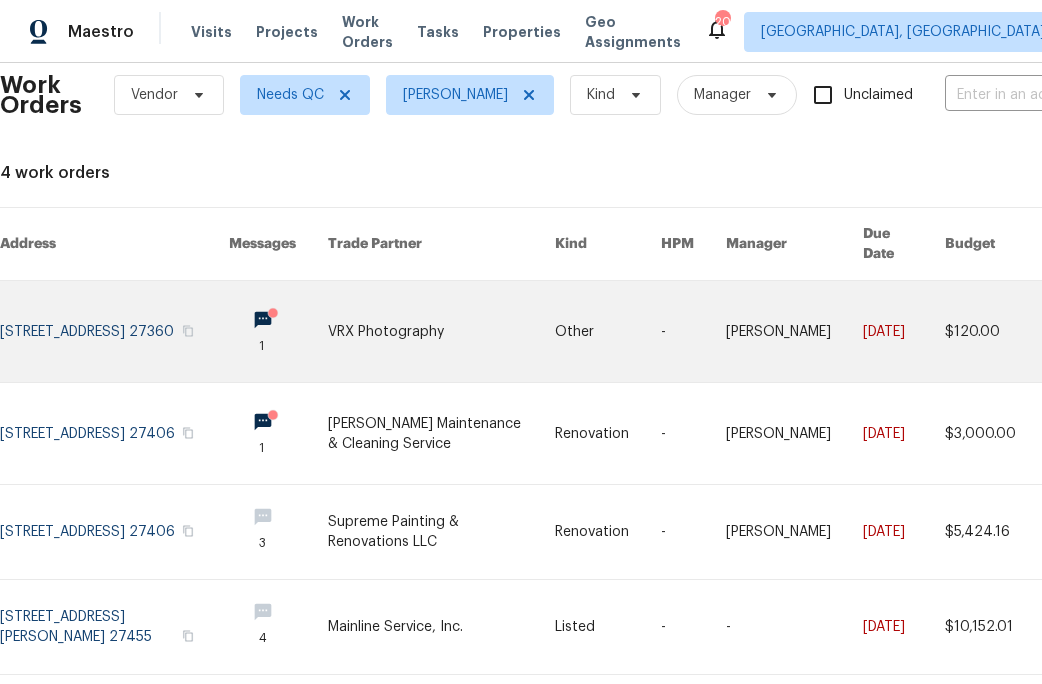 scroll, scrollTop: 65, scrollLeft: 0, axis: vertical 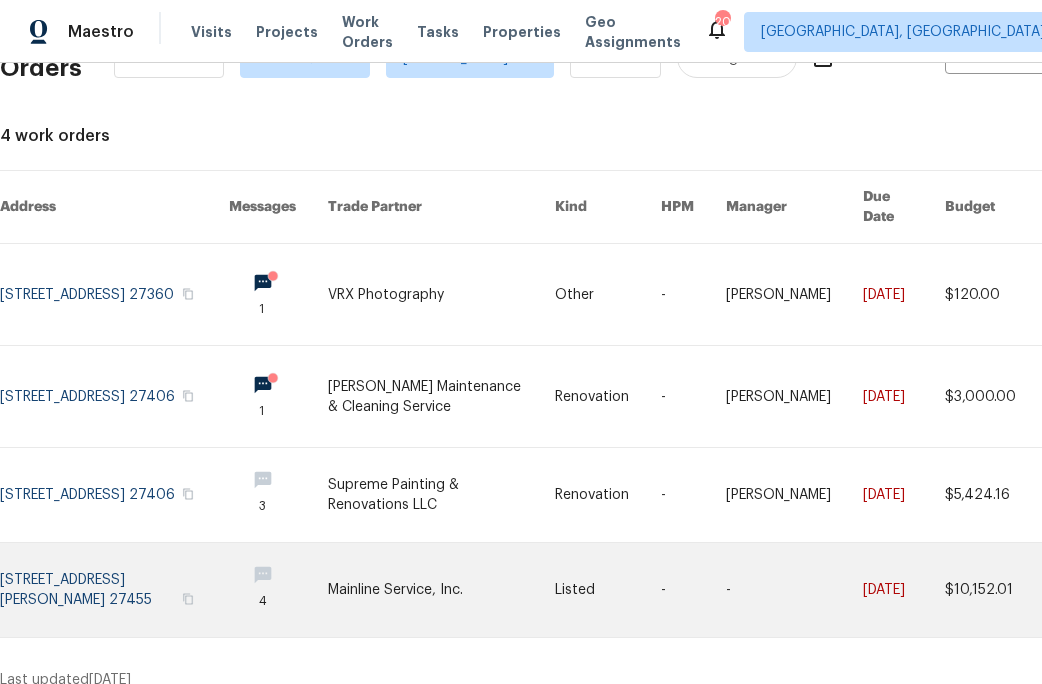 click at bounding box center [114, 590] 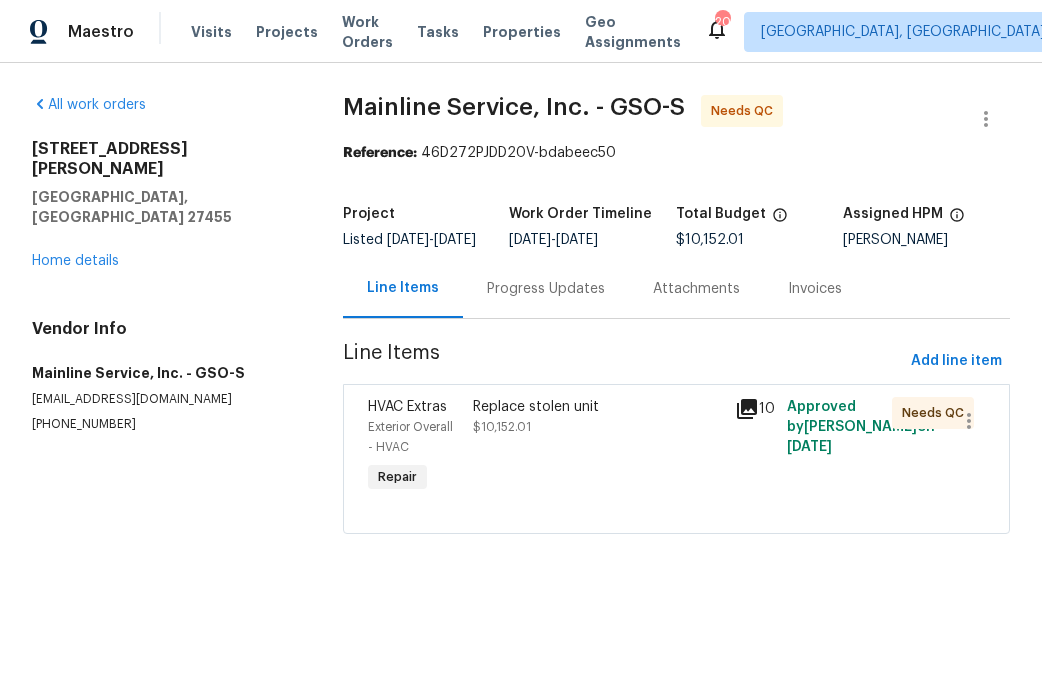 click on "Replace stolen unit" at bounding box center [598, 407] 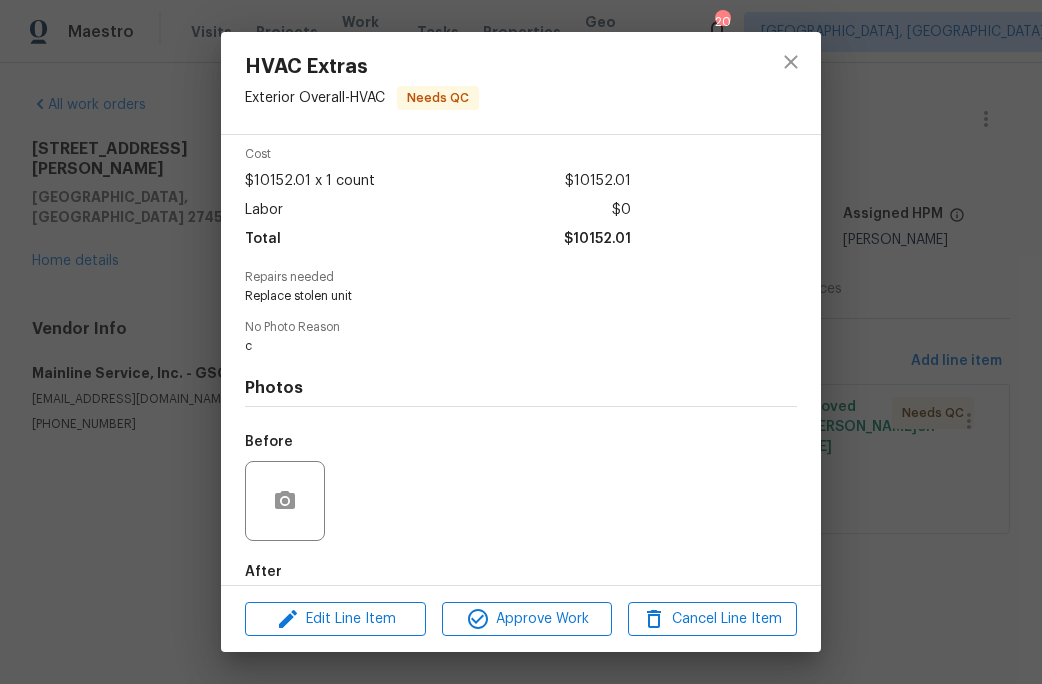 scroll, scrollTop: 186, scrollLeft: 0, axis: vertical 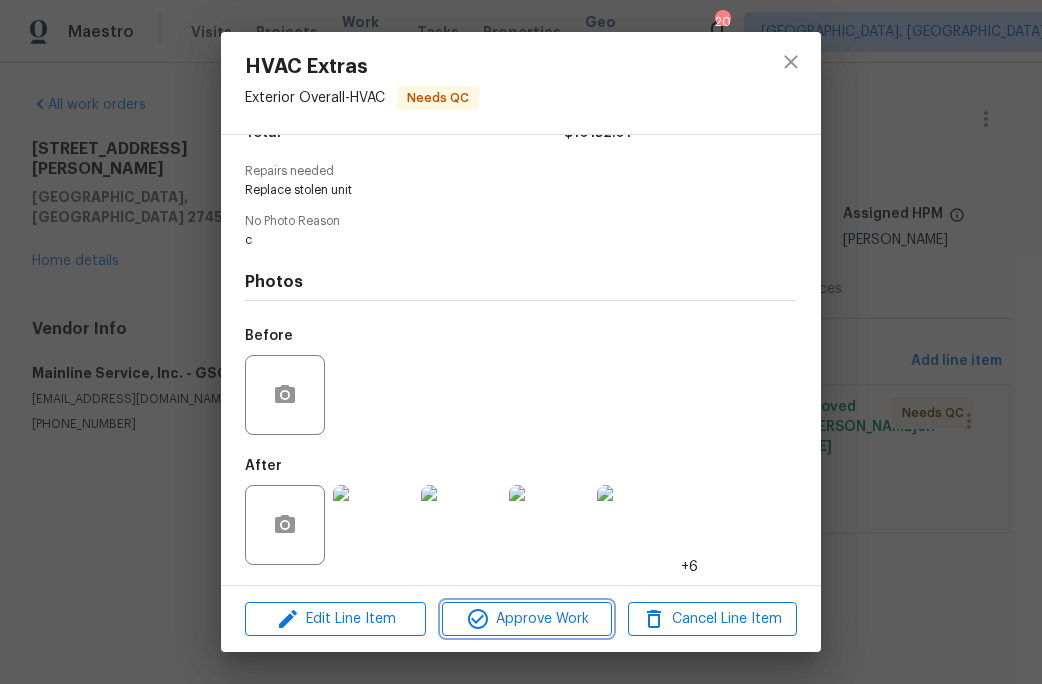 click on "Approve Work" at bounding box center [526, 619] 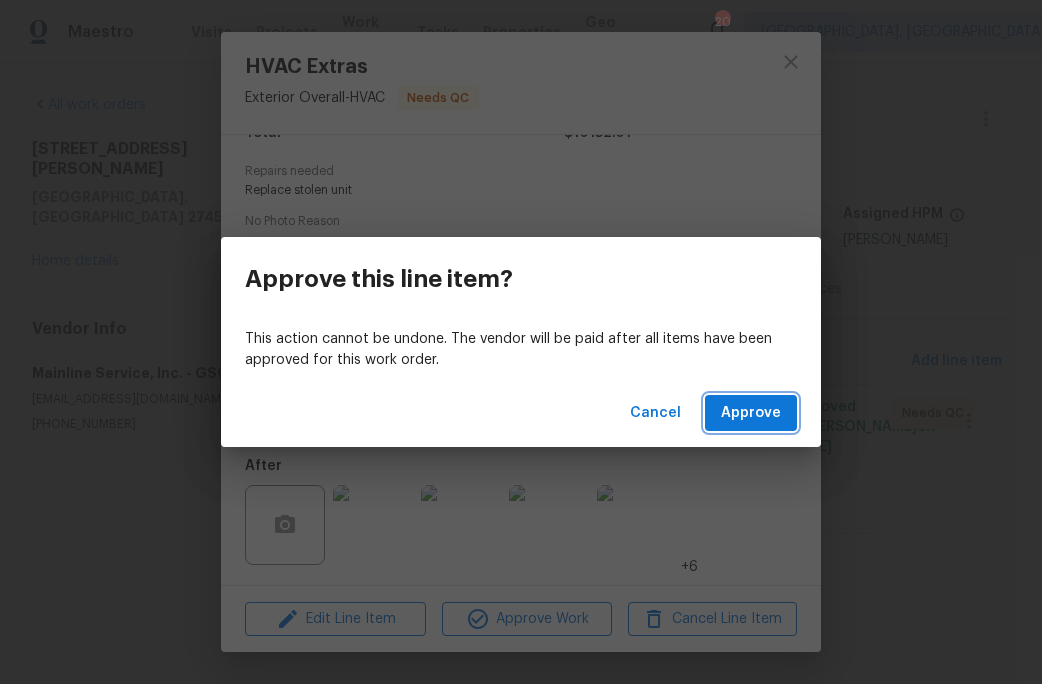click on "Approve" at bounding box center (751, 413) 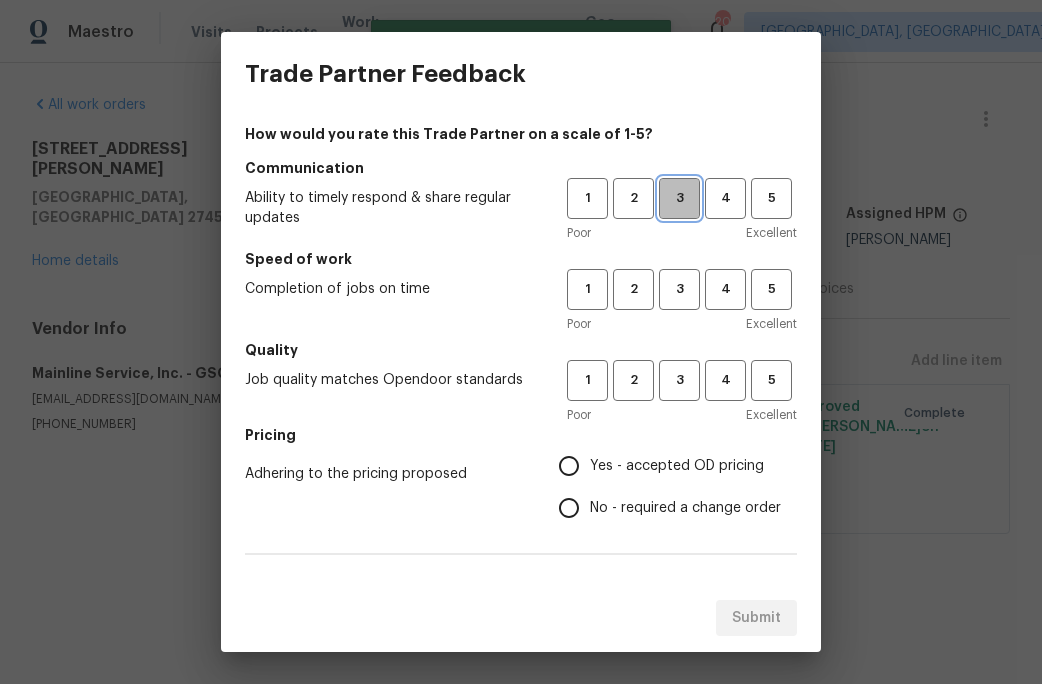 click on "3" at bounding box center (679, 198) 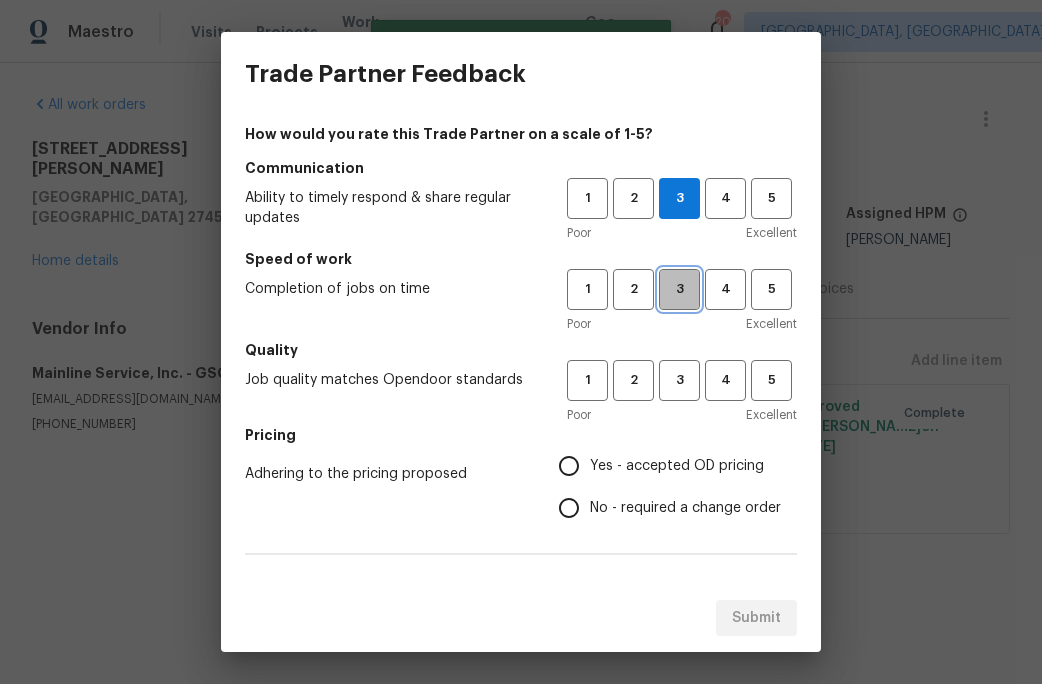 click on "3" at bounding box center (679, 289) 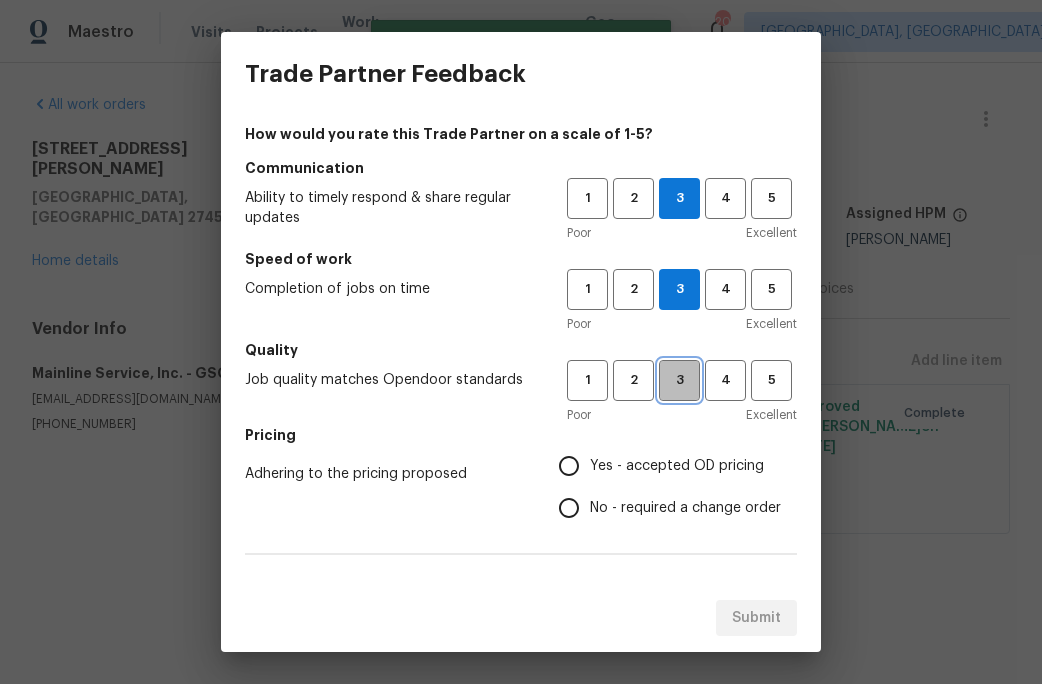 click on "3" at bounding box center (679, 380) 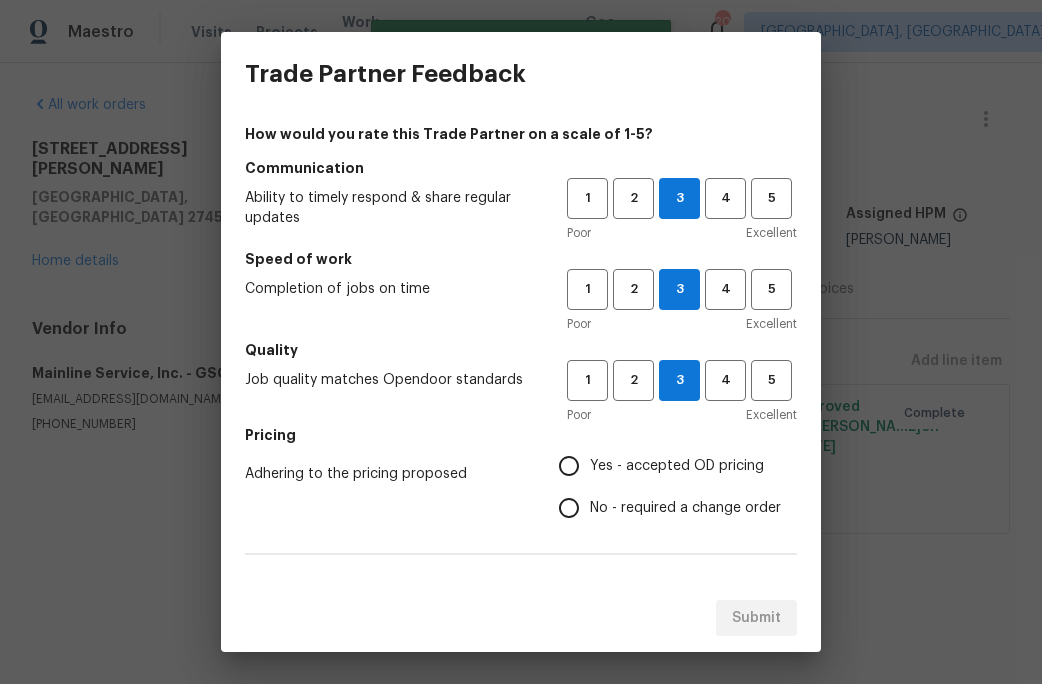 click on "Yes - accepted OD pricing" at bounding box center (569, 466) 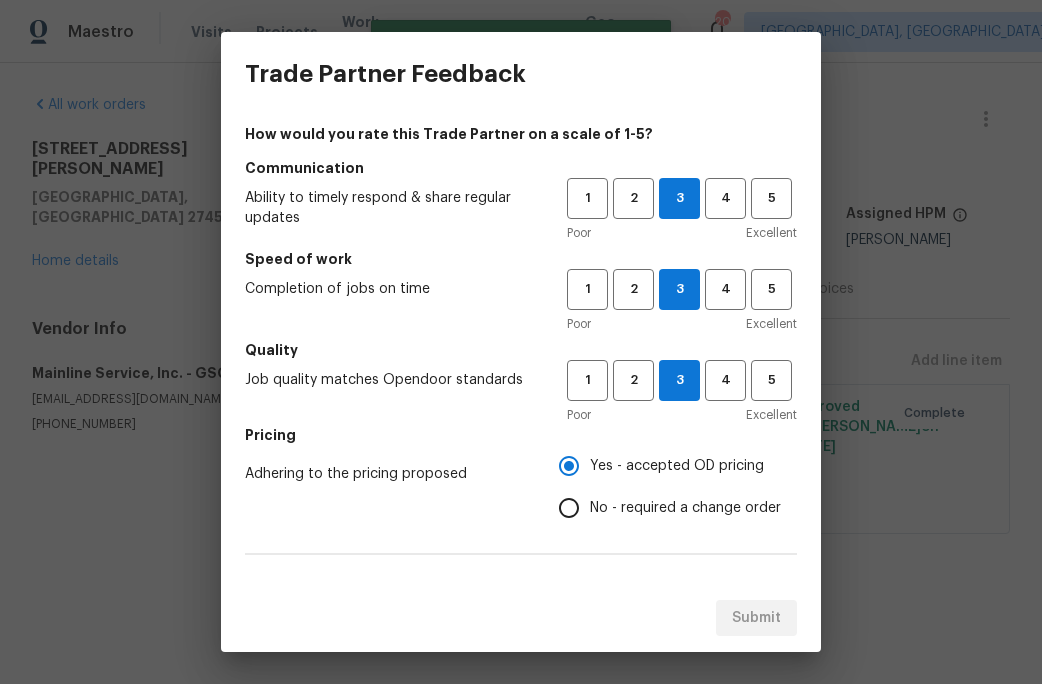 click on "Submit" at bounding box center (521, 618) 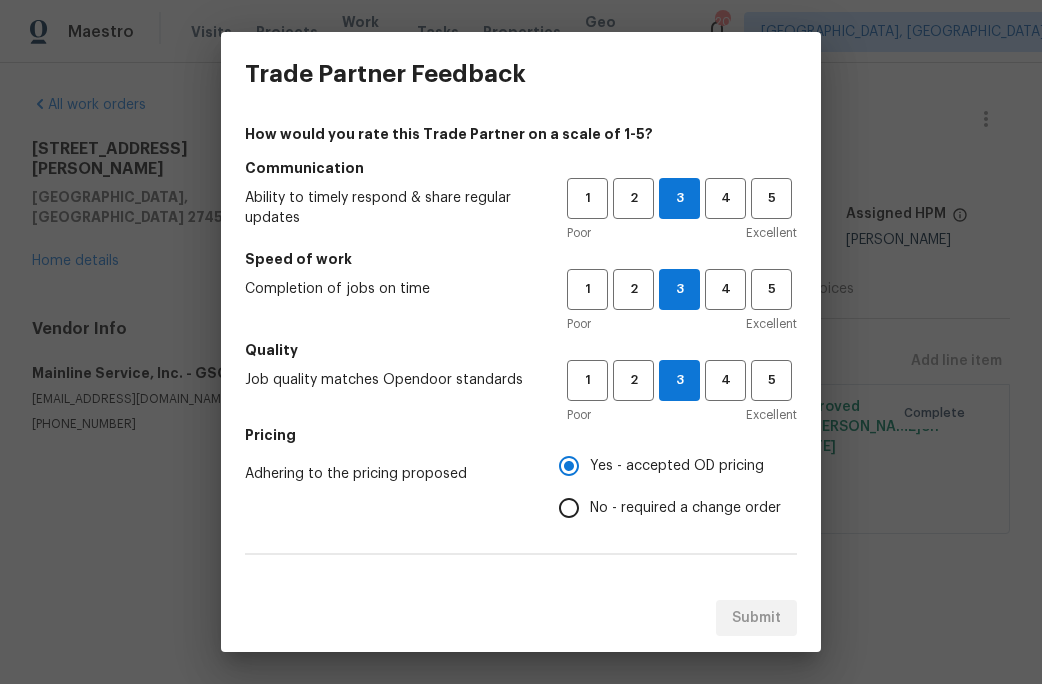 click on "No - required a change order" at bounding box center (664, 508) 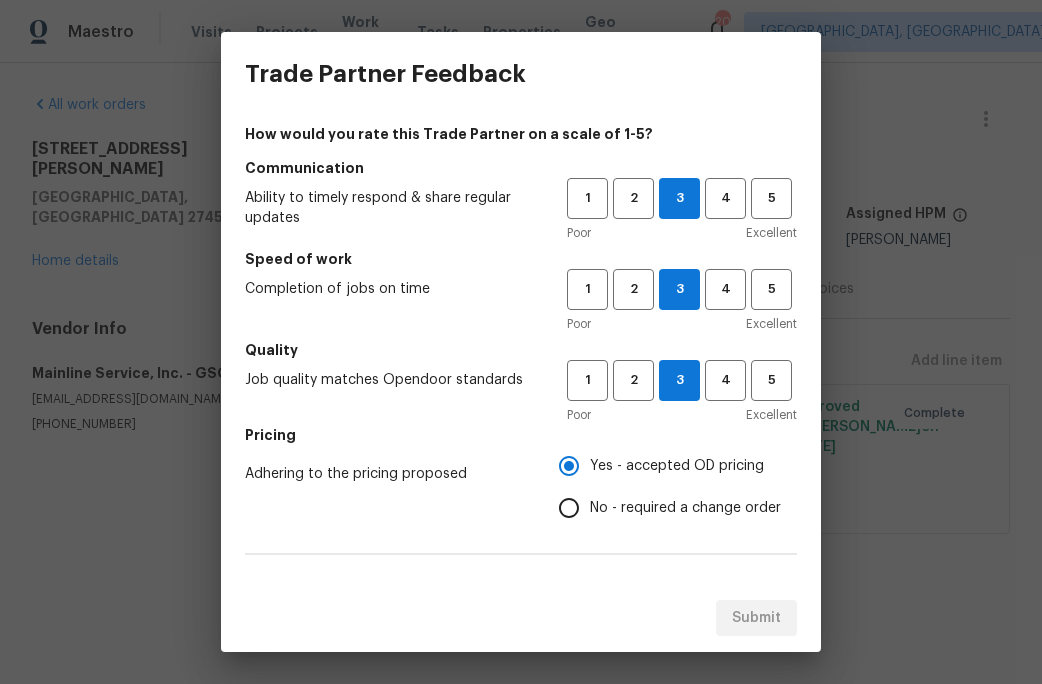 click on "No - required a change order" at bounding box center (569, 508) 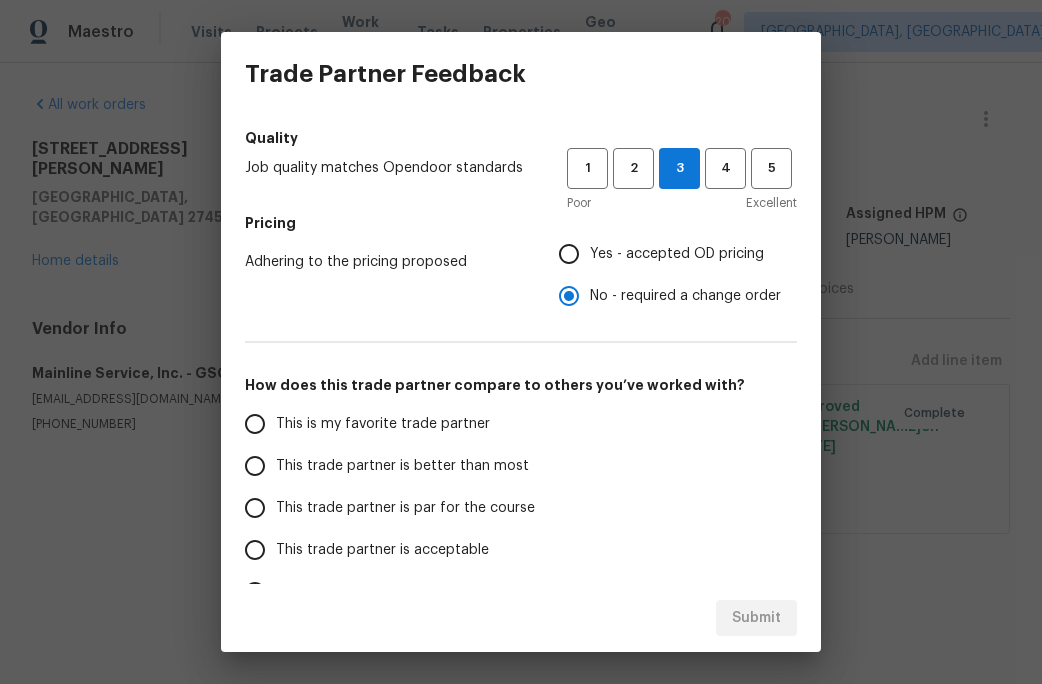 scroll, scrollTop: 331, scrollLeft: 0, axis: vertical 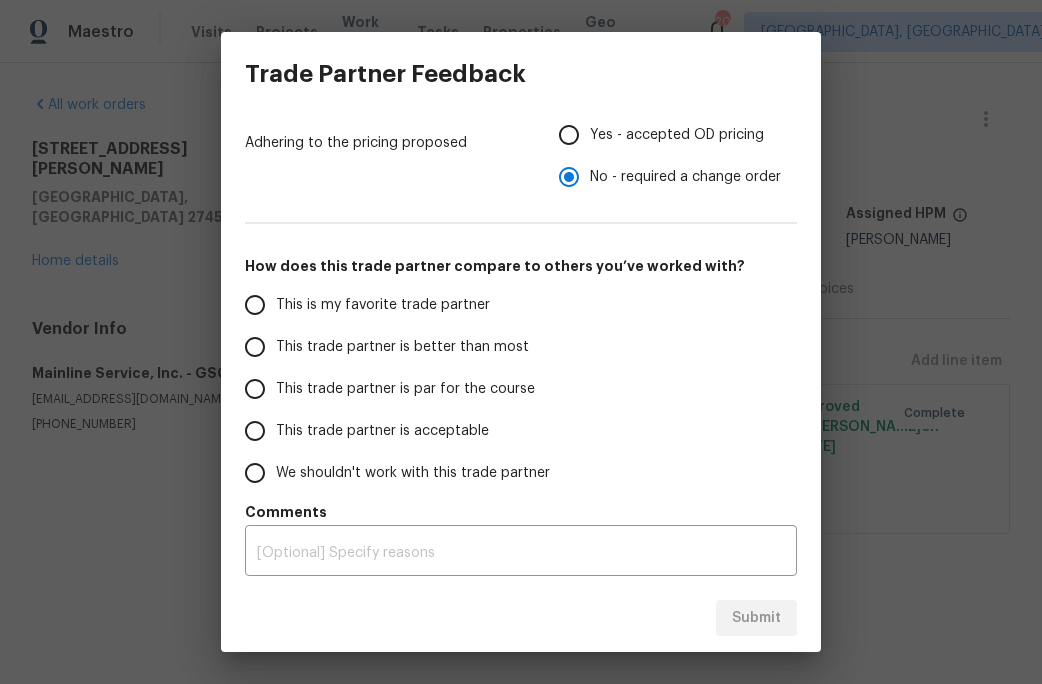 click on "This is my favorite trade partner" at bounding box center [383, 305] 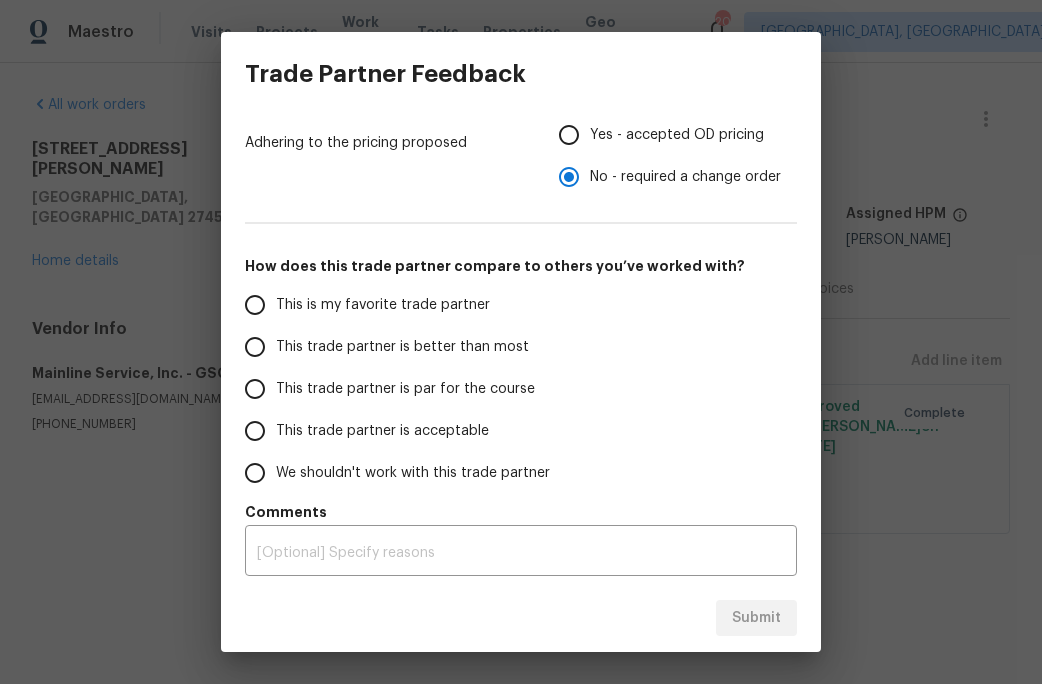 click on "This is my favorite trade partner" at bounding box center (255, 305) 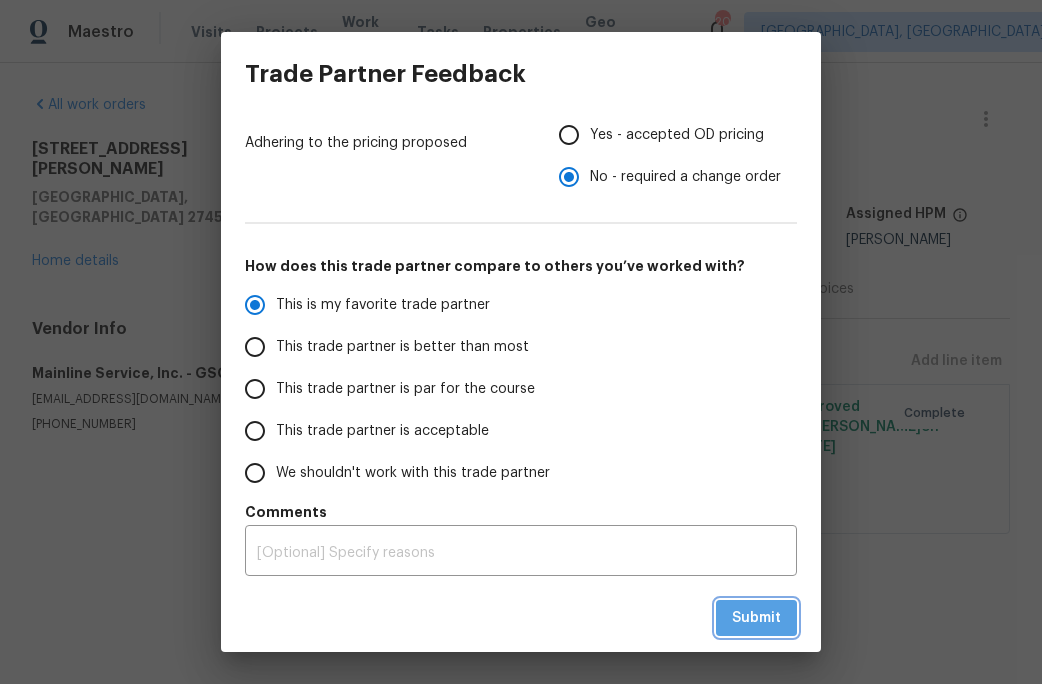 click on "Submit" at bounding box center (756, 618) 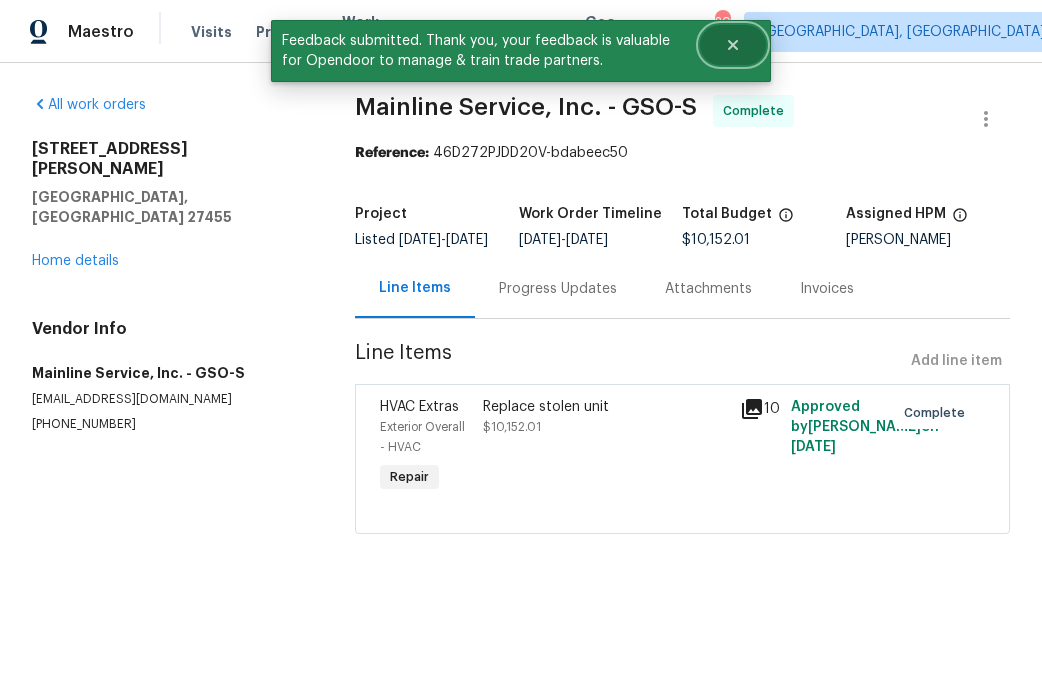 click 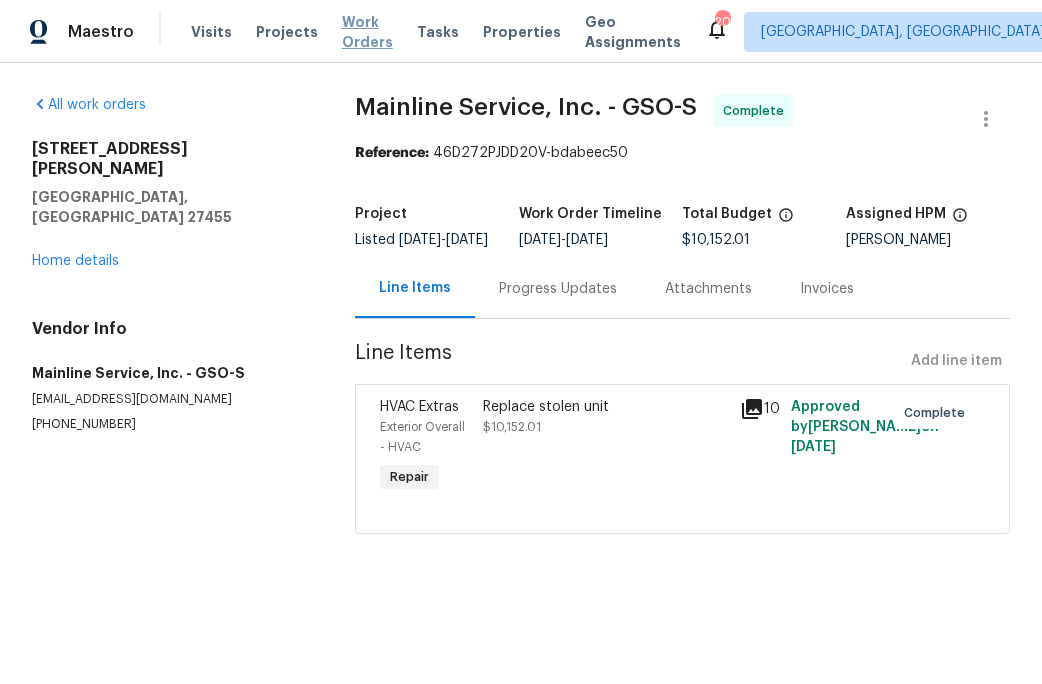 click on "Work Orders" at bounding box center (367, 32) 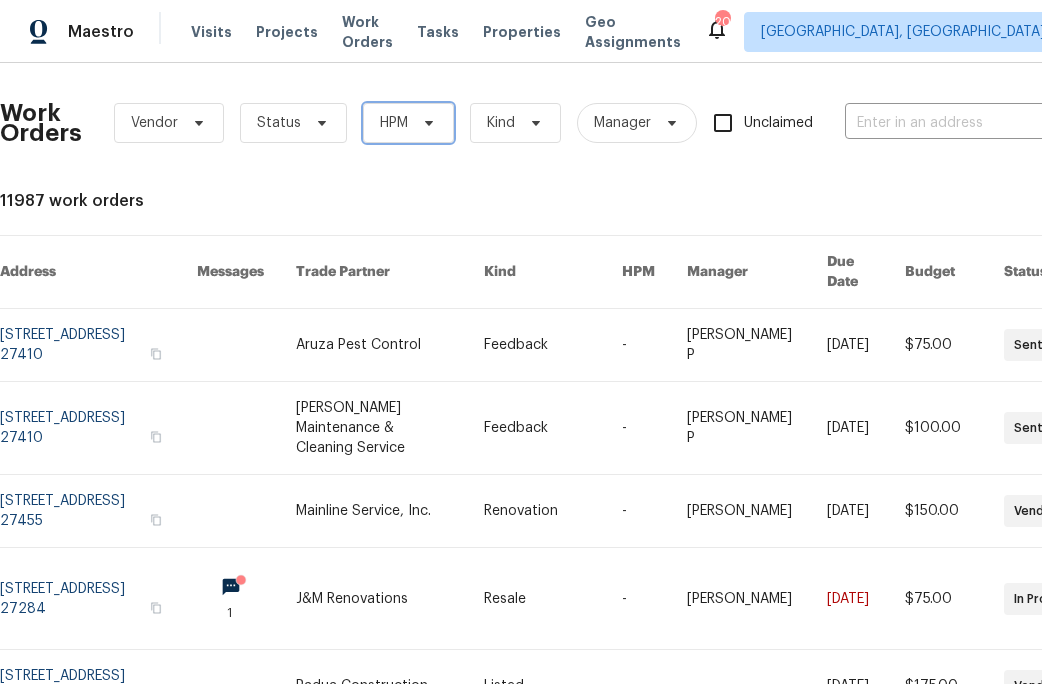 click on "HPM" at bounding box center [408, 123] 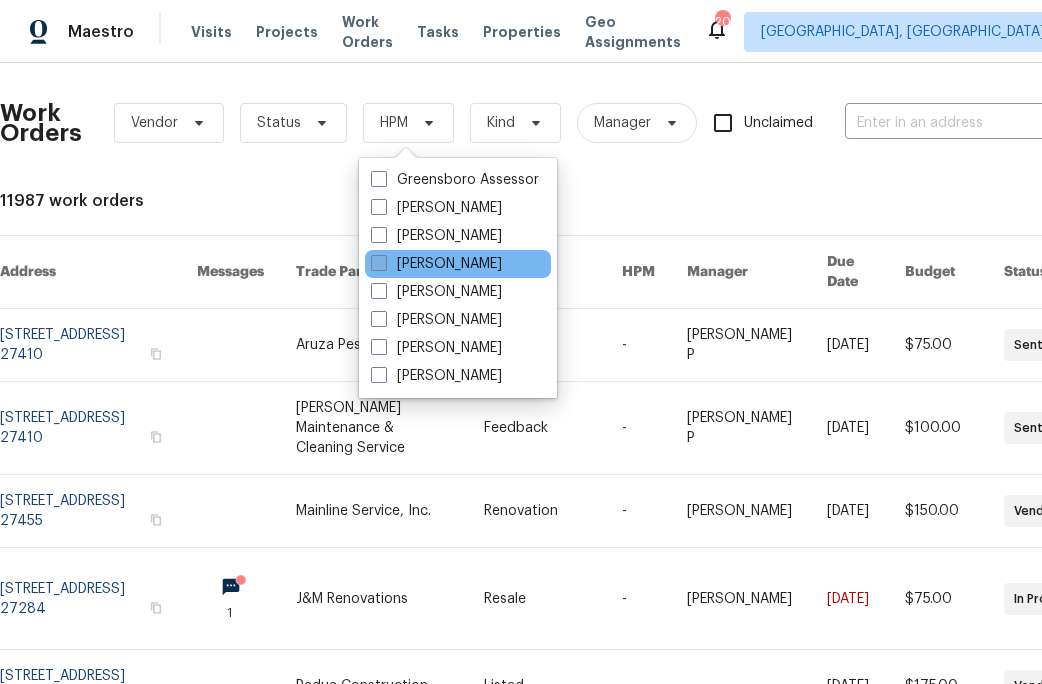 click on "[PERSON_NAME]" at bounding box center (436, 264) 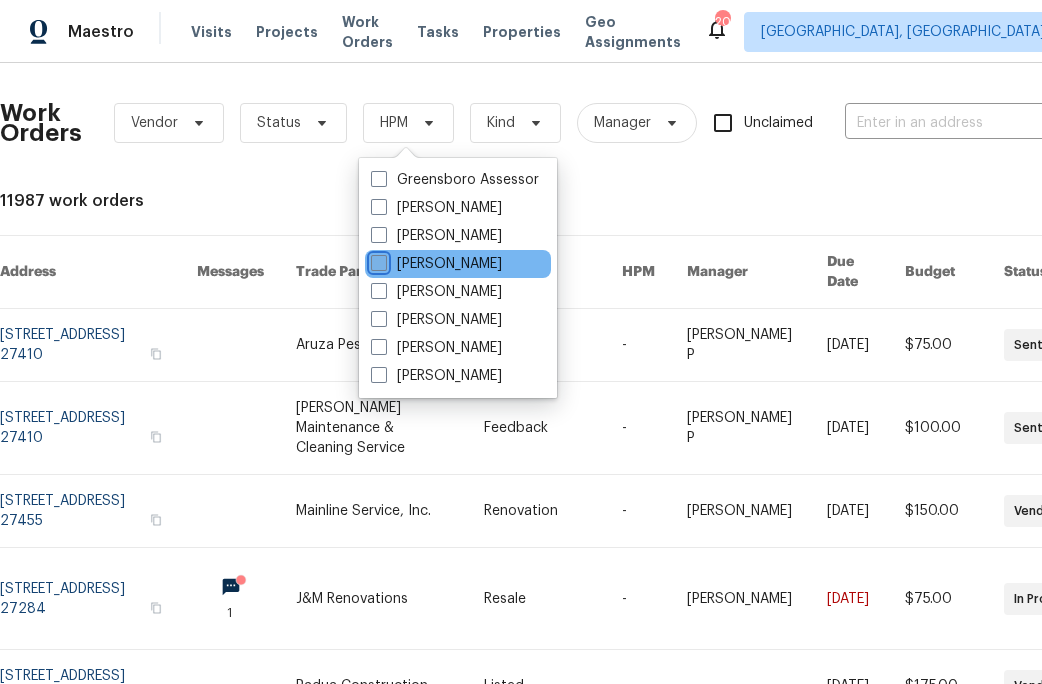 click on "[PERSON_NAME]" at bounding box center [377, 260] 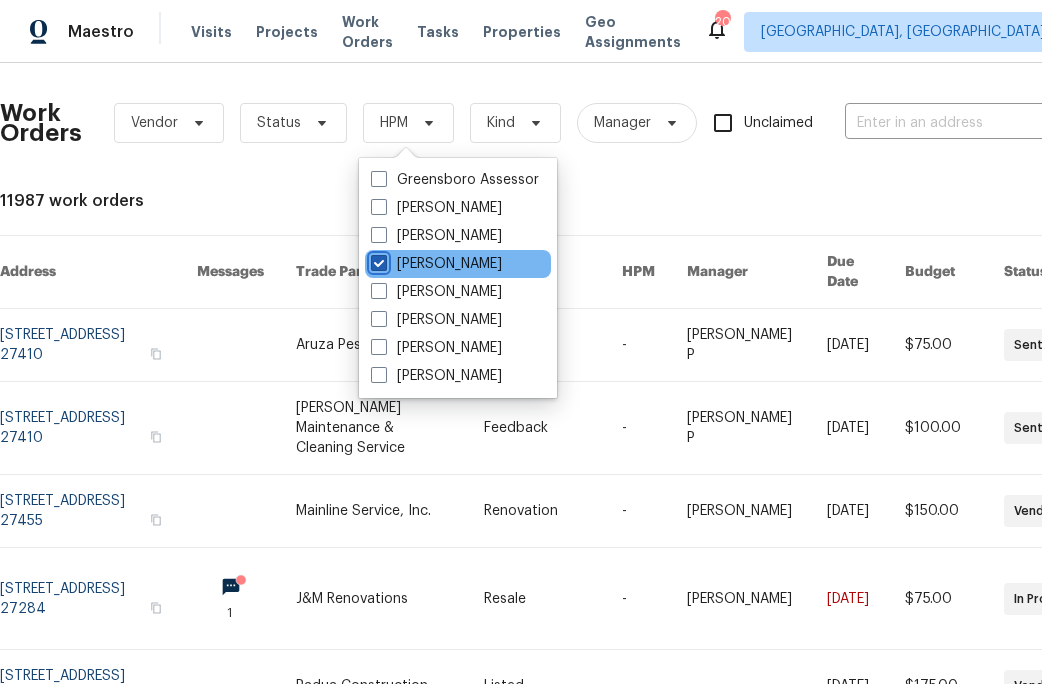 checkbox on "true" 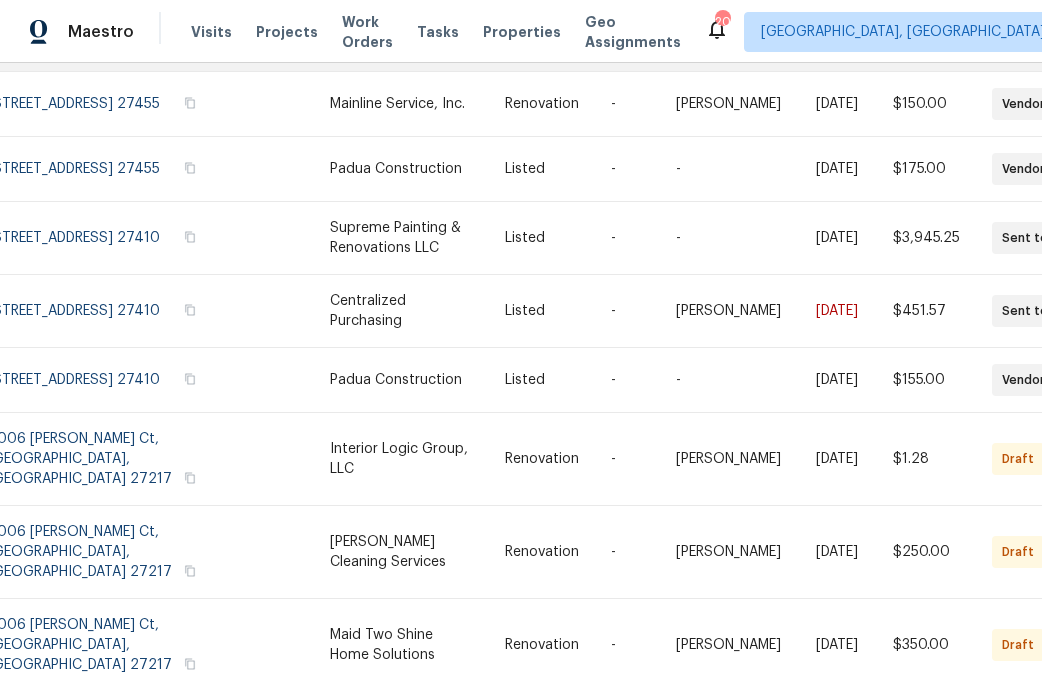 scroll, scrollTop: 403, scrollLeft: 0, axis: vertical 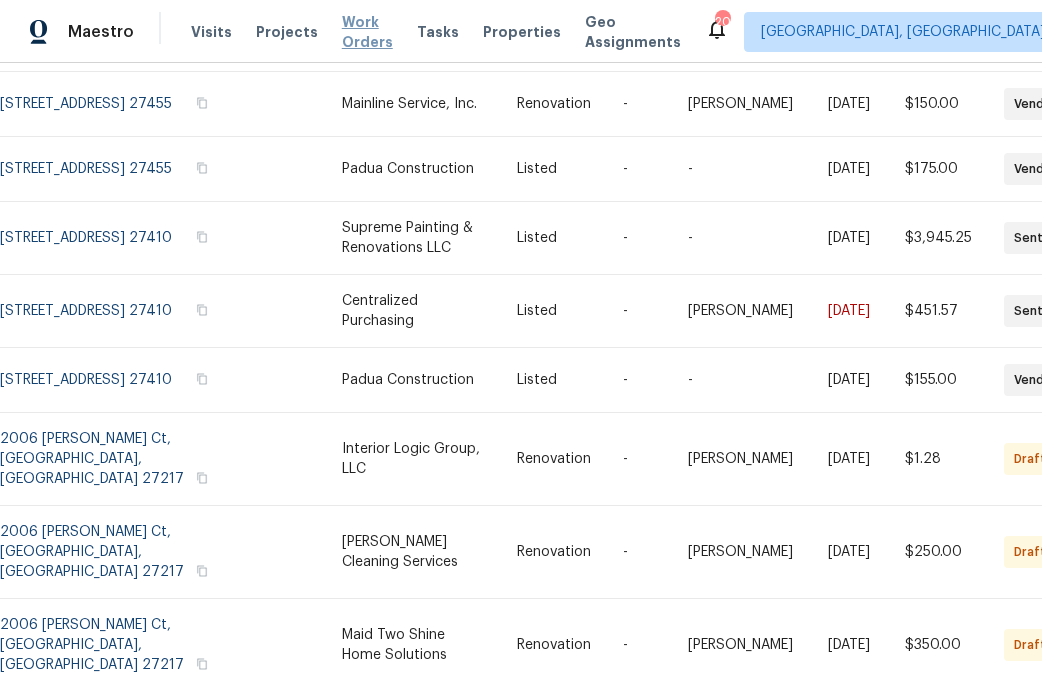 click on "Work Orders" at bounding box center [367, 32] 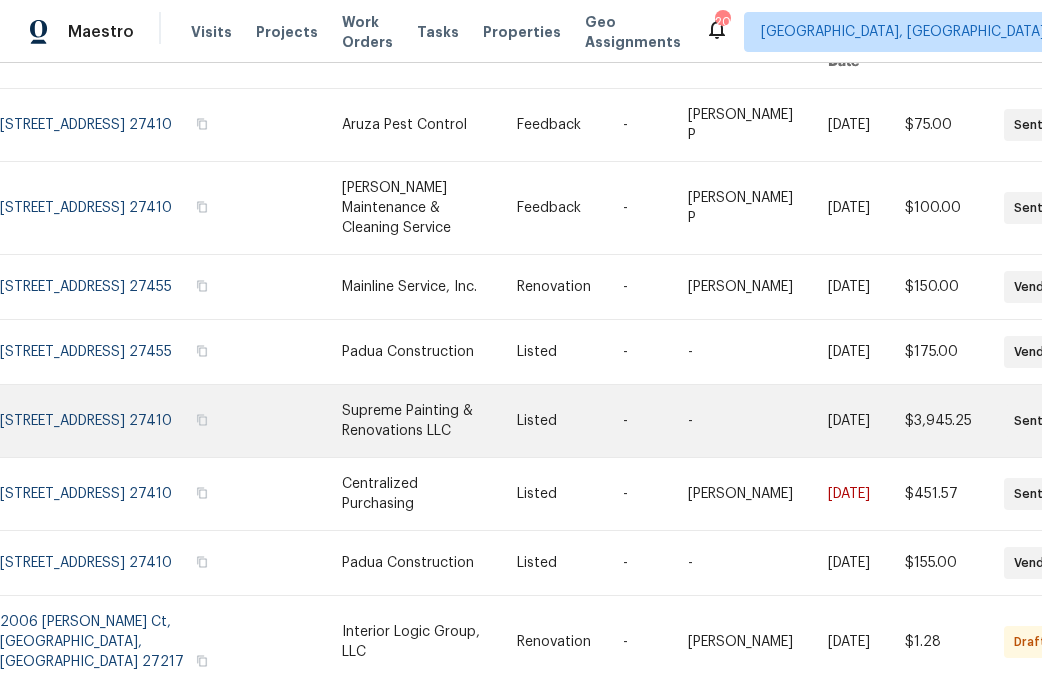 scroll, scrollTop: 0, scrollLeft: 0, axis: both 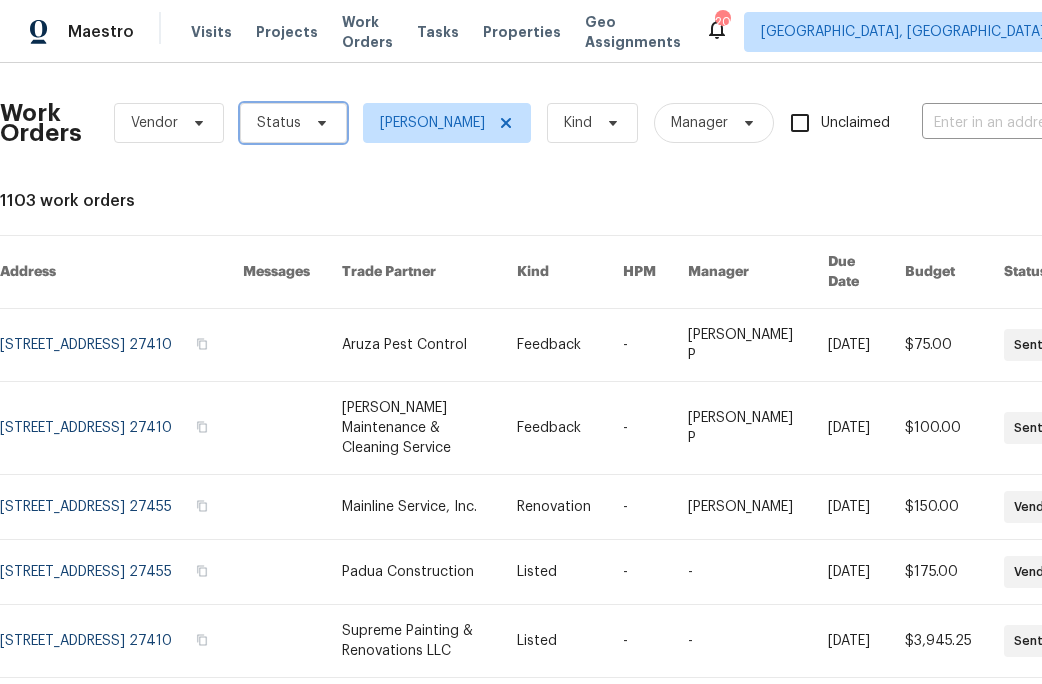 click on "Status" at bounding box center (293, 123) 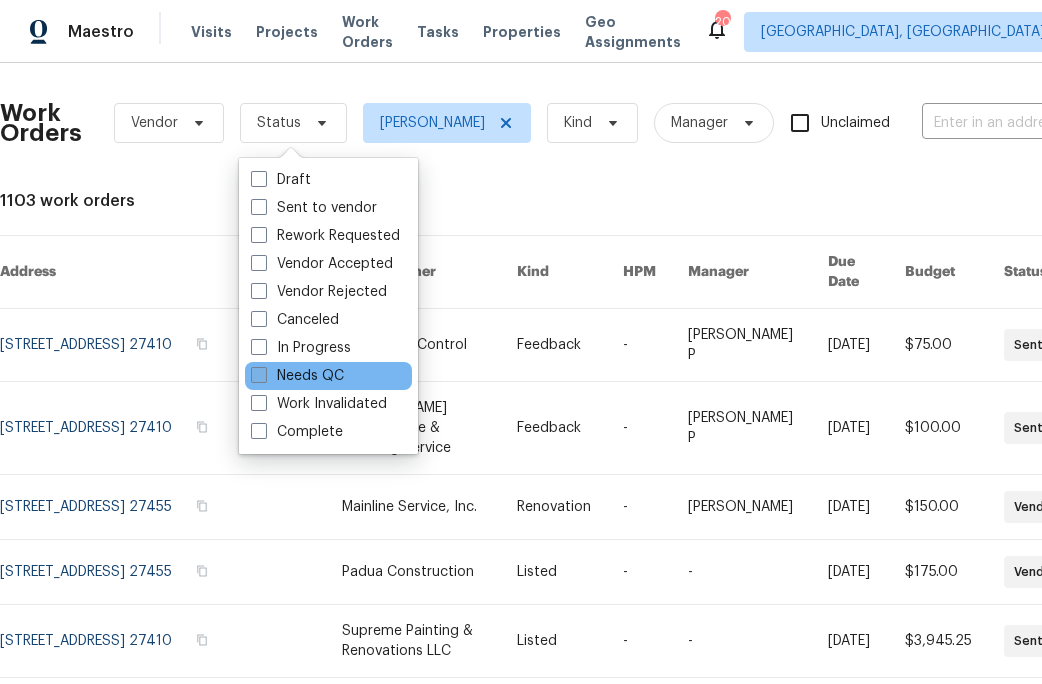 click on "Needs QC" at bounding box center [297, 376] 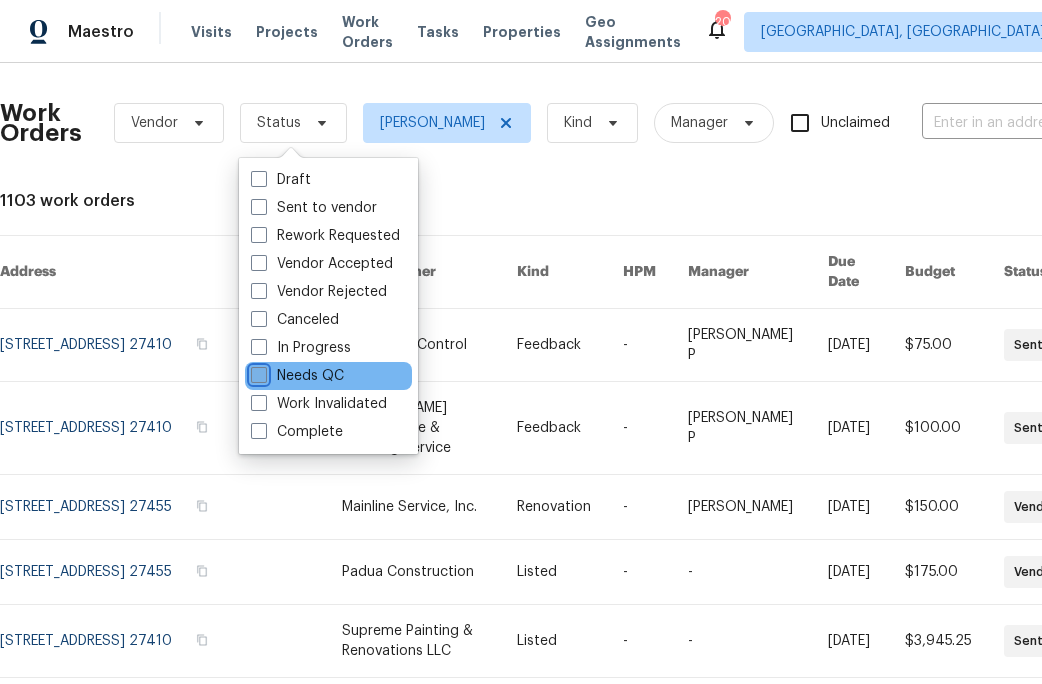 click on "Needs QC" at bounding box center (257, 372) 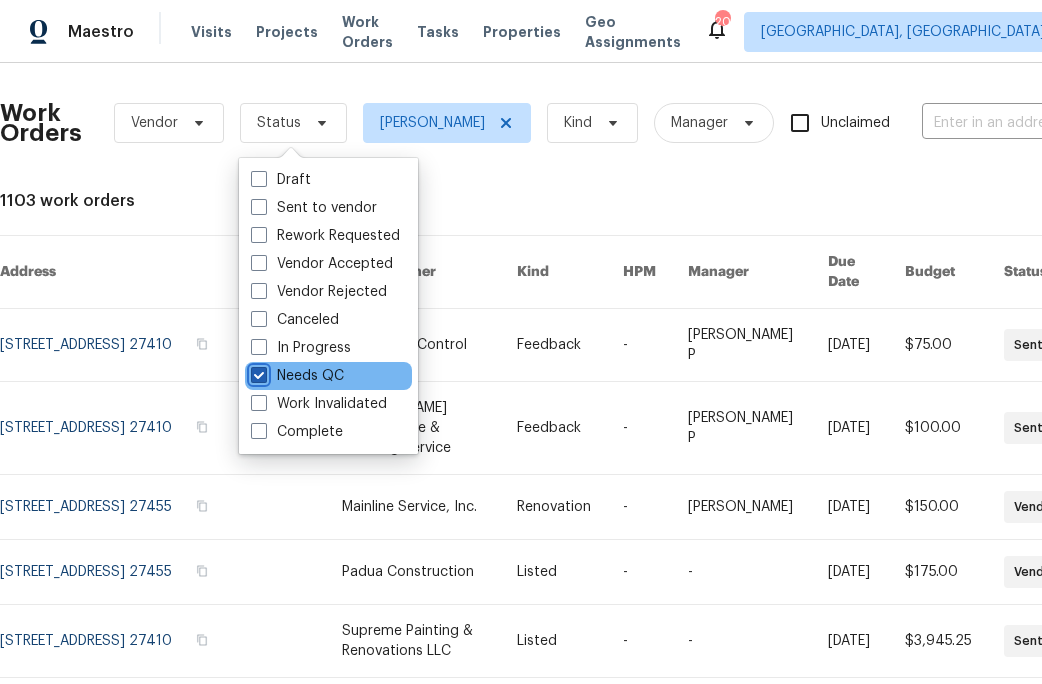 checkbox on "true" 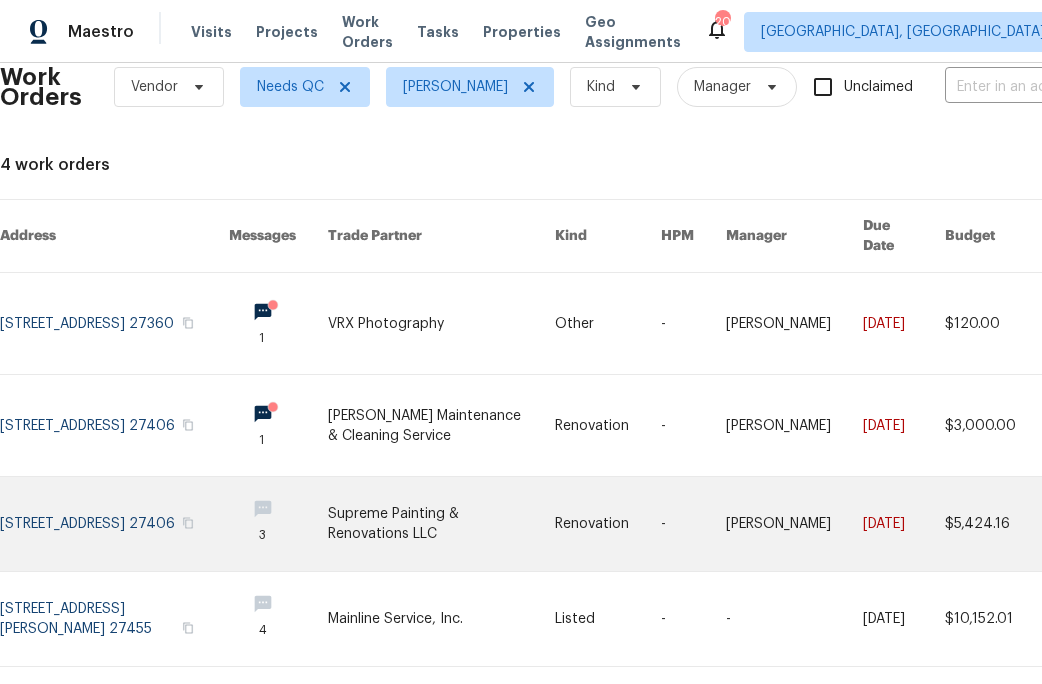scroll, scrollTop: 65, scrollLeft: 0, axis: vertical 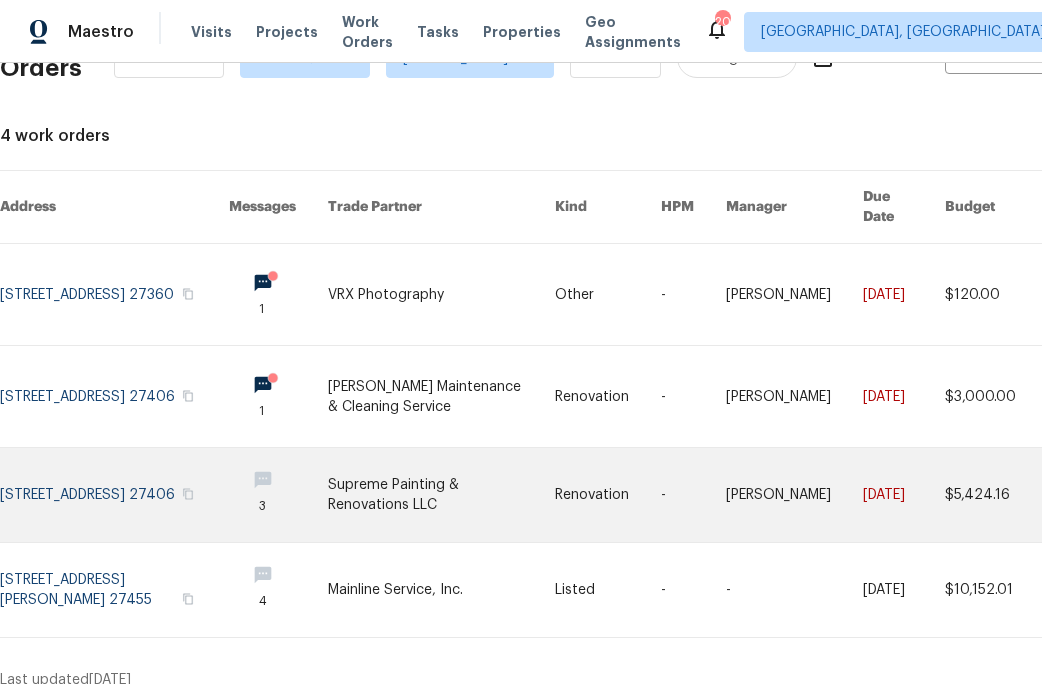 click at bounding box center (114, 495) 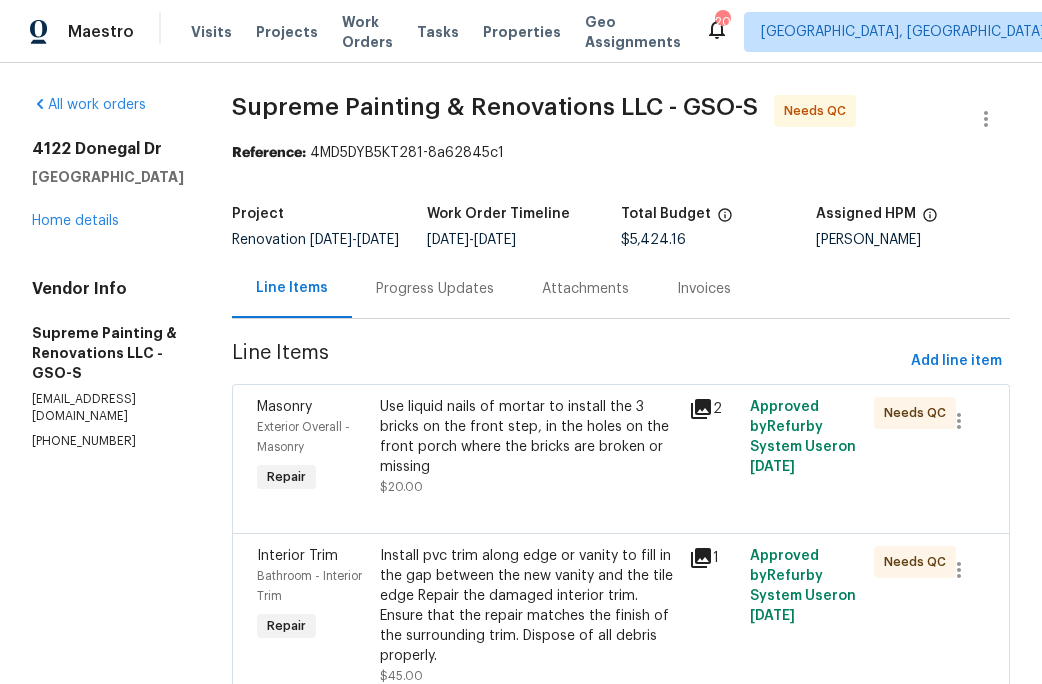 click on "Use liquid nails of mortar to install the 3 bricks on the front step, in the holes on the front porch where the bricks are broken or missing" at bounding box center [528, 437] 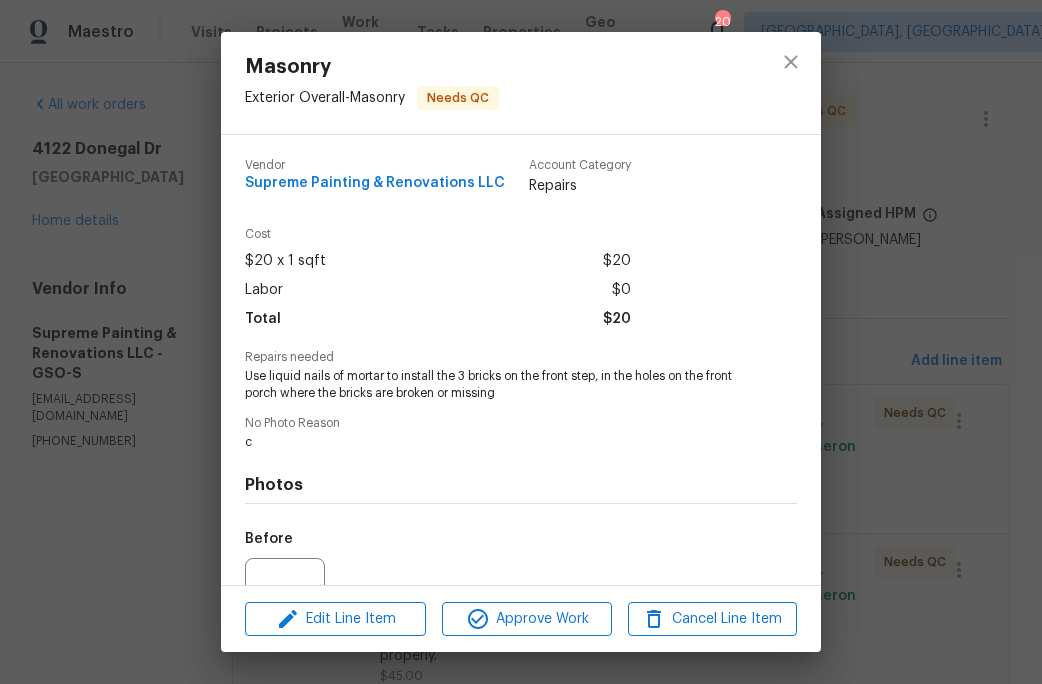 scroll, scrollTop: 203, scrollLeft: 0, axis: vertical 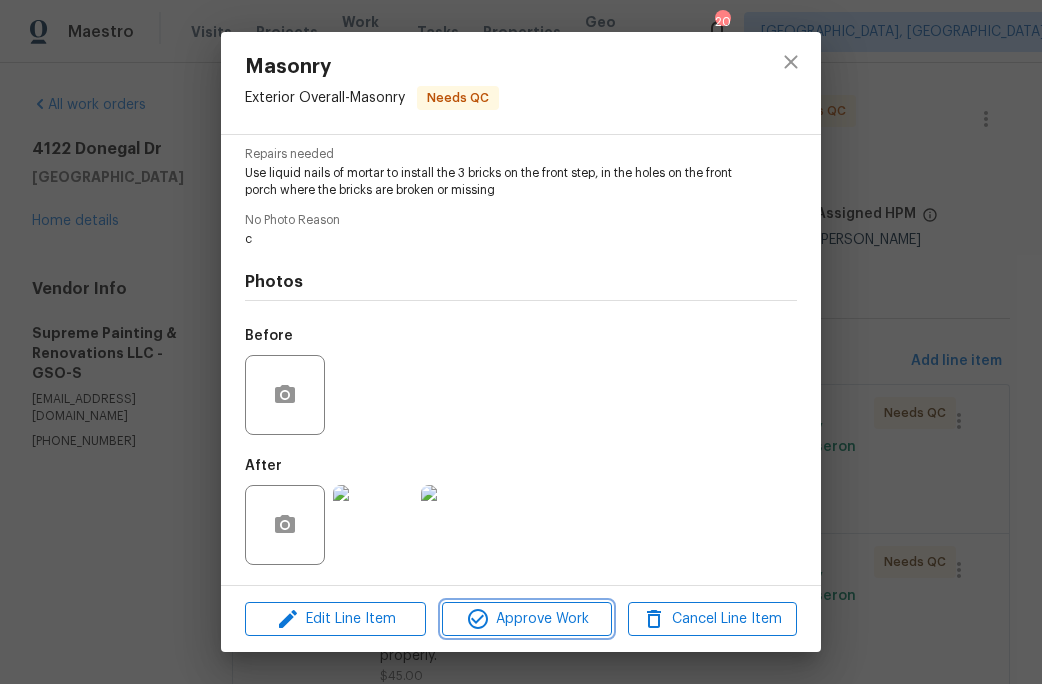 click on "Approve Work" at bounding box center (526, 619) 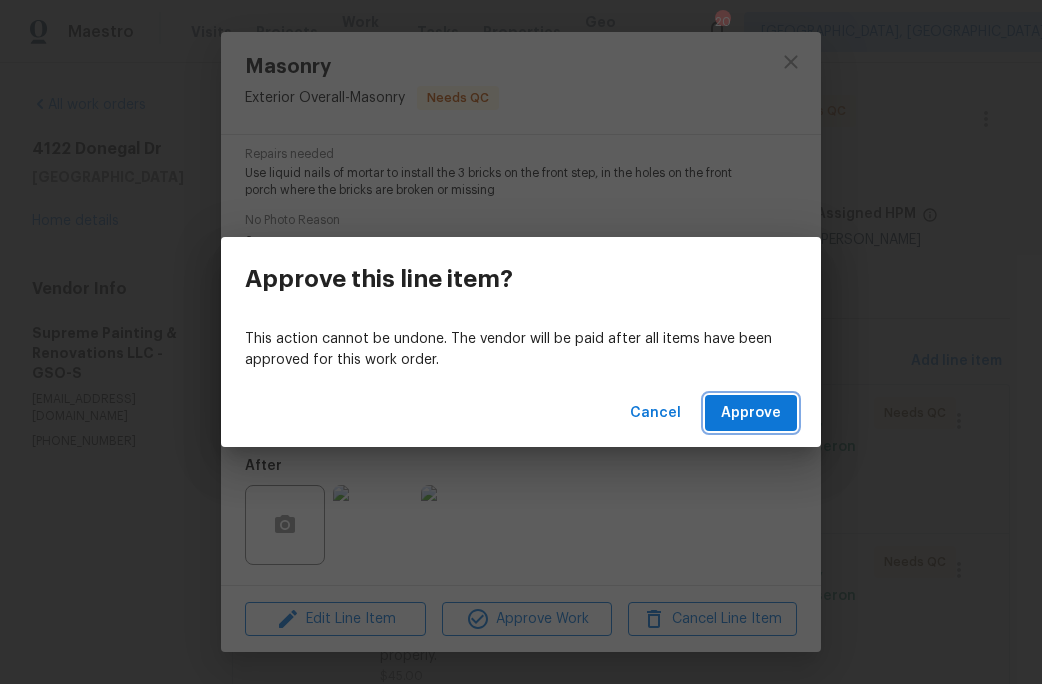 click on "Approve" at bounding box center (751, 413) 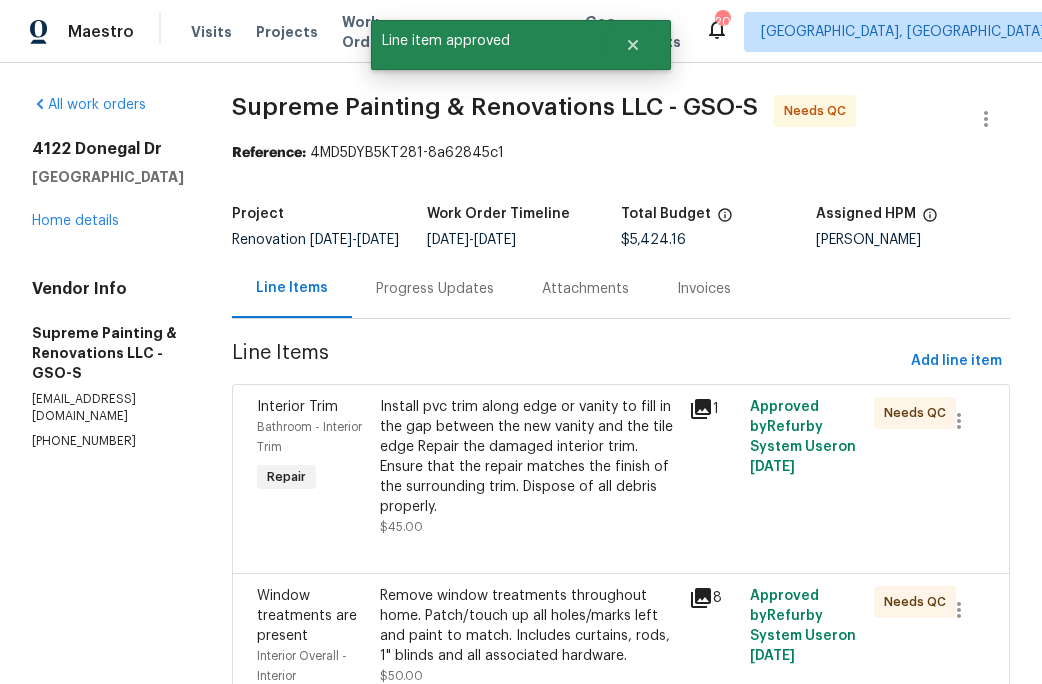 click on "Install pvc trim along edge or vanity to fill in the gap between the new vanity and the tile edge
Repair the damaged interior trim. Ensure that the repair matches the finish of the surrounding trim. Dispose of all debris properly." at bounding box center (528, 457) 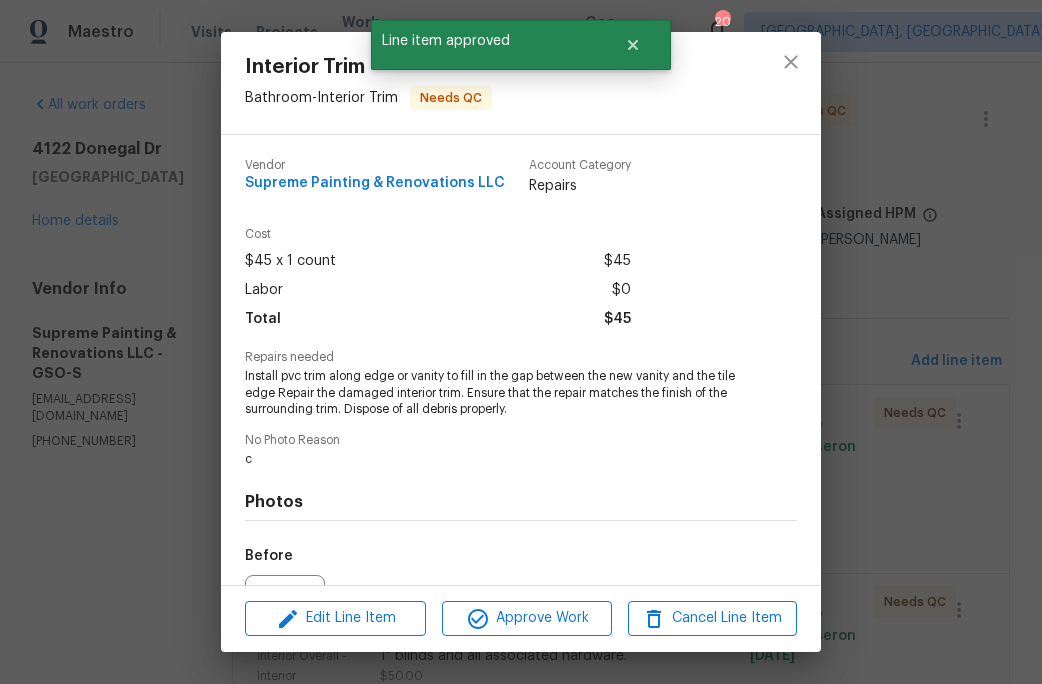 scroll, scrollTop: 220, scrollLeft: 0, axis: vertical 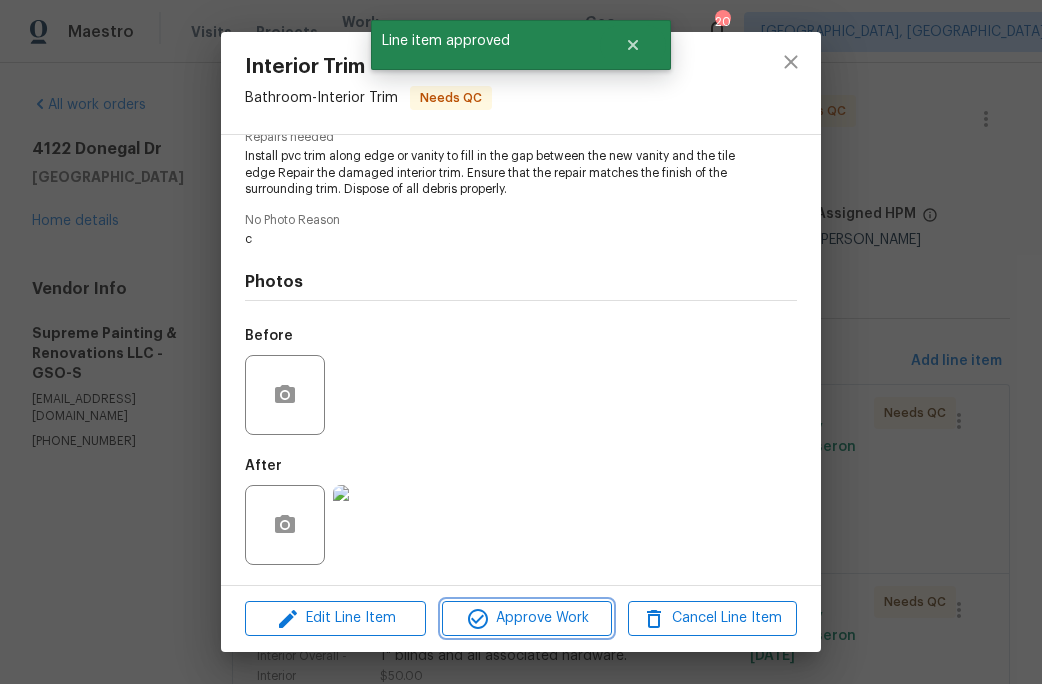 click on "Approve Work" at bounding box center [526, 618] 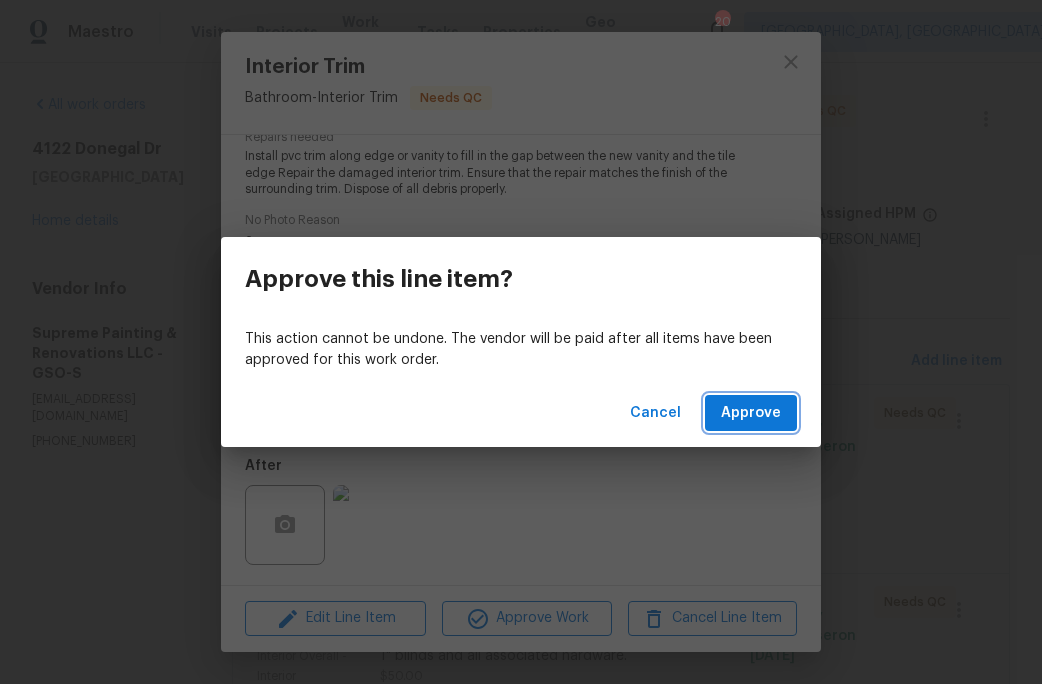 click on "Approve" at bounding box center [751, 413] 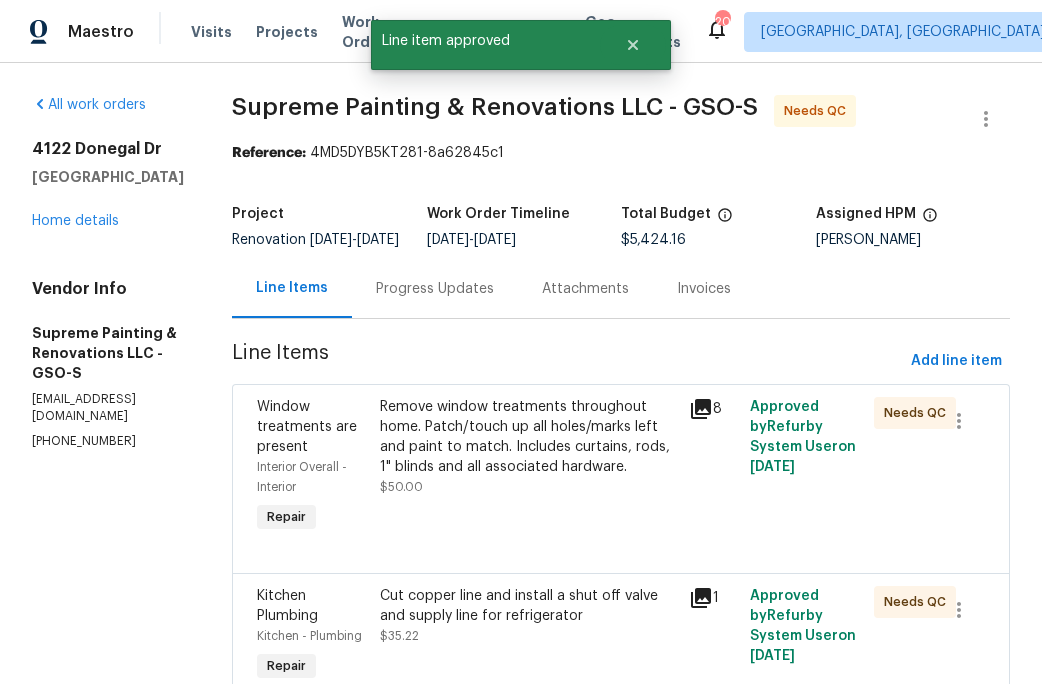 click on "Remove window treatments throughout home. Patch/touch up all holes/marks left and paint to match. Includes curtains, rods,  1" blinds and all associated hardware." at bounding box center (528, 437) 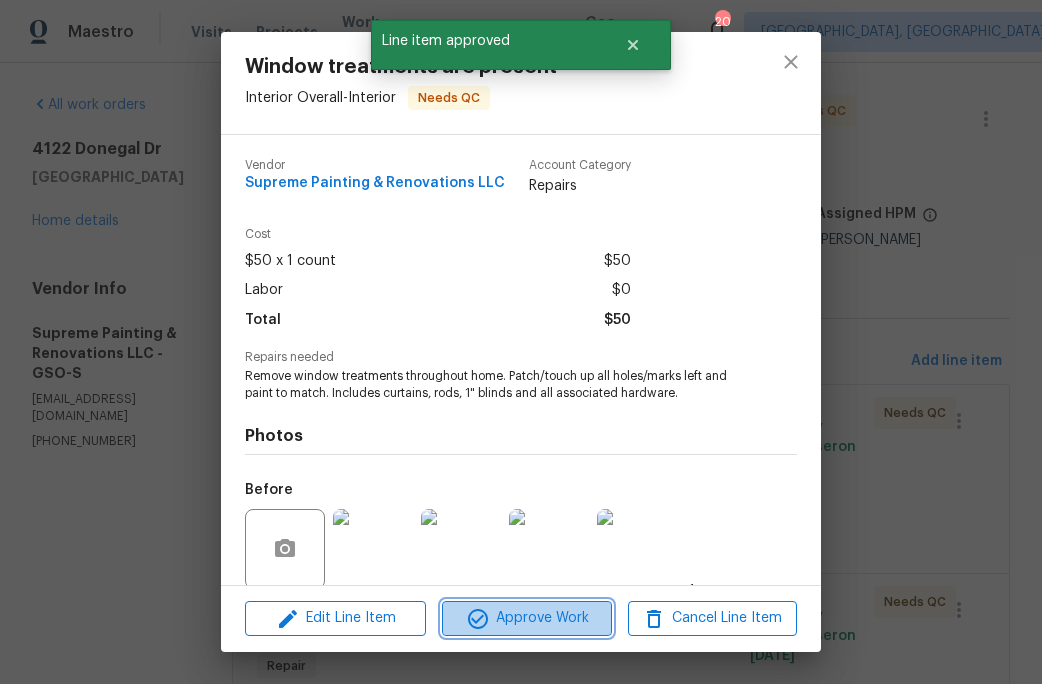 click on "Approve Work" at bounding box center [526, 618] 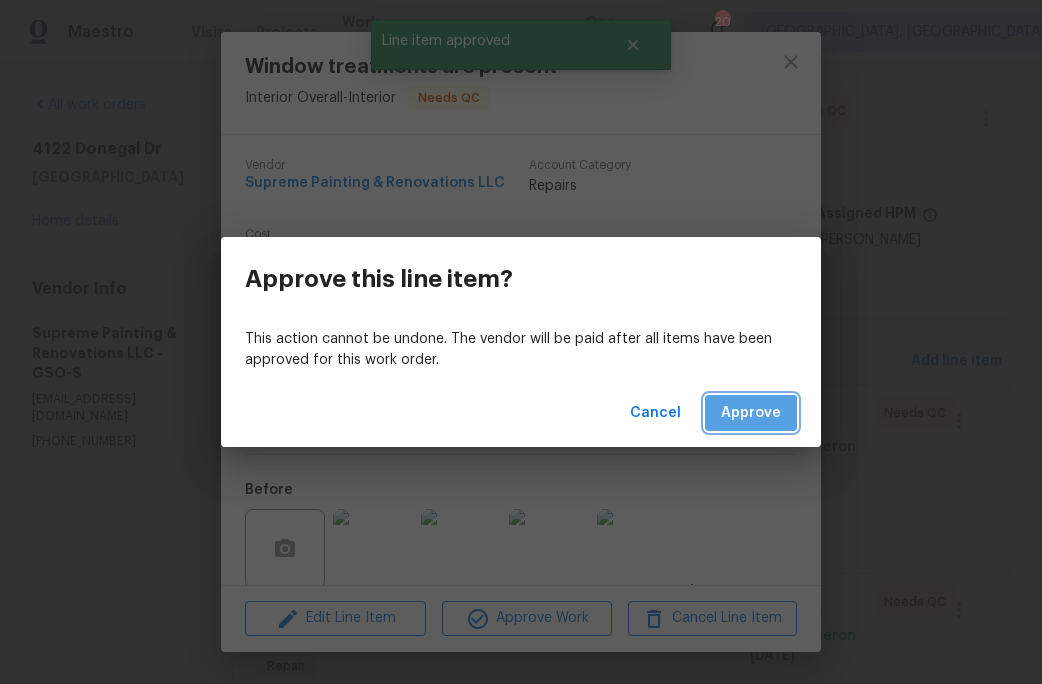 click on "Approve" at bounding box center (751, 413) 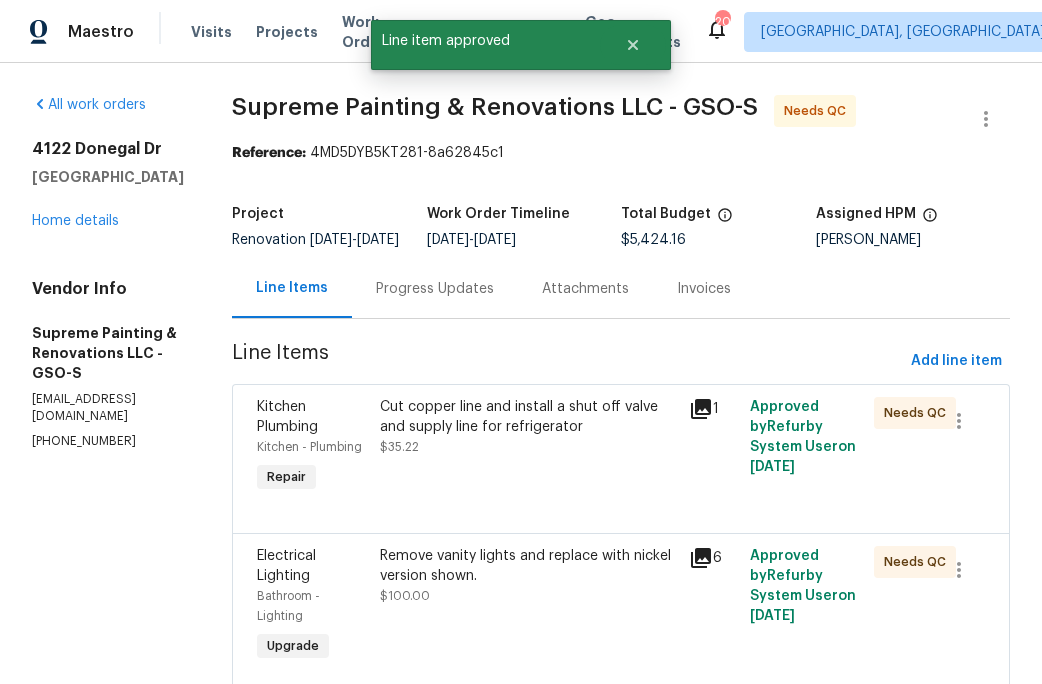 click on "Cut copper line and install a shut off valve and supply line for refrigerator $35.22" at bounding box center (528, 447) 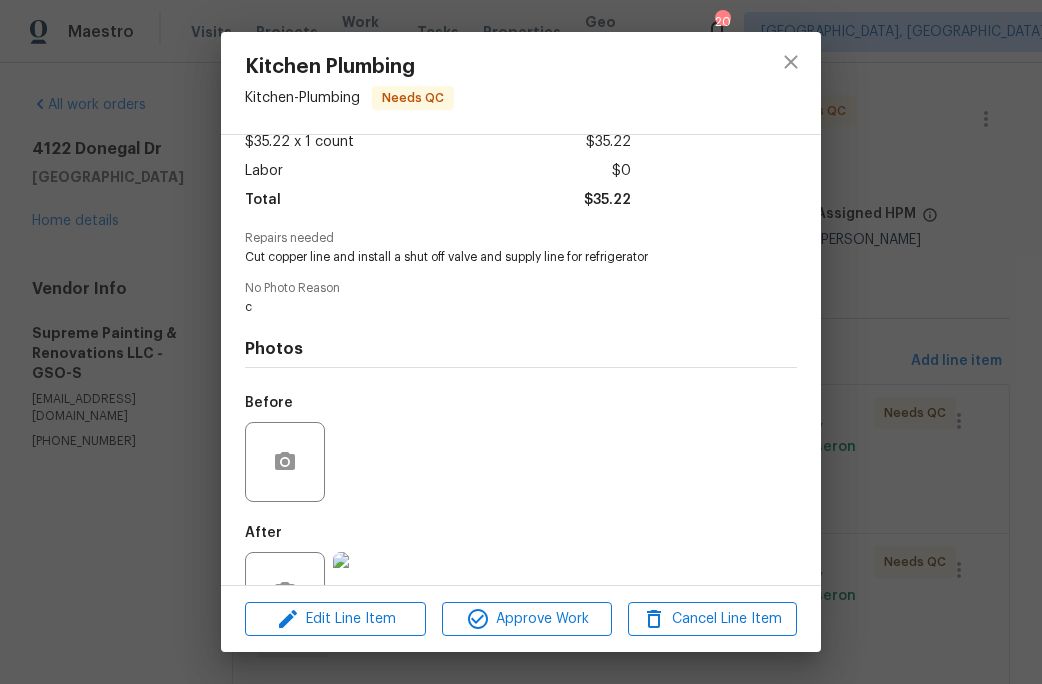 scroll, scrollTop: 186, scrollLeft: 0, axis: vertical 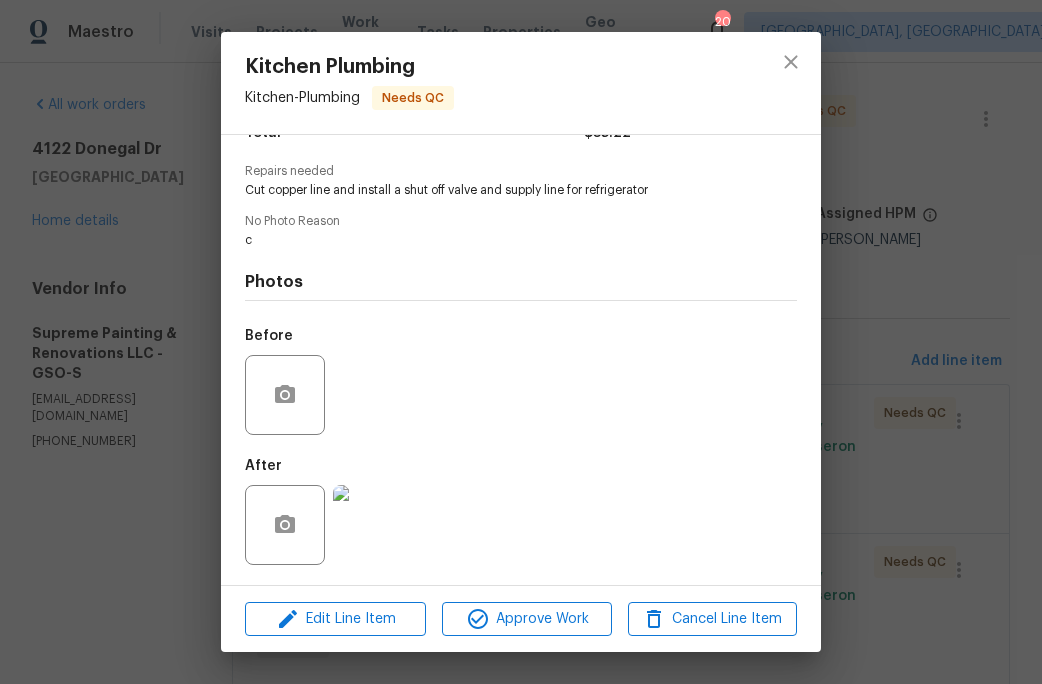 click at bounding box center (373, 525) 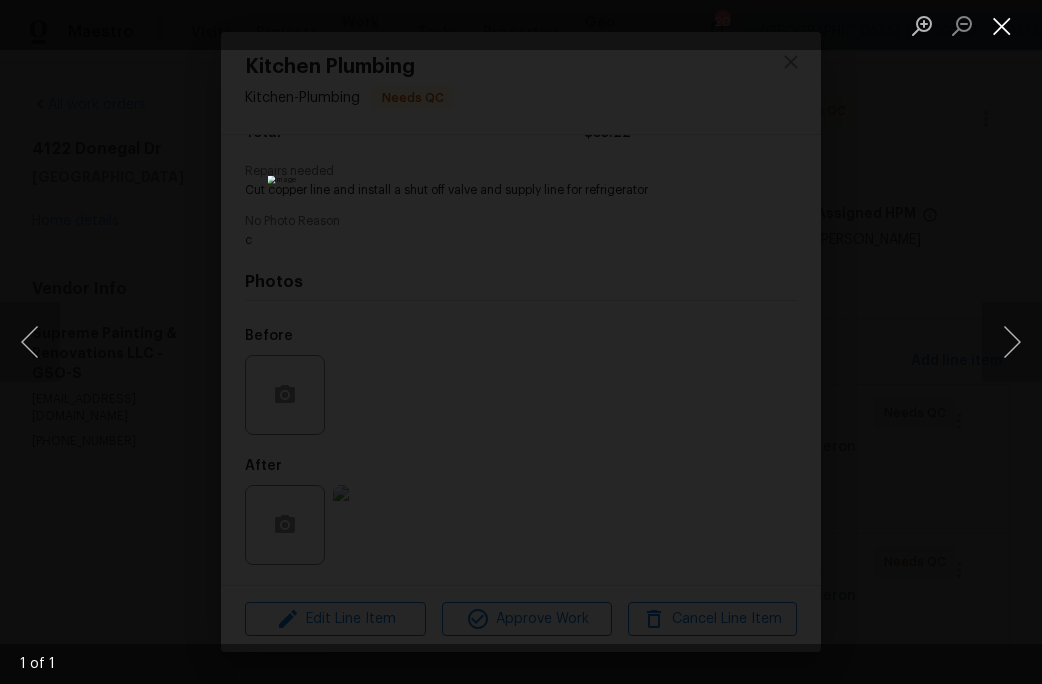 click at bounding box center (1002, 25) 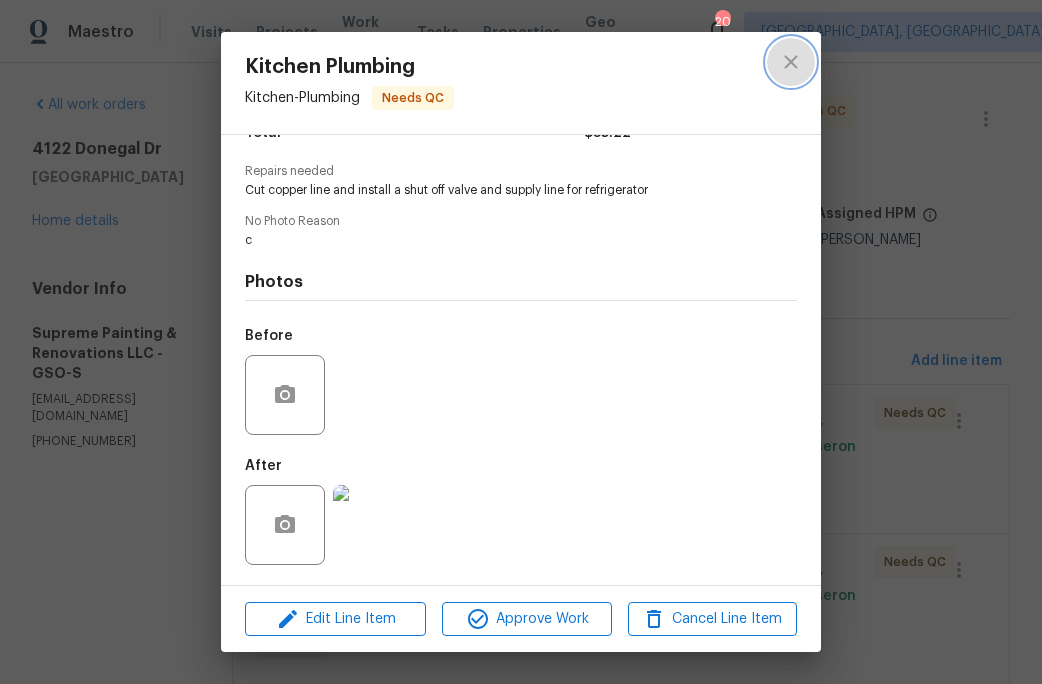 click 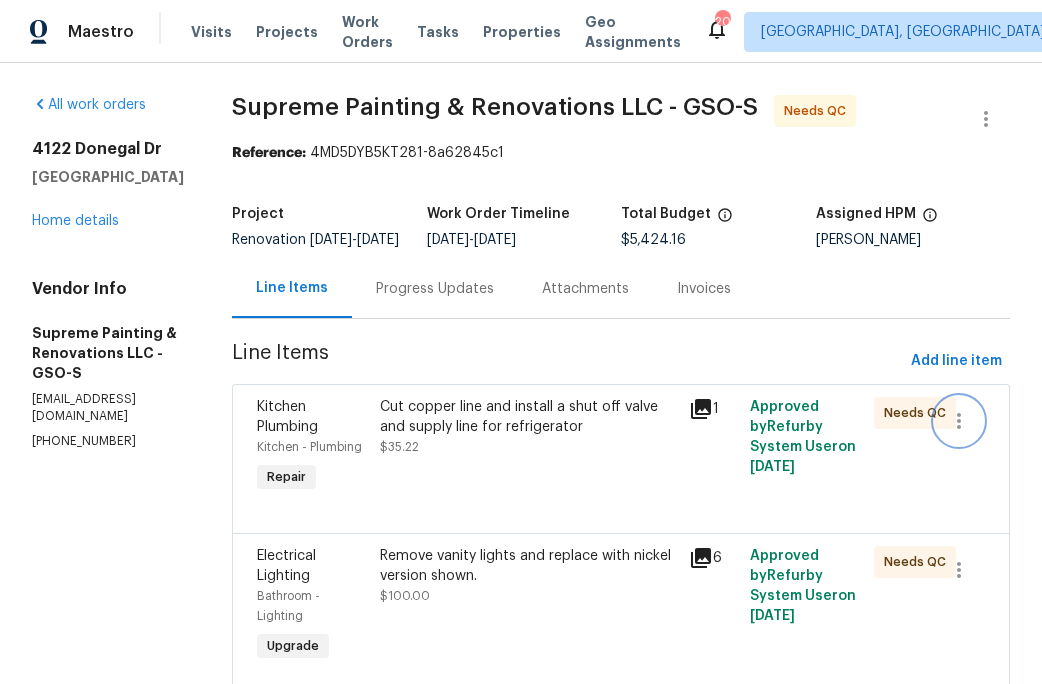 click 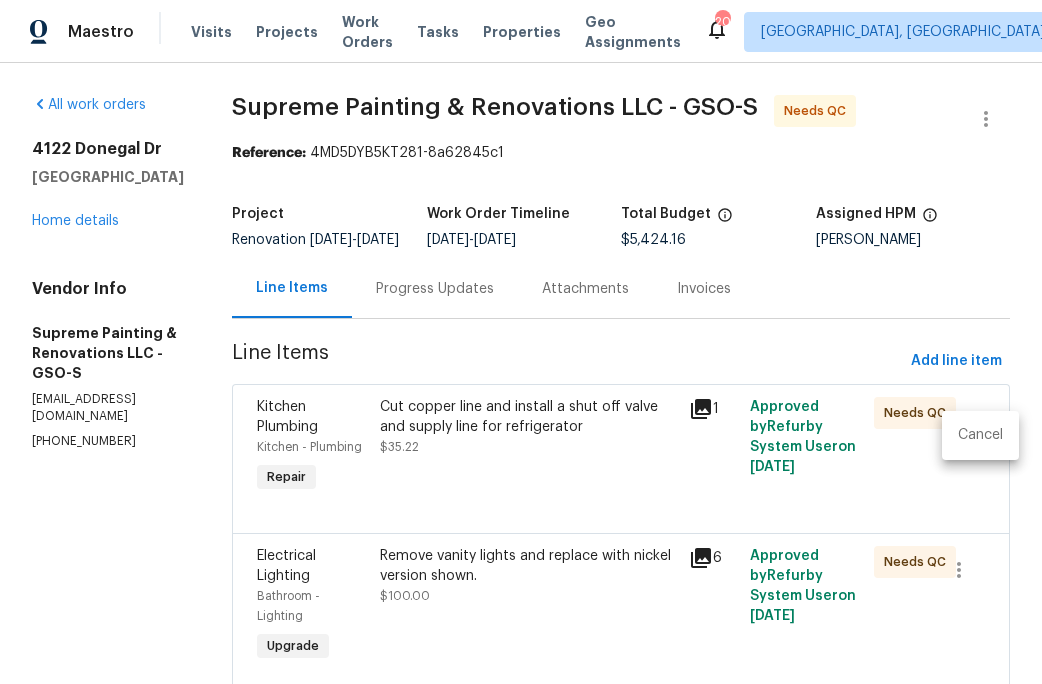 click on "Cancel" at bounding box center (980, 435) 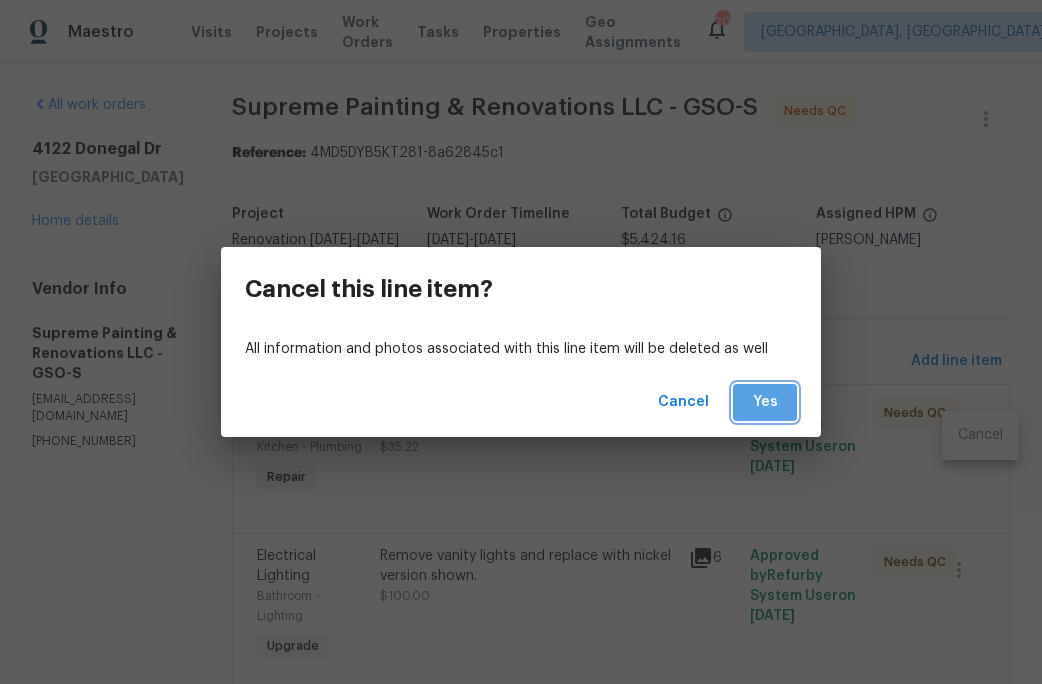 click on "Yes" at bounding box center (765, 402) 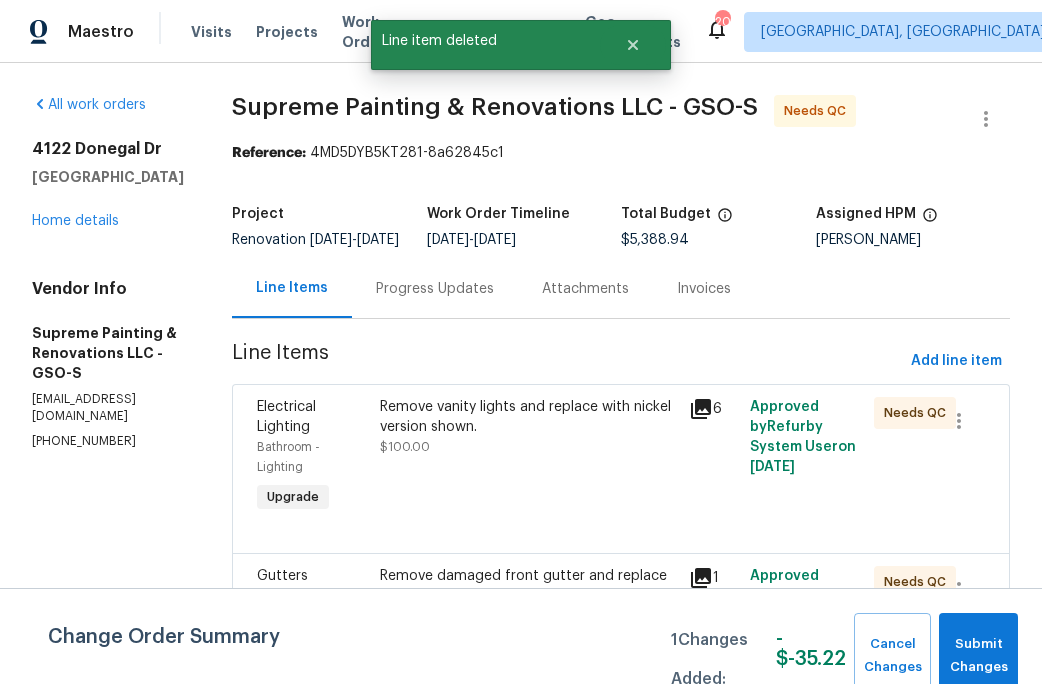click on "Remove vanity lights and replace with nickel version shown. $100.00" at bounding box center [528, 427] 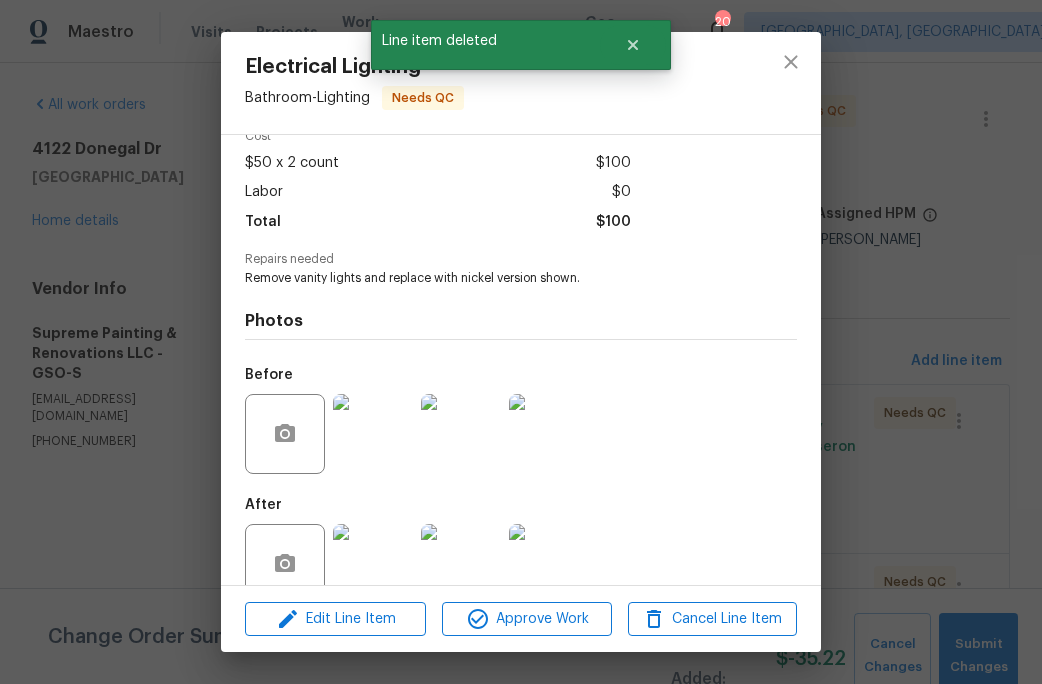 scroll, scrollTop: 137, scrollLeft: 0, axis: vertical 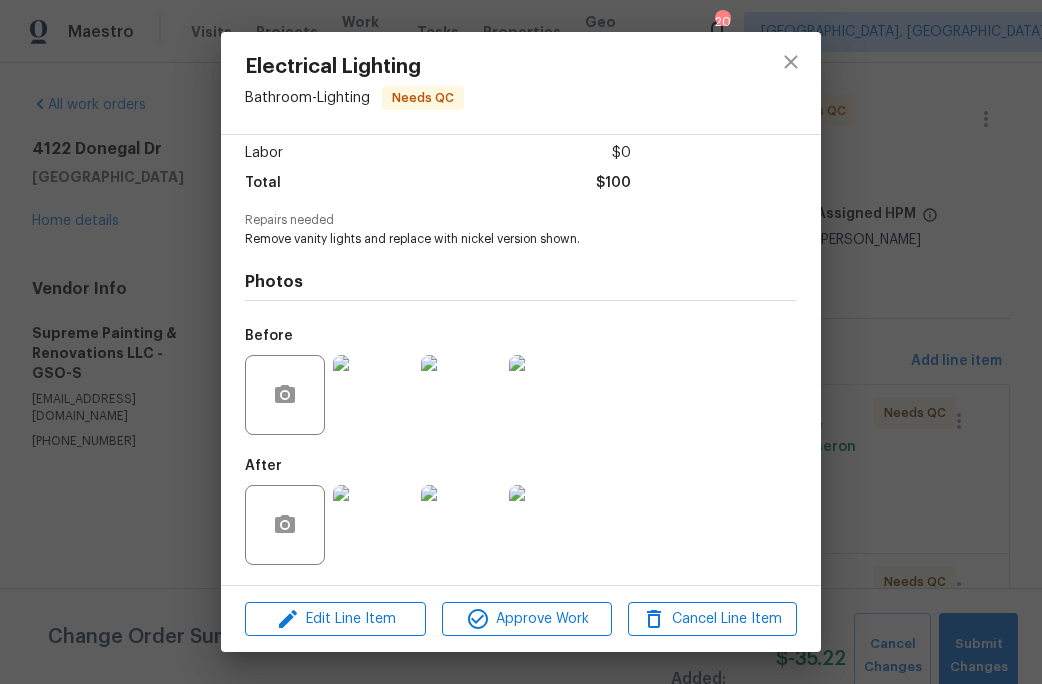 click at bounding box center [549, 395] 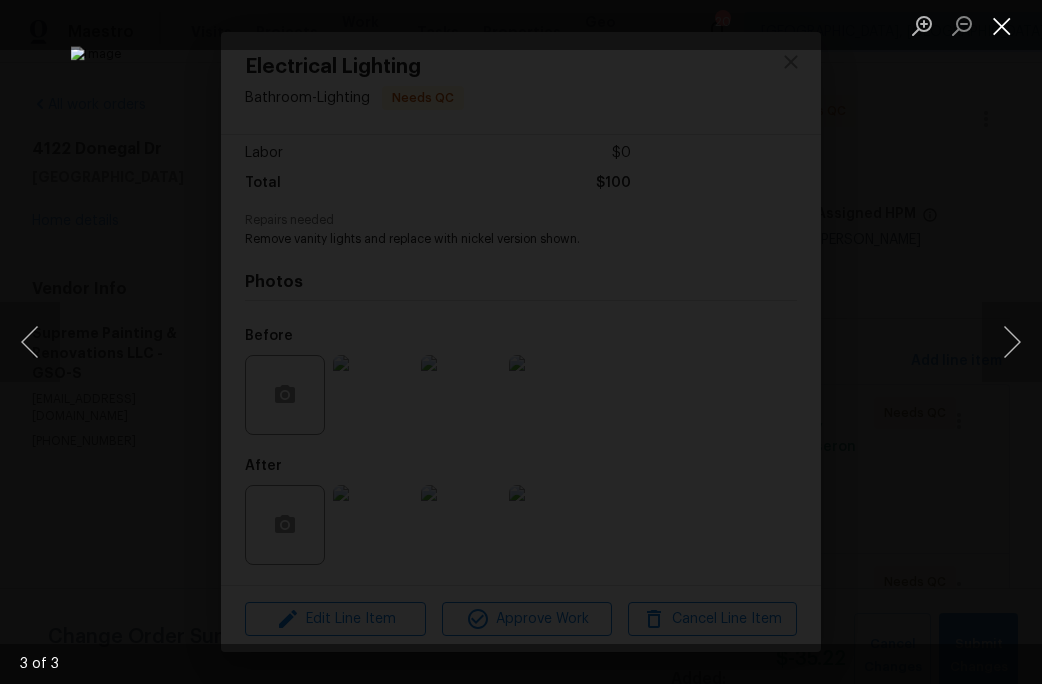 click at bounding box center [1002, 25] 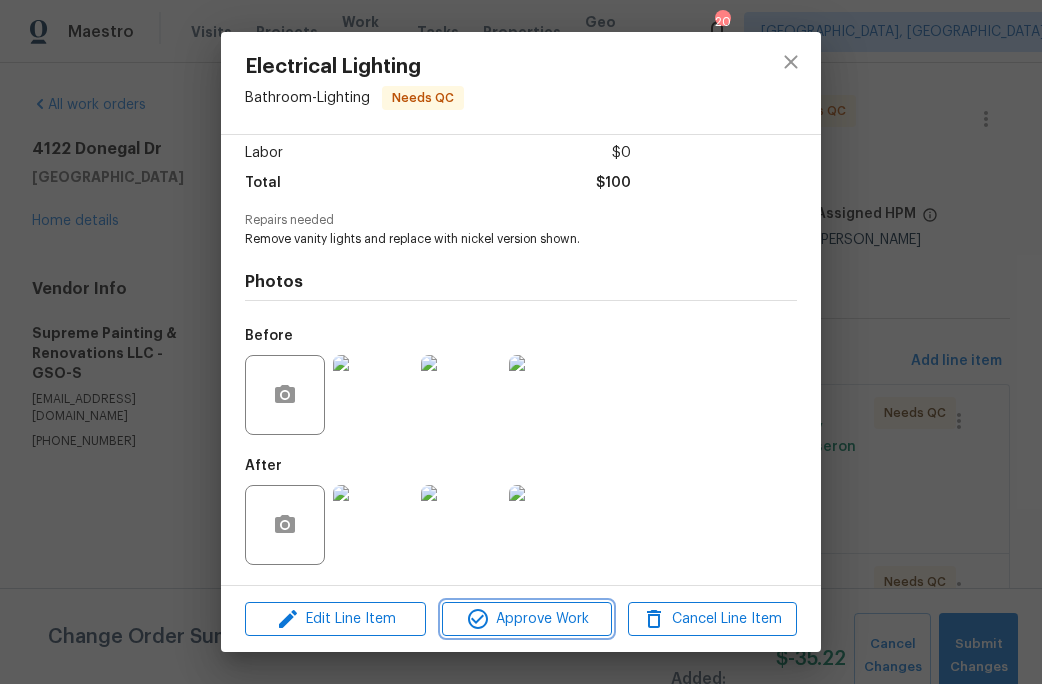 click on "Approve Work" at bounding box center [526, 619] 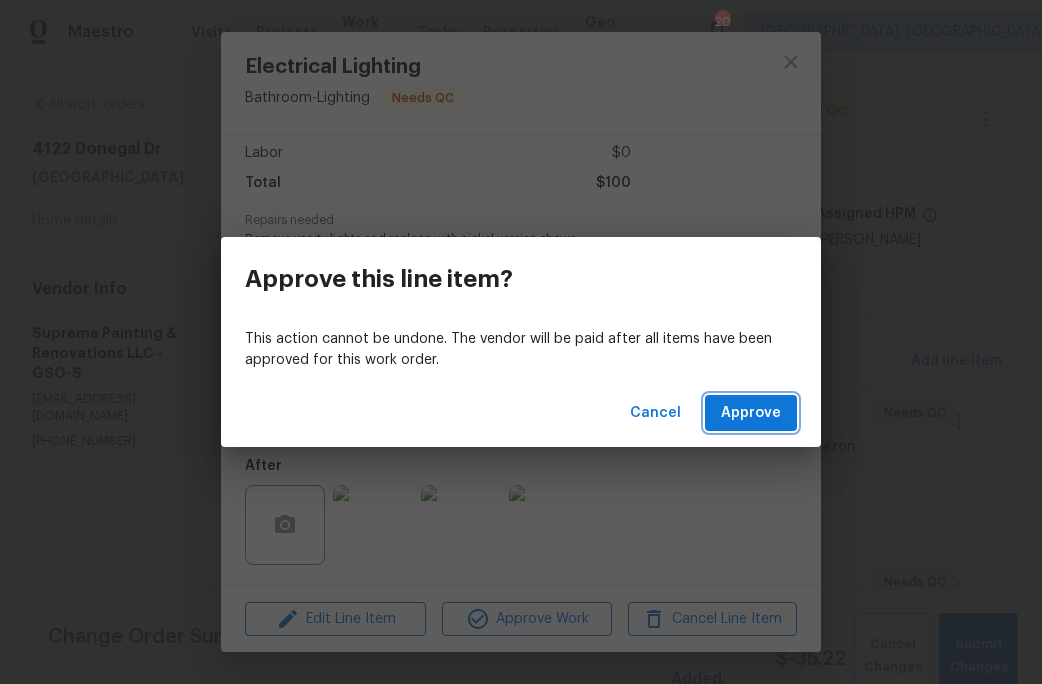 click on "Approve" at bounding box center (751, 413) 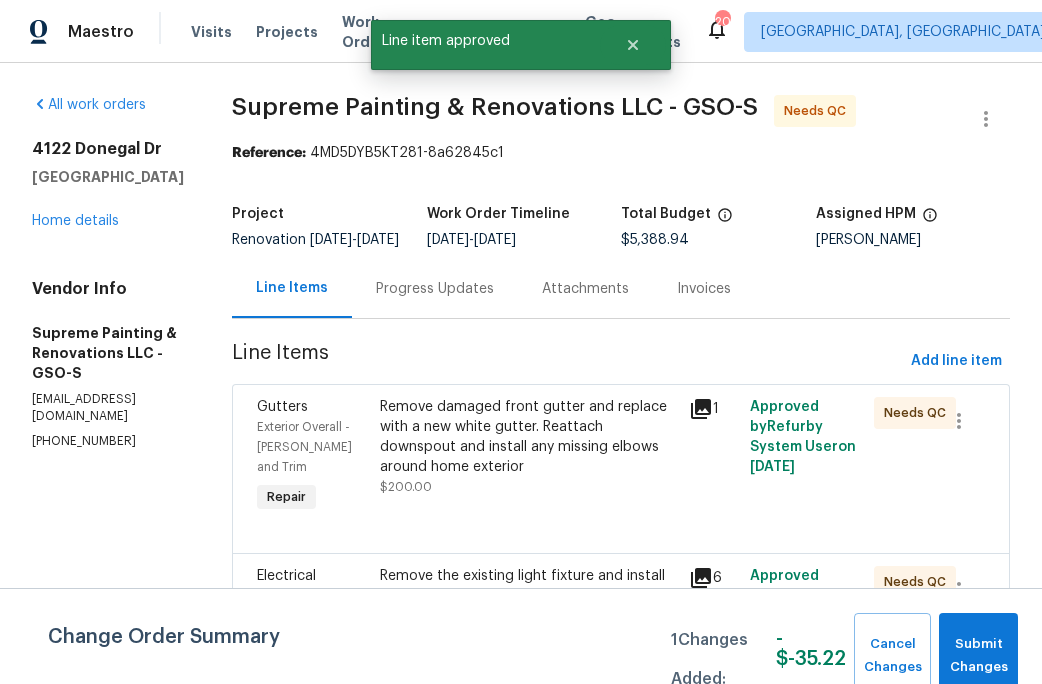 click on "Remove damaged front gutter and replace with a new white gutter. Reattach downspout and install any missing elbows around home exterior" at bounding box center [528, 437] 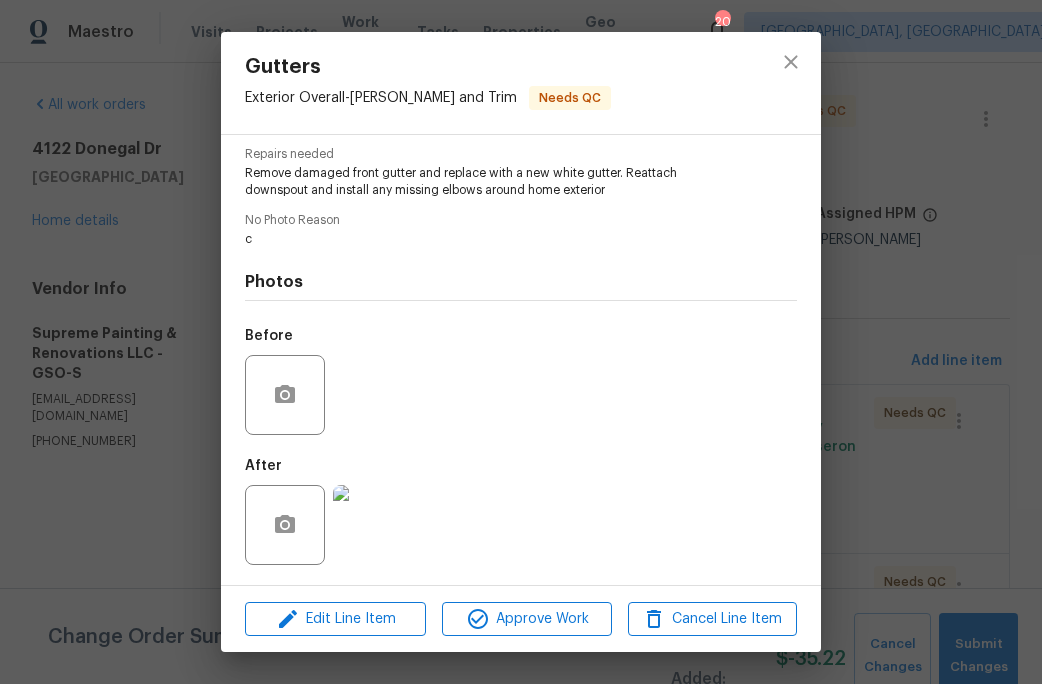 scroll, scrollTop: 203, scrollLeft: 0, axis: vertical 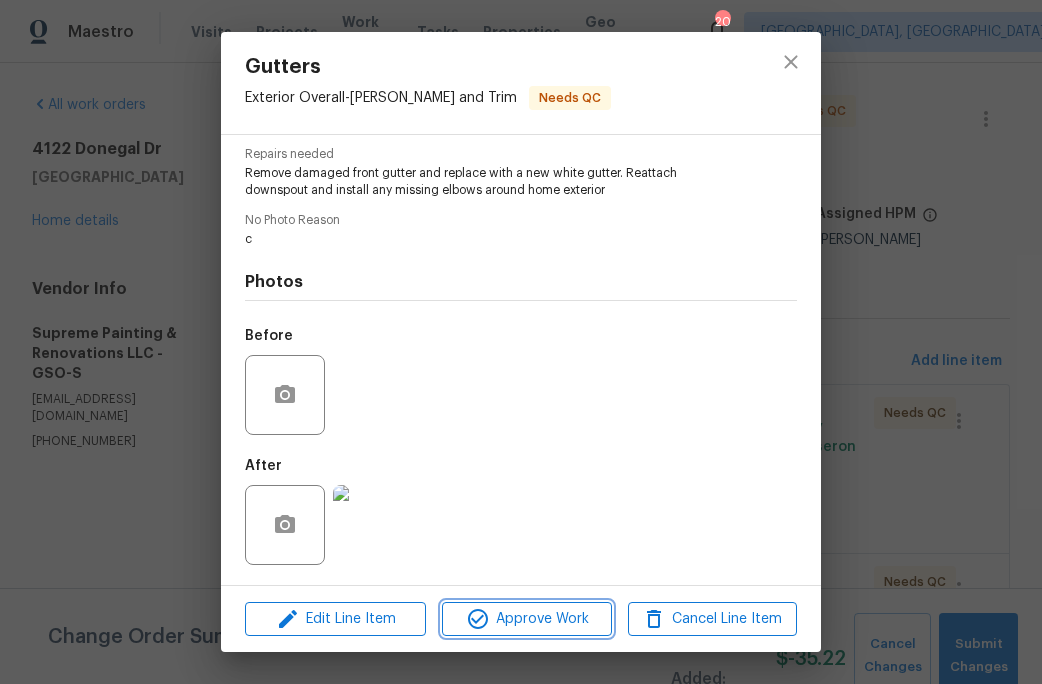 click on "Approve Work" at bounding box center (526, 619) 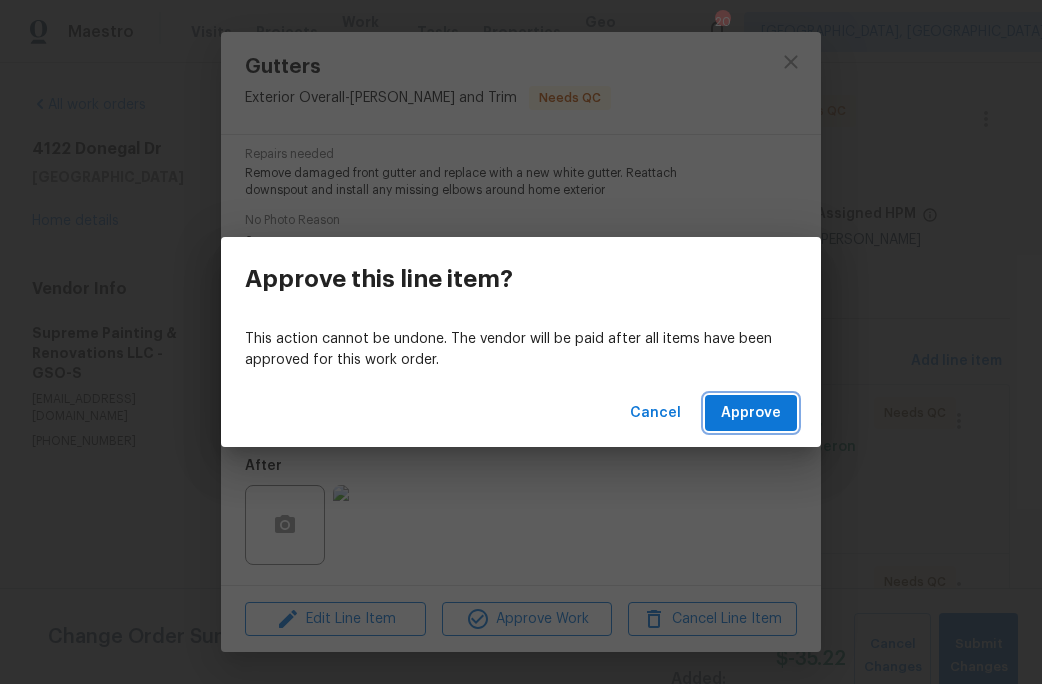 click on "Approve" at bounding box center (751, 413) 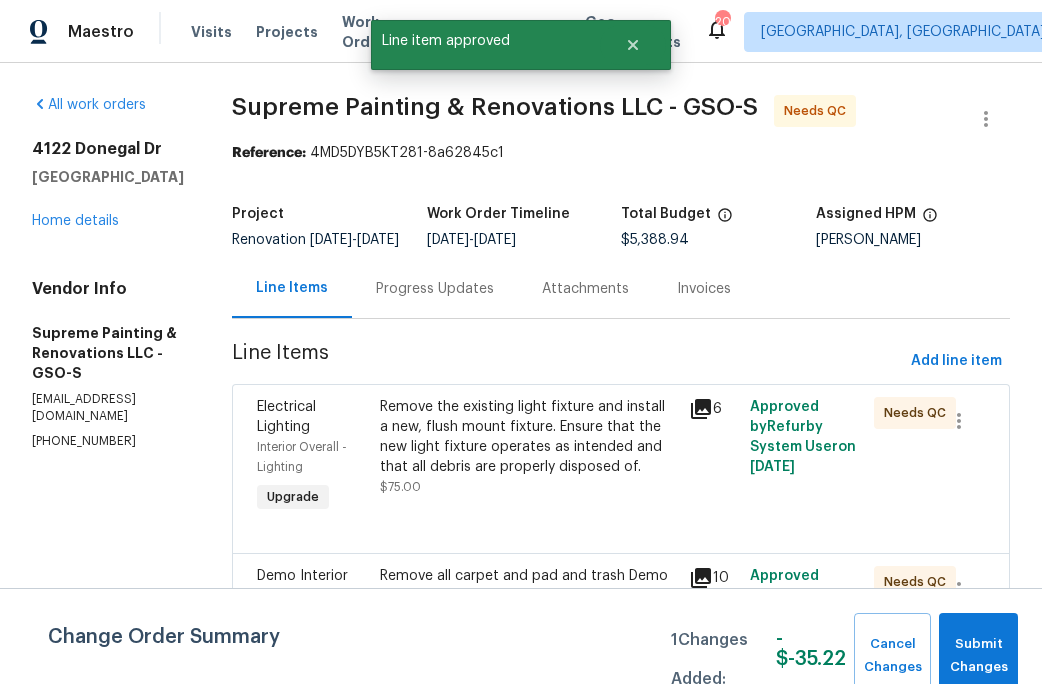 click on "Remove the existing light fixture and install a new, flush mount fixture. Ensure that the new light fixture operates as intended and that all debris are properly disposed of." at bounding box center (528, 437) 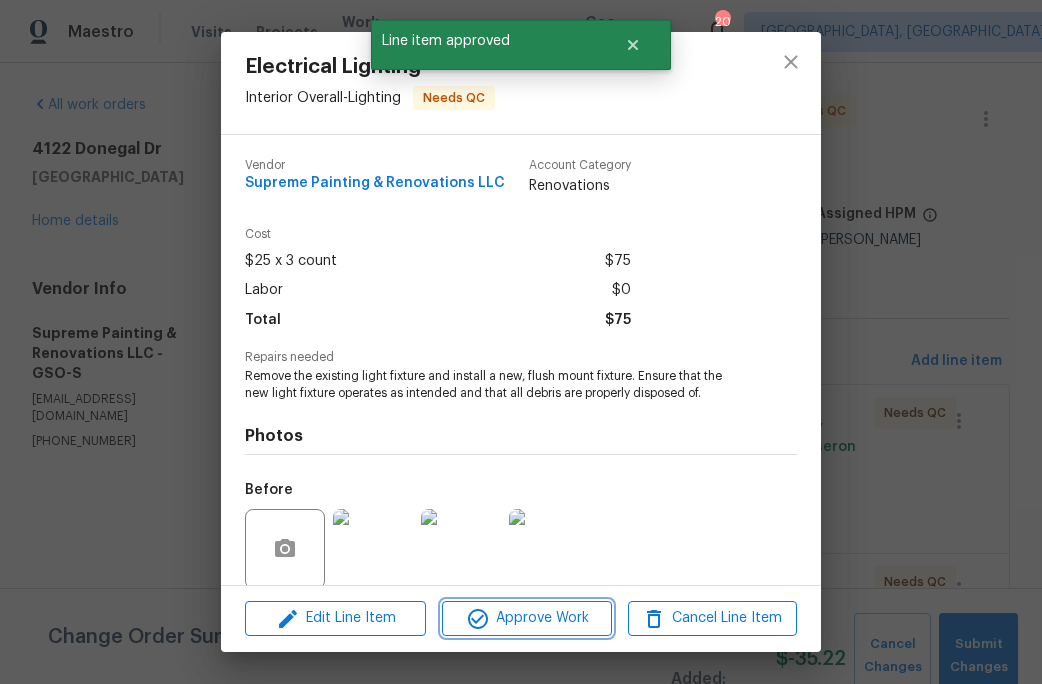 click on "Approve Work" at bounding box center [526, 618] 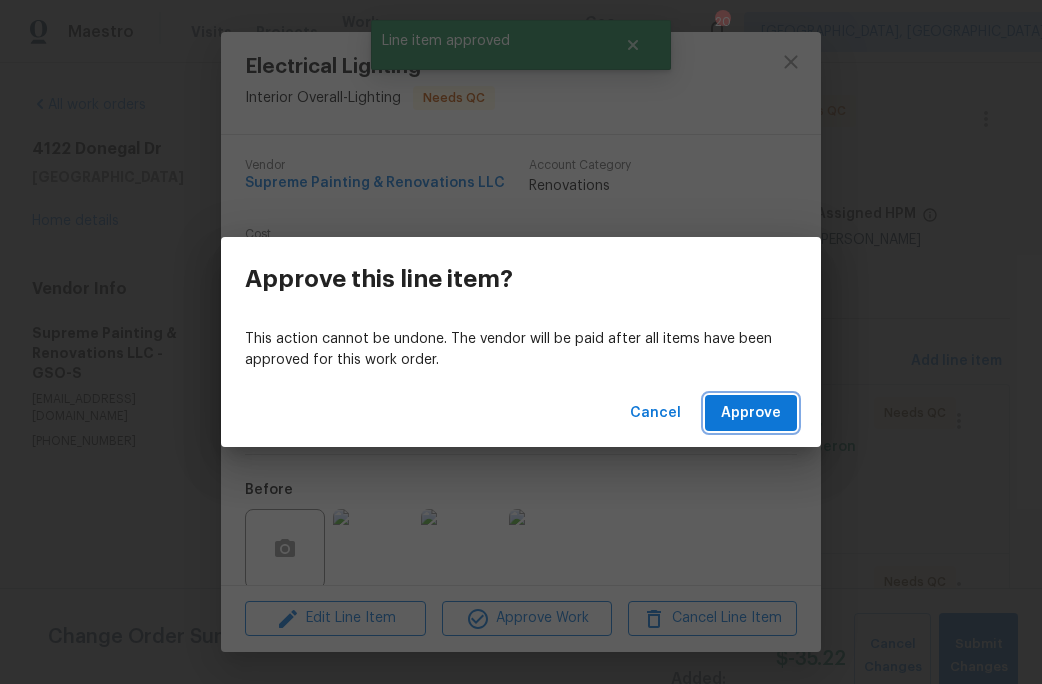 click on "Approve" at bounding box center (751, 413) 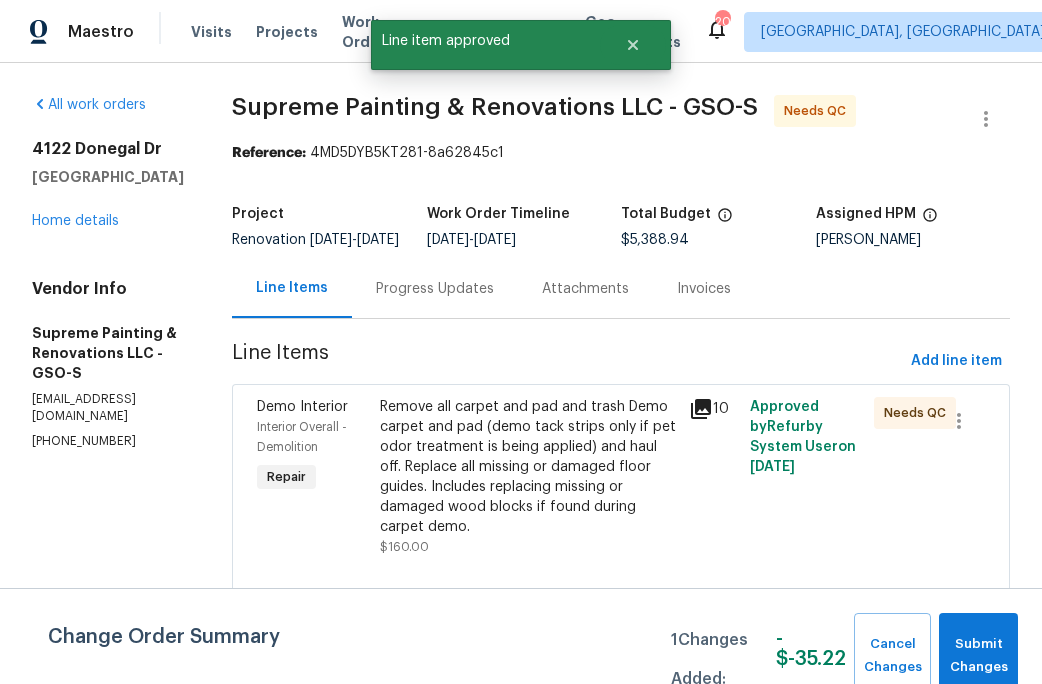 click on "Remove all carpet and pad and trash
Demo carpet and pad (demo tack strips only if pet odor treatment is being applied) and haul off. Replace all missing or damaged floor guides. Includes replacing missing or damaged wood blocks if found during carpet demo." at bounding box center (528, 467) 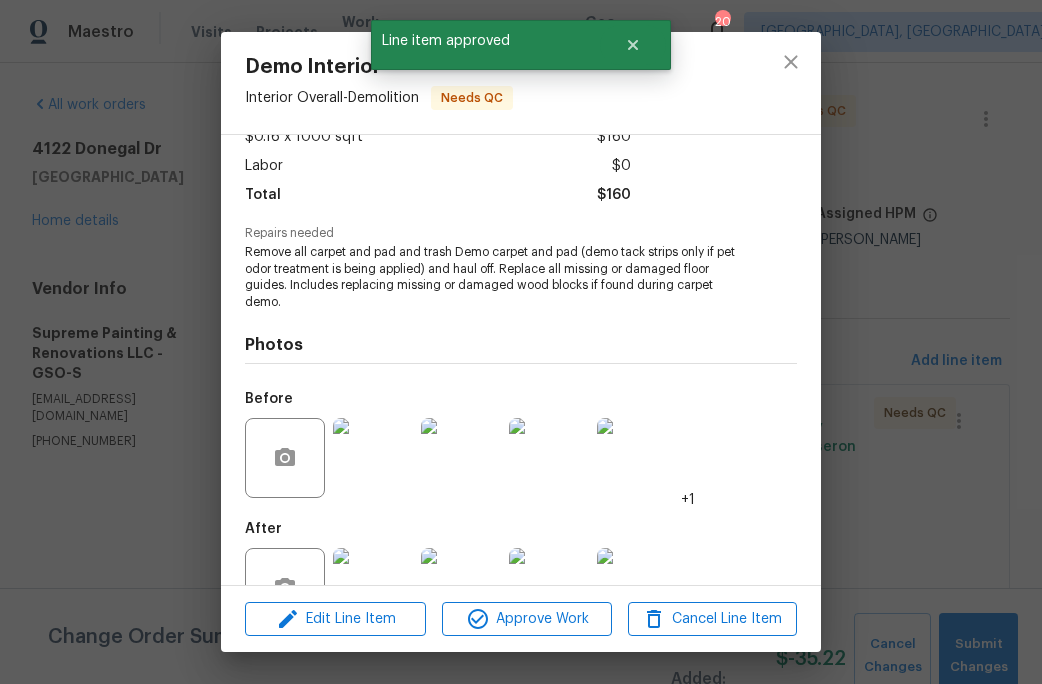 scroll, scrollTop: 166, scrollLeft: 0, axis: vertical 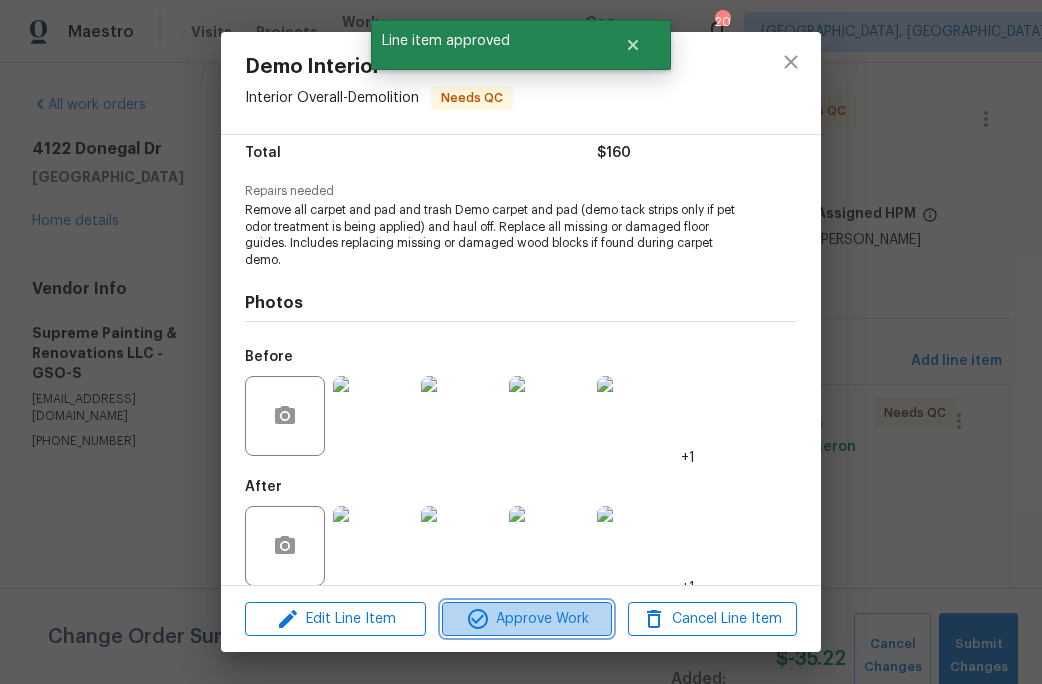 click on "Approve Work" at bounding box center (526, 619) 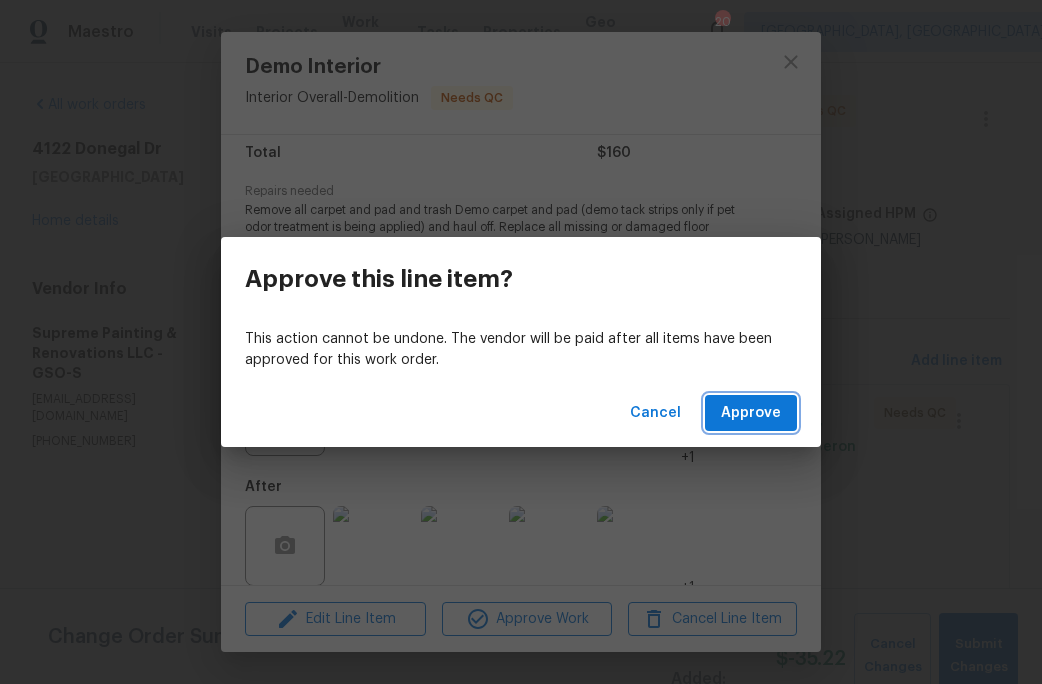 click on "Approve" at bounding box center [751, 413] 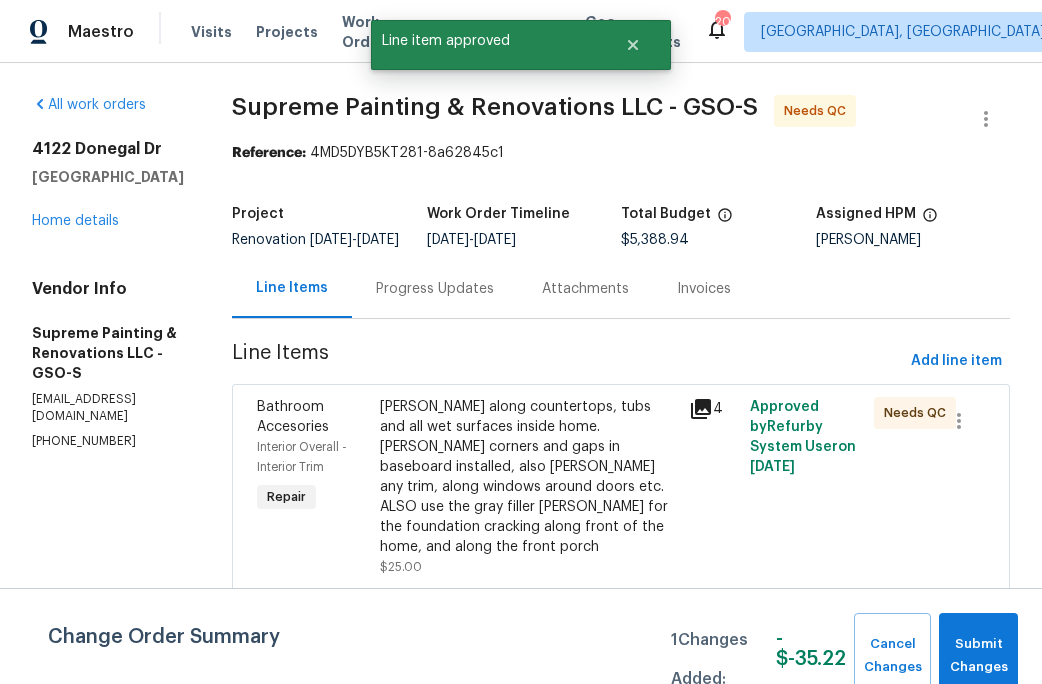 click on "Calk along countertops, tubs and all wet surfaces inside home. Calk corners and gaps in baseboard installed, also calk any trim, along windows around doors etc.  ALSO use the gray filler calk for the foundation cracking along front of the home, and along the front porch" at bounding box center (528, 477) 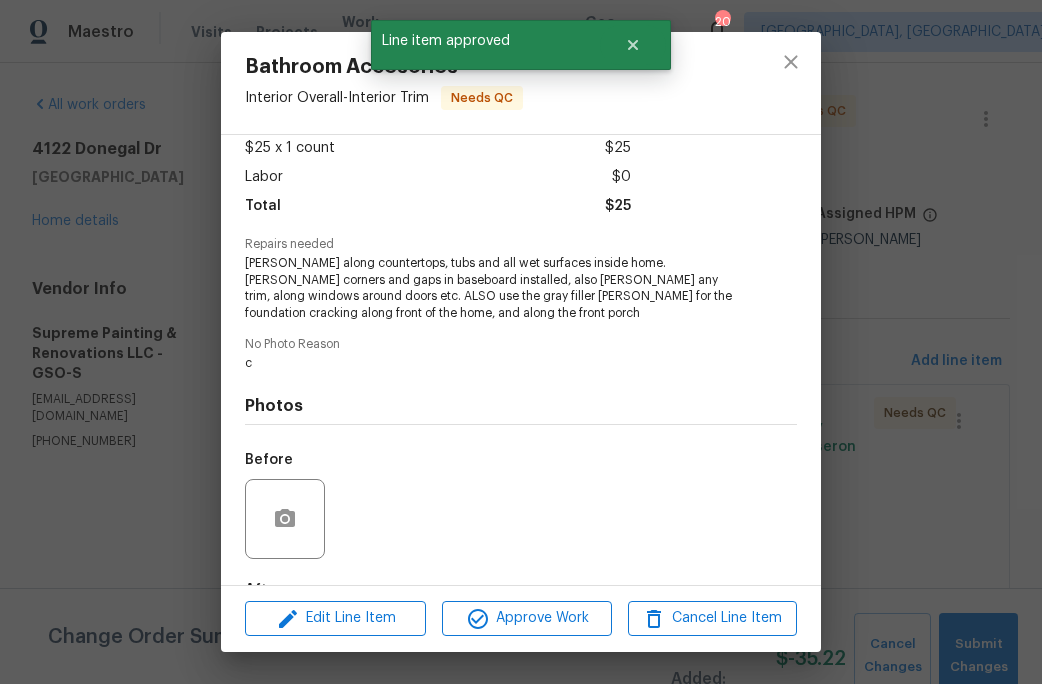 scroll, scrollTop: 237, scrollLeft: 0, axis: vertical 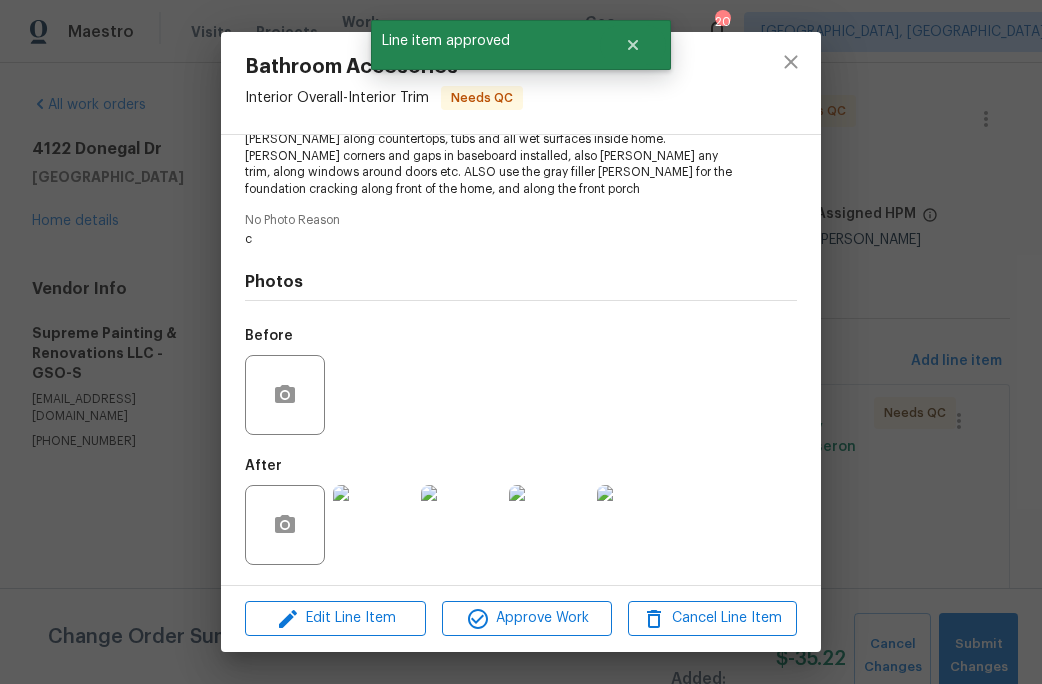 click at bounding box center [373, 525] 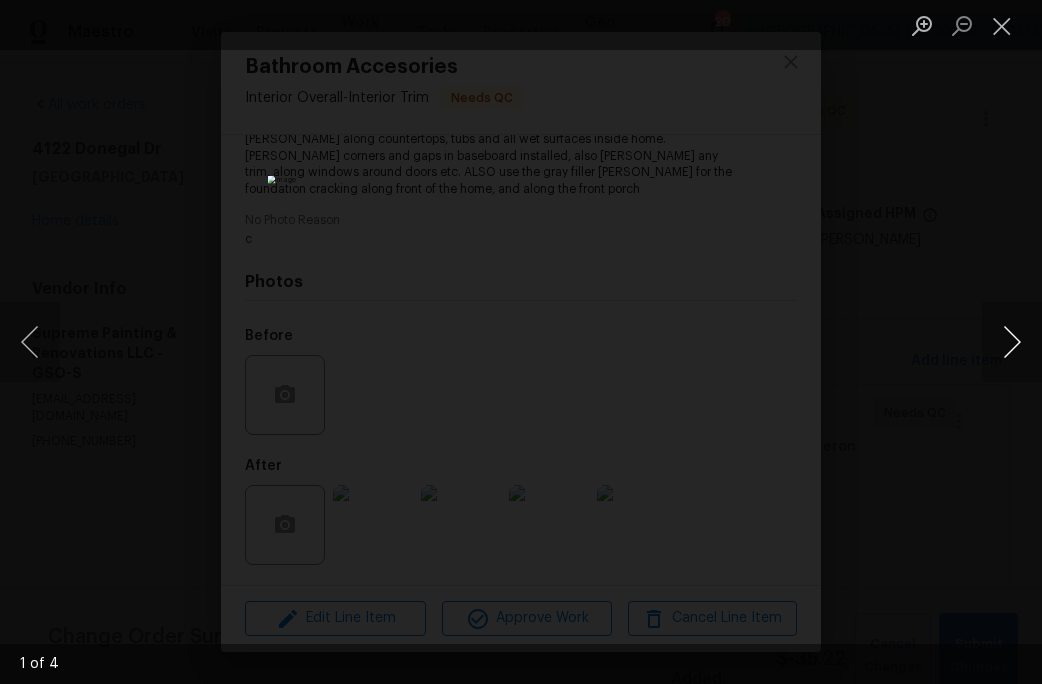 click at bounding box center (1012, 342) 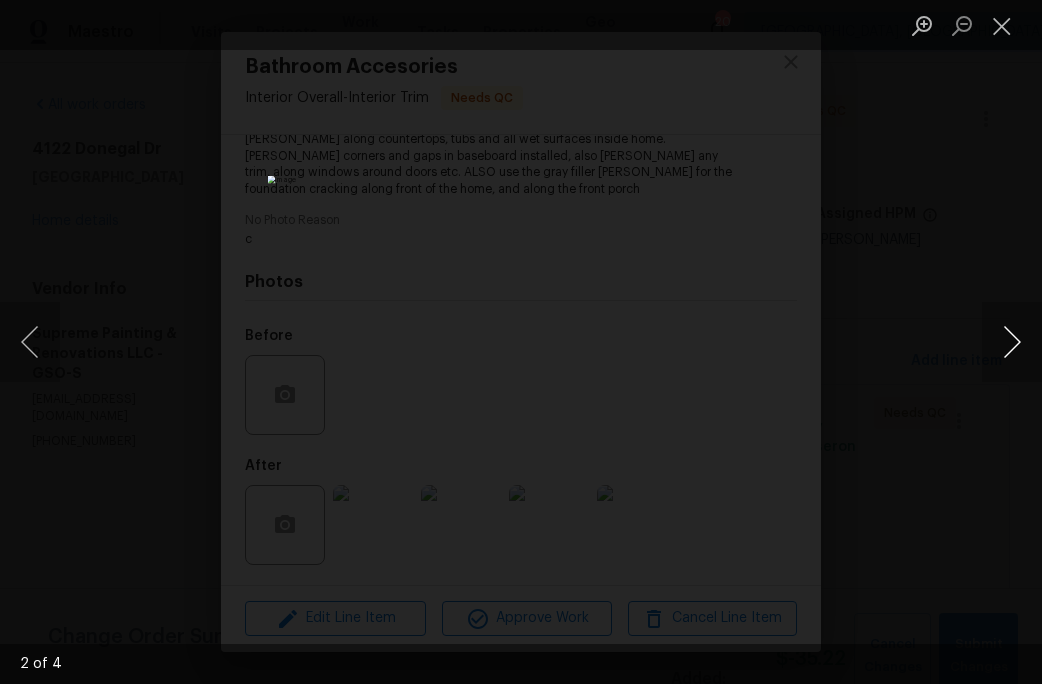 click at bounding box center (1012, 342) 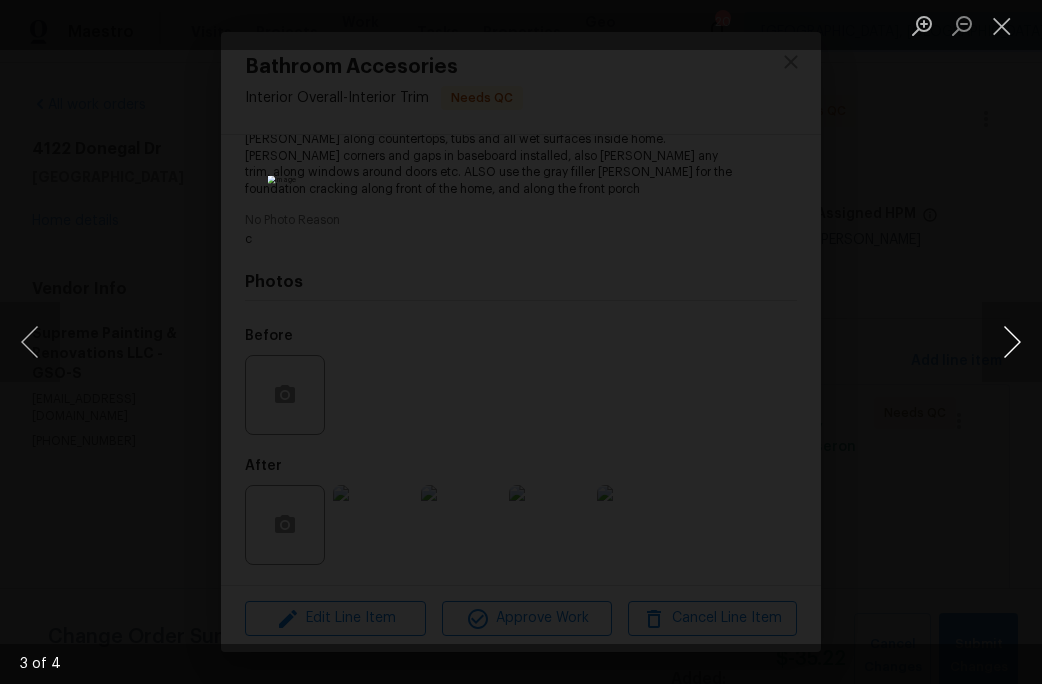 click at bounding box center (1012, 342) 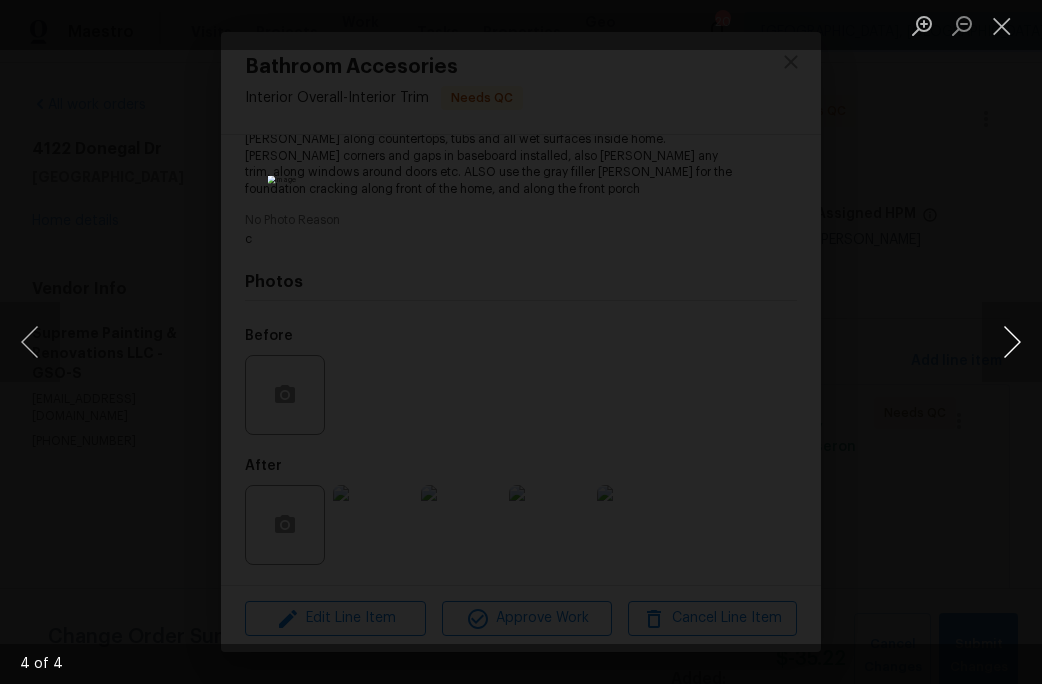 click at bounding box center (1012, 342) 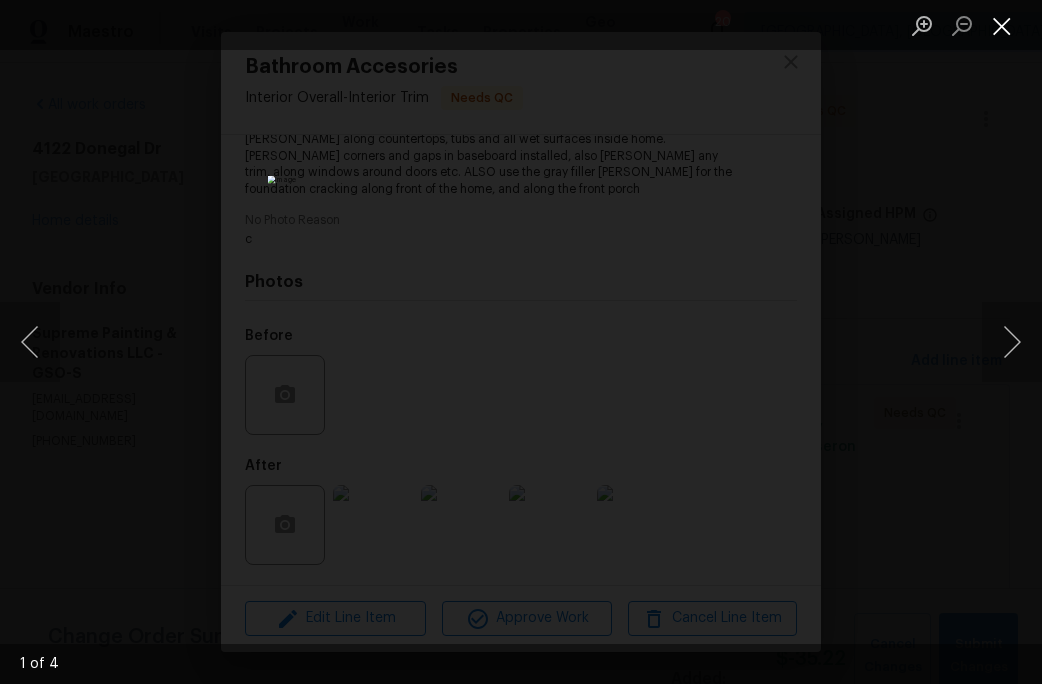 click at bounding box center (1002, 25) 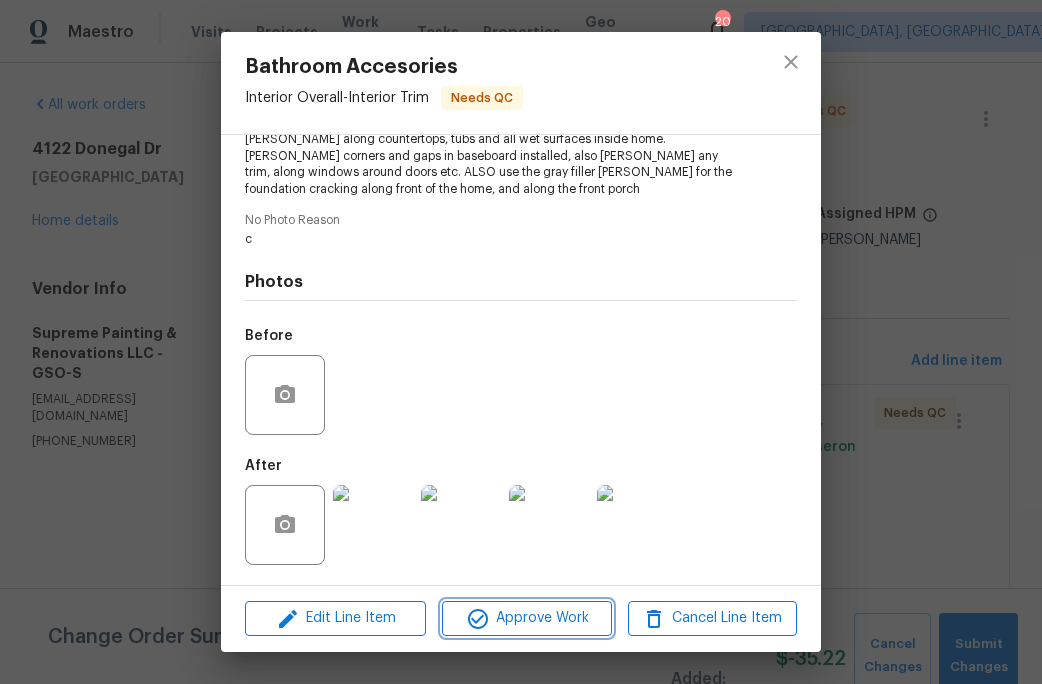 click on "Approve Work" at bounding box center [526, 618] 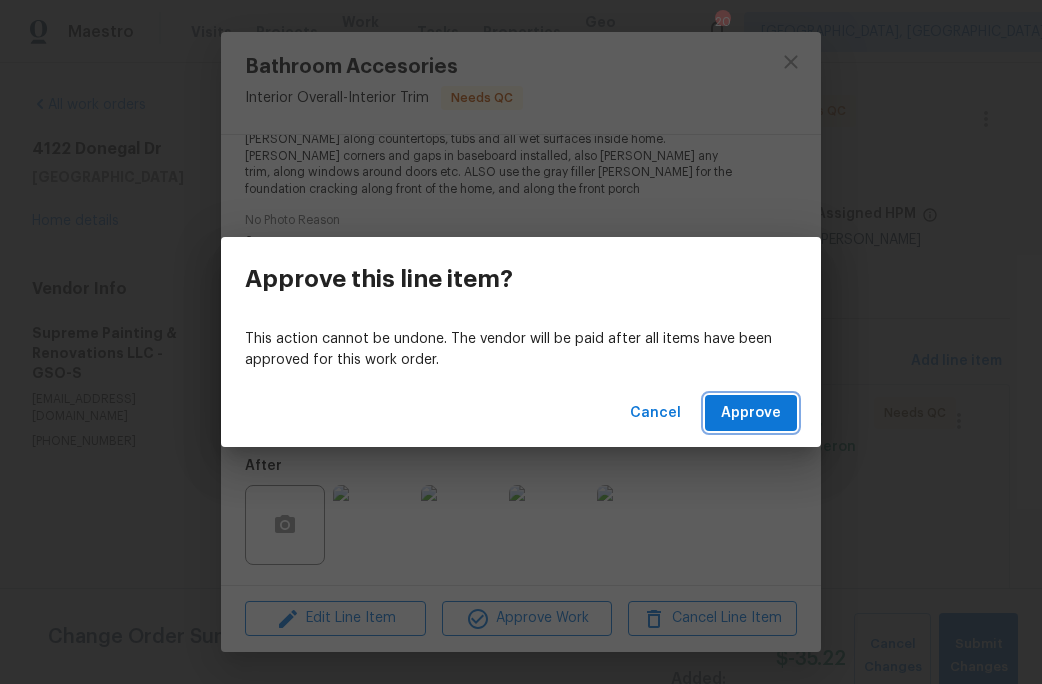 click on "Approve" at bounding box center (751, 413) 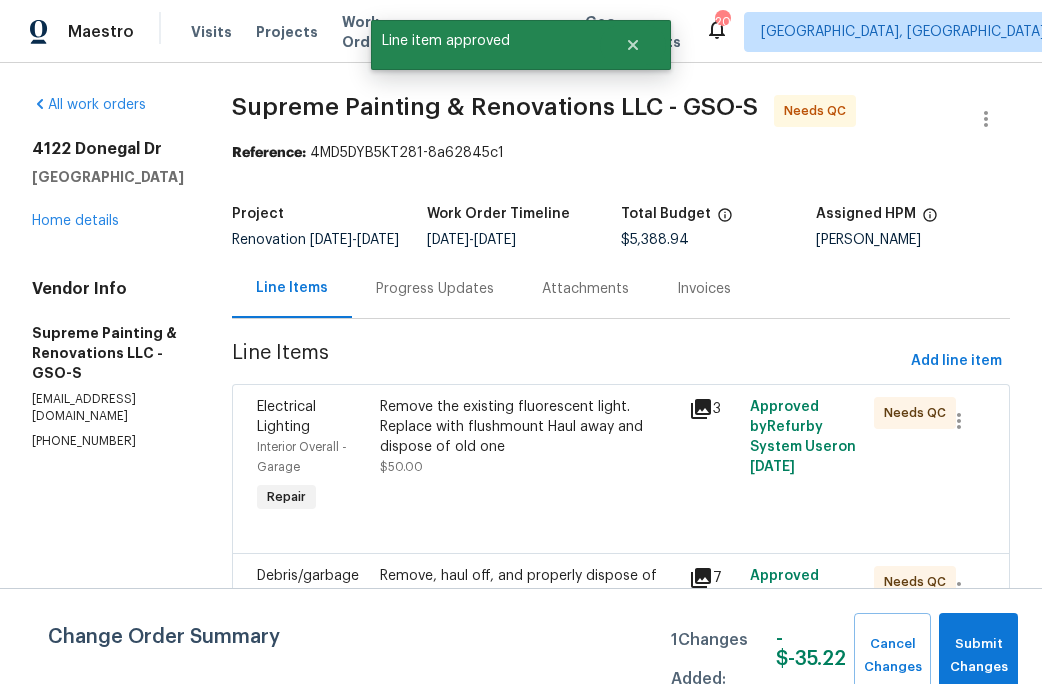 click on "Remove the existing fluorescent light. Replace with flushmount Haul away and dispose of old one" at bounding box center [528, 427] 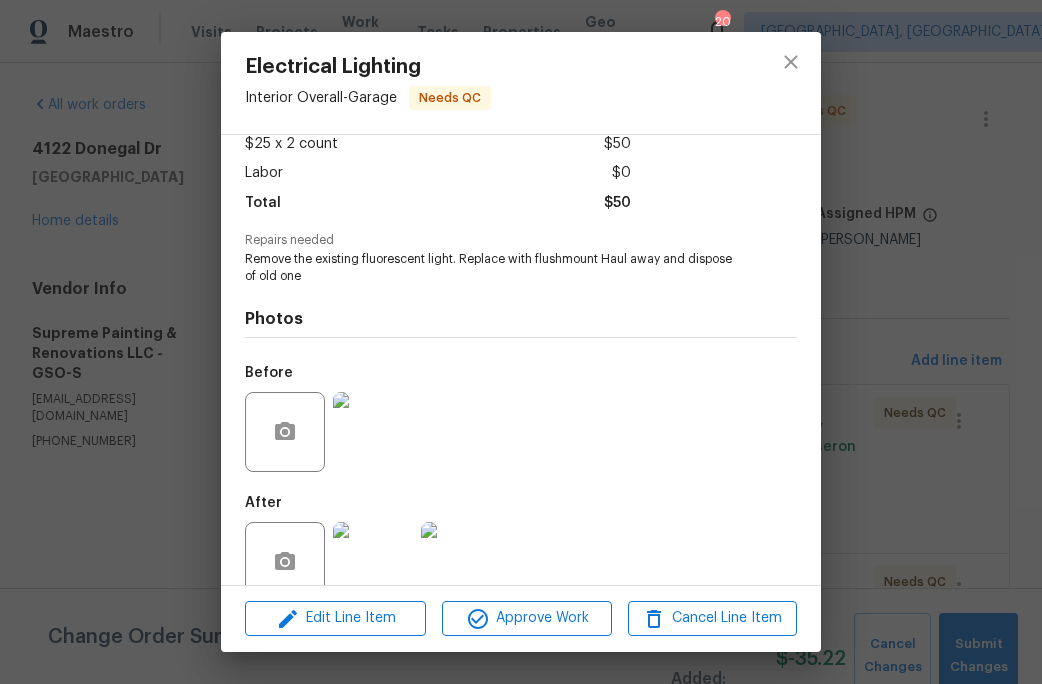 scroll, scrollTop: 132, scrollLeft: 0, axis: vertical 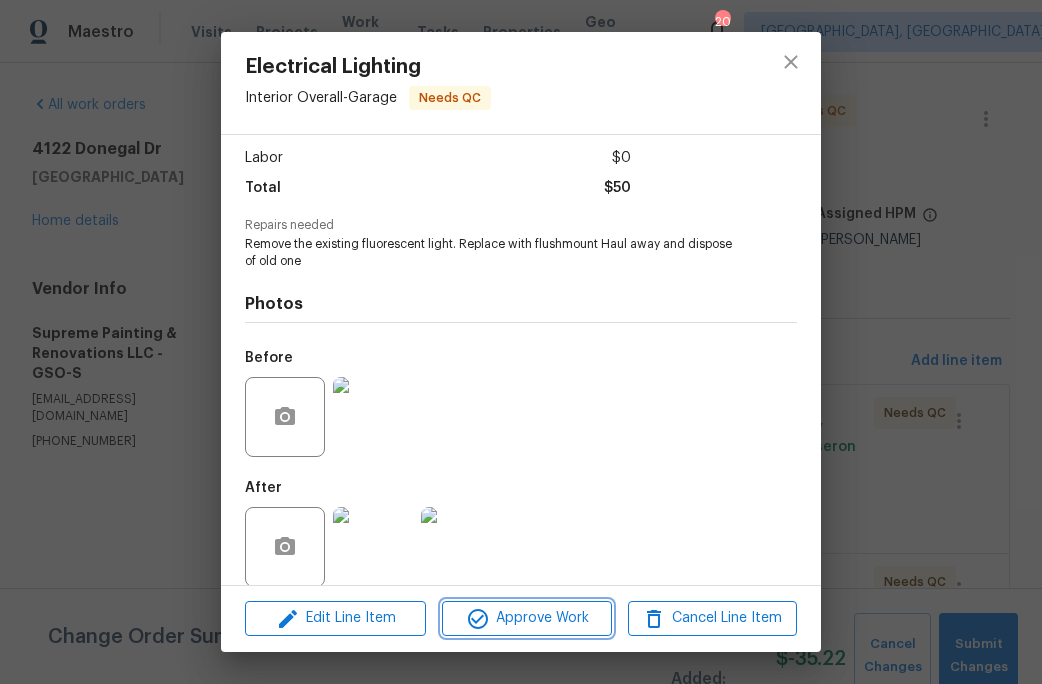 click on "Approve Work" at bounding box center (526, 618) 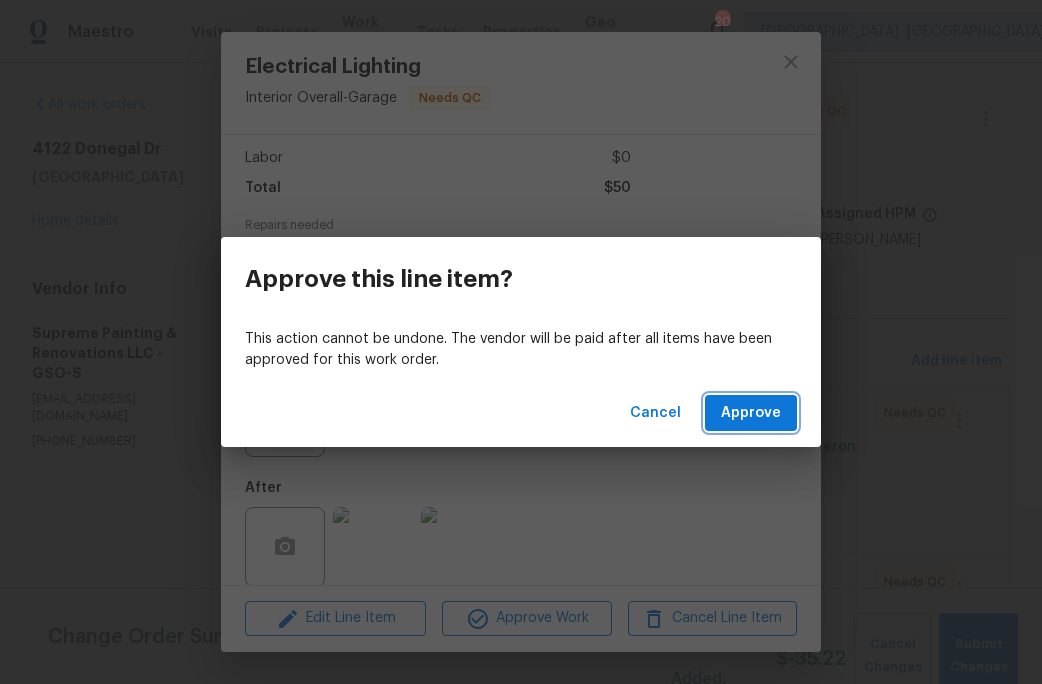 click on "Approve" at bounding box center (751, 413) 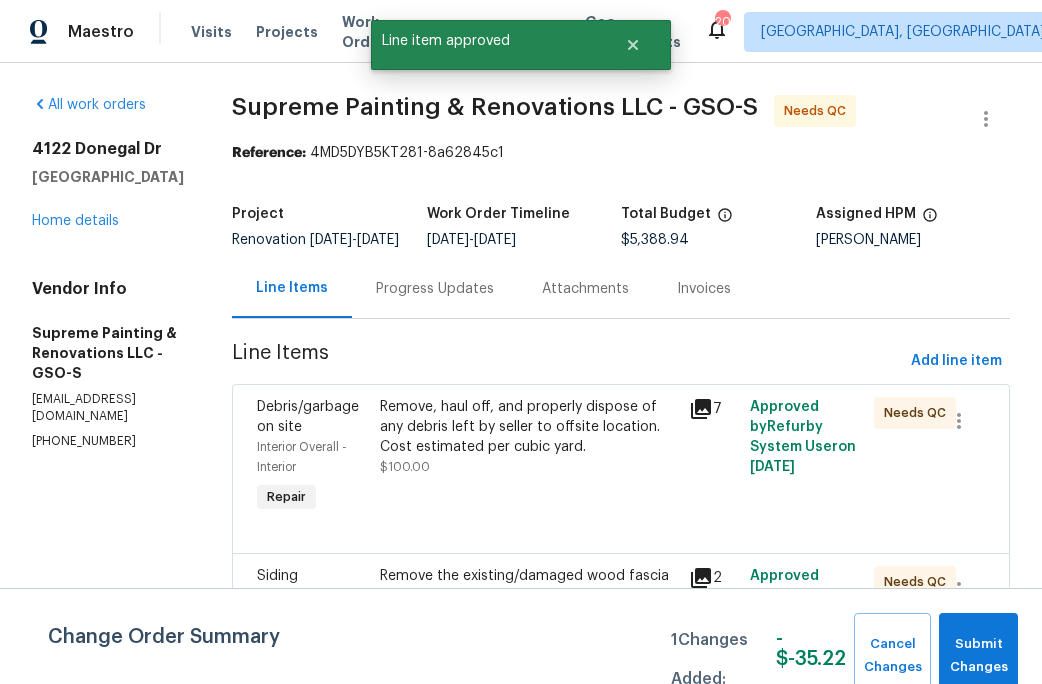 click on "Remove, haul off, and properly dispose of any debris left by seller to offsite location. Cost estimated per cubic yard." at bounding box center (528, 427) 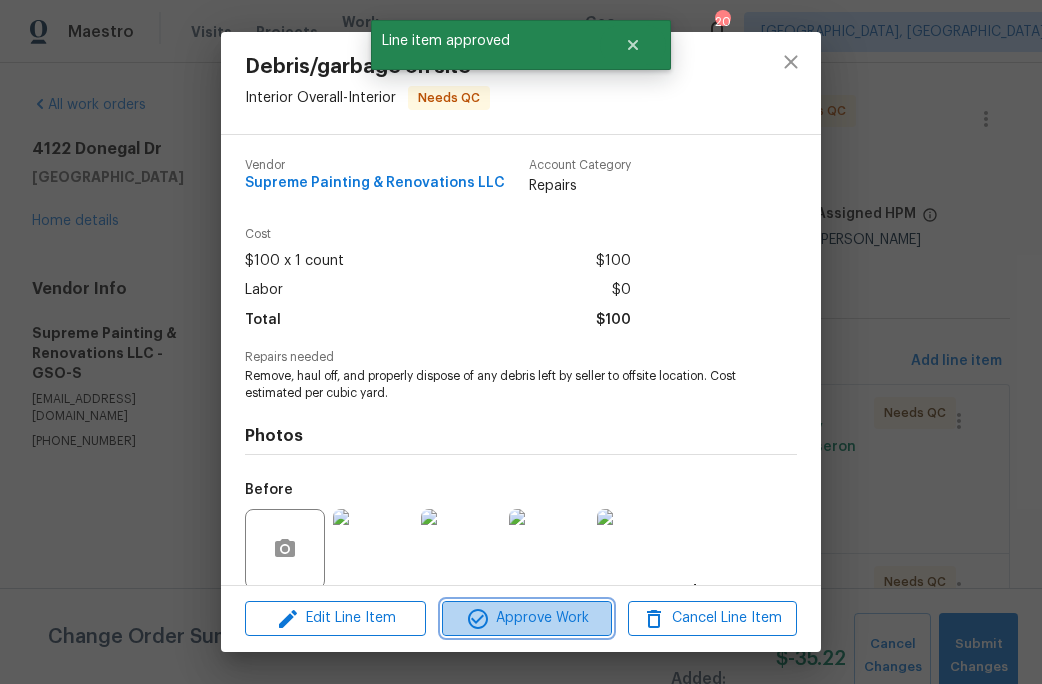 click on "Approve Work" at bounding box center (526, 618) 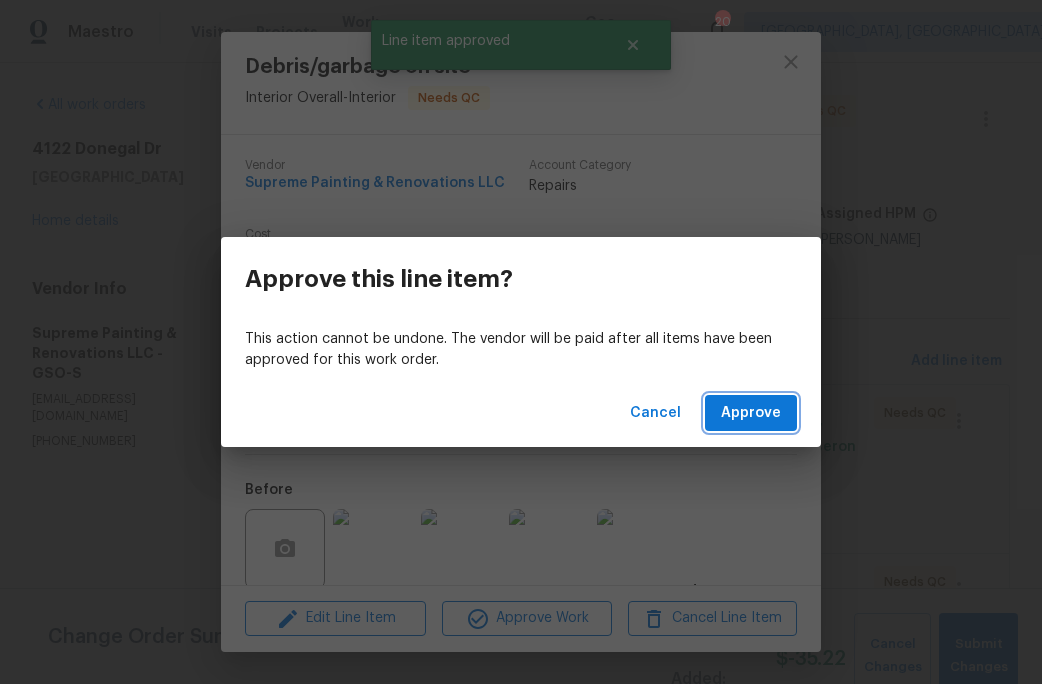 click on "Approve" at bounding box center [751, 413] 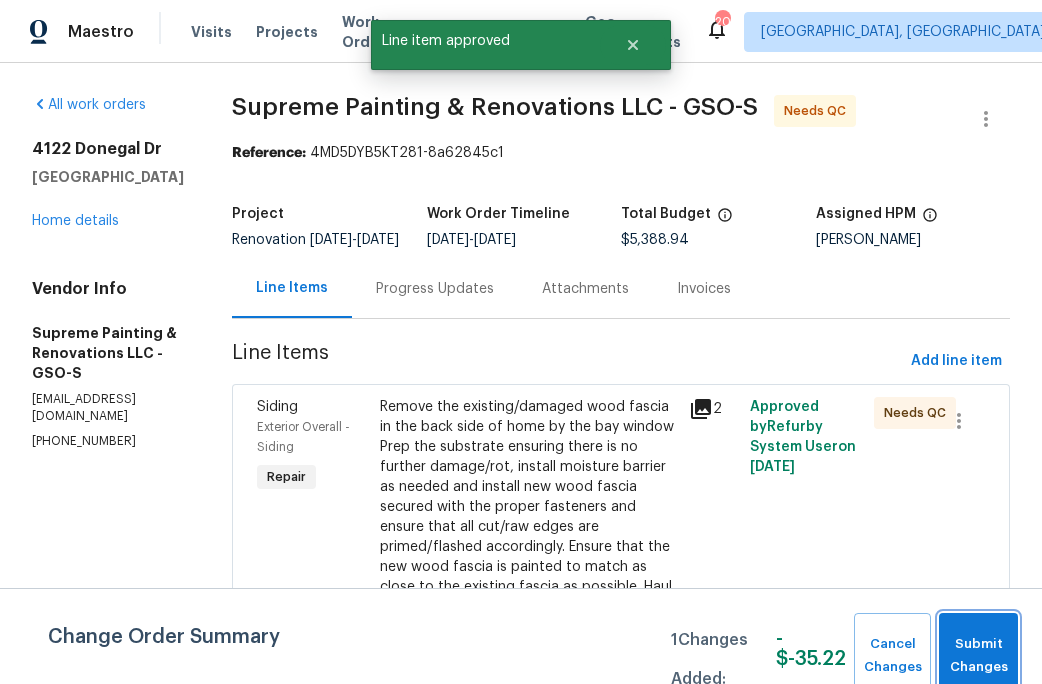 click on "Submit Changes" at bounding box center [978, 656] 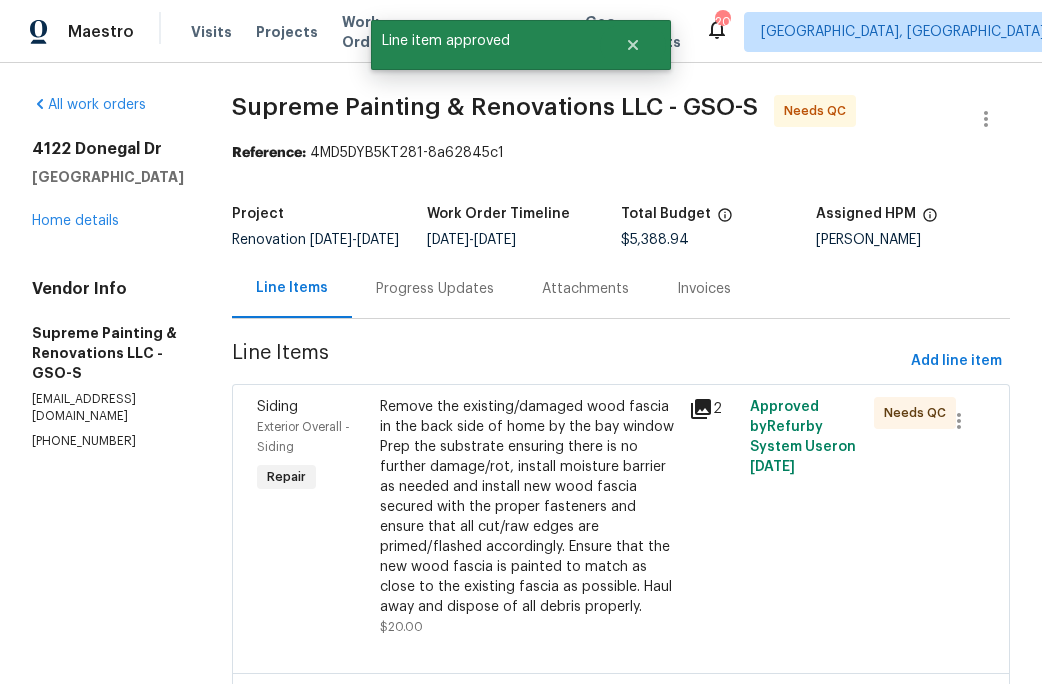 click on "Remove the existing/damaged wood fascia in the back side of home by the bay window
Prep the substrate ensuring there is no further damage/rot, install moisture barrier as needed and install new wood fascia secured with the proper fasteners and ensure that all cut/raw edges are primed/flashed accordingly. Ensure that the new wood fascia is painted to match as close to the existing fascia as possible. Haul away and dispose of all debris properly." at bounding box center [528, 507] 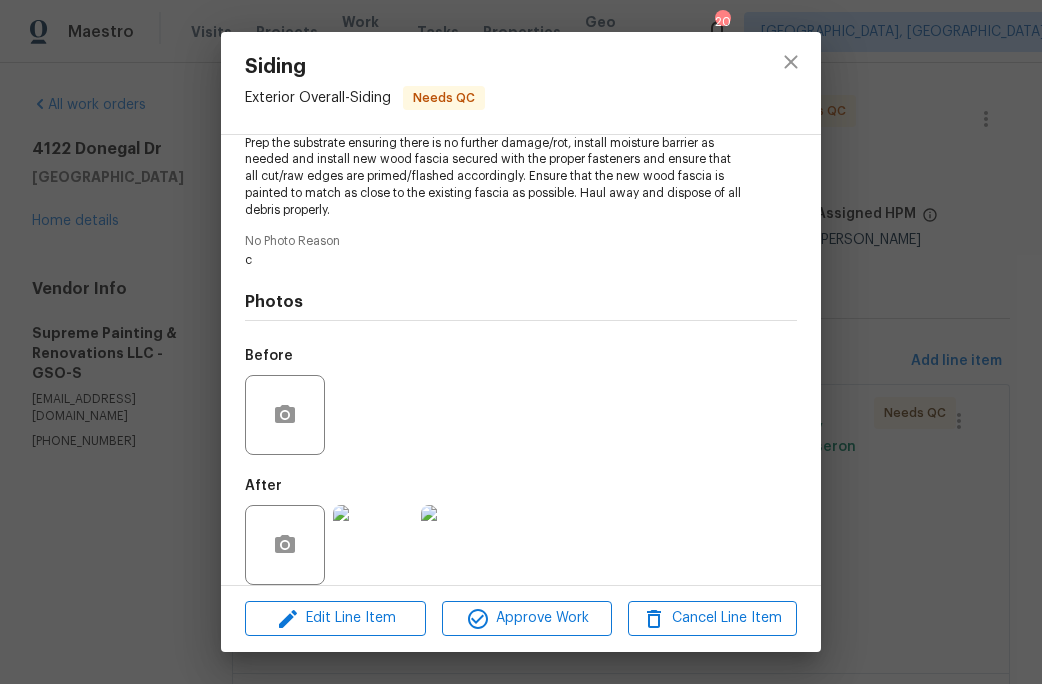 scroll, scrollTop: 270, scrollLeft: 0, axis: vertical 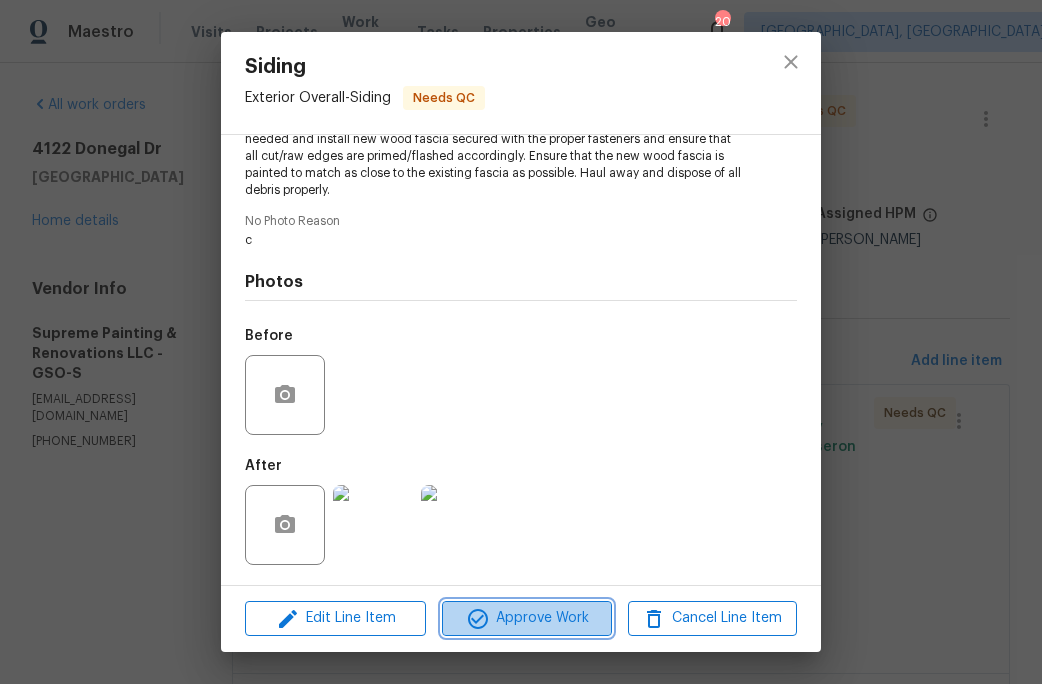 click on "Approve Work" at bounding box center [526, 618] 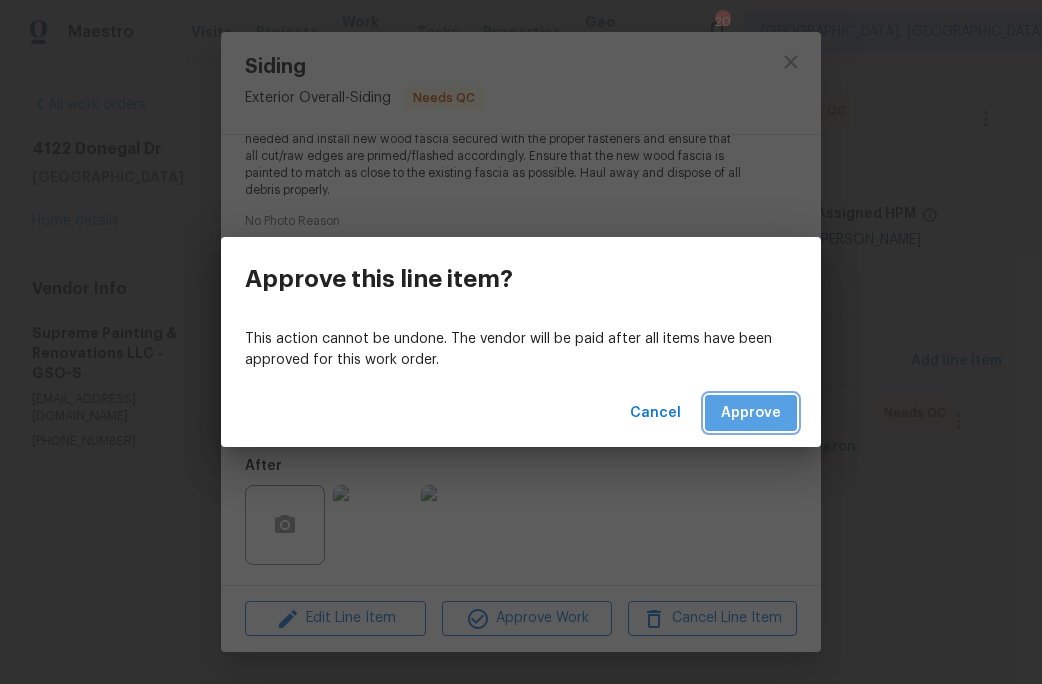 click on "Approve" at bounding box center (751, 413) 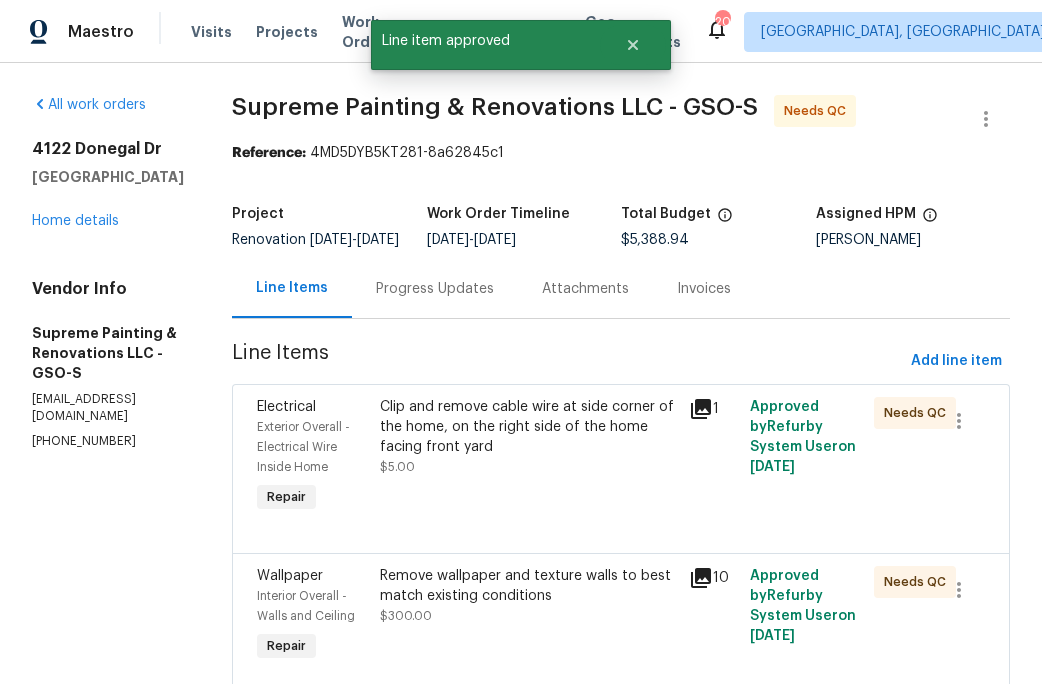 click on "Clip and remove cable wire at side corner of the home, on the right side of the home facing front yard" at bounding box center (528, 427) 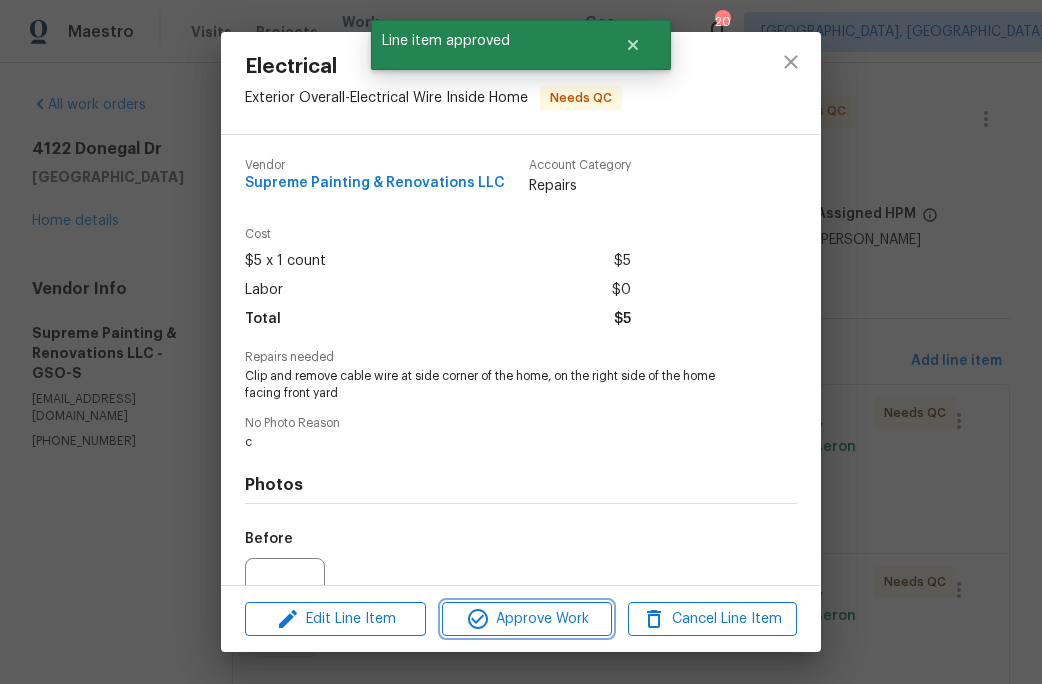 click on "Approve Work" at bounding box center (526, 619) 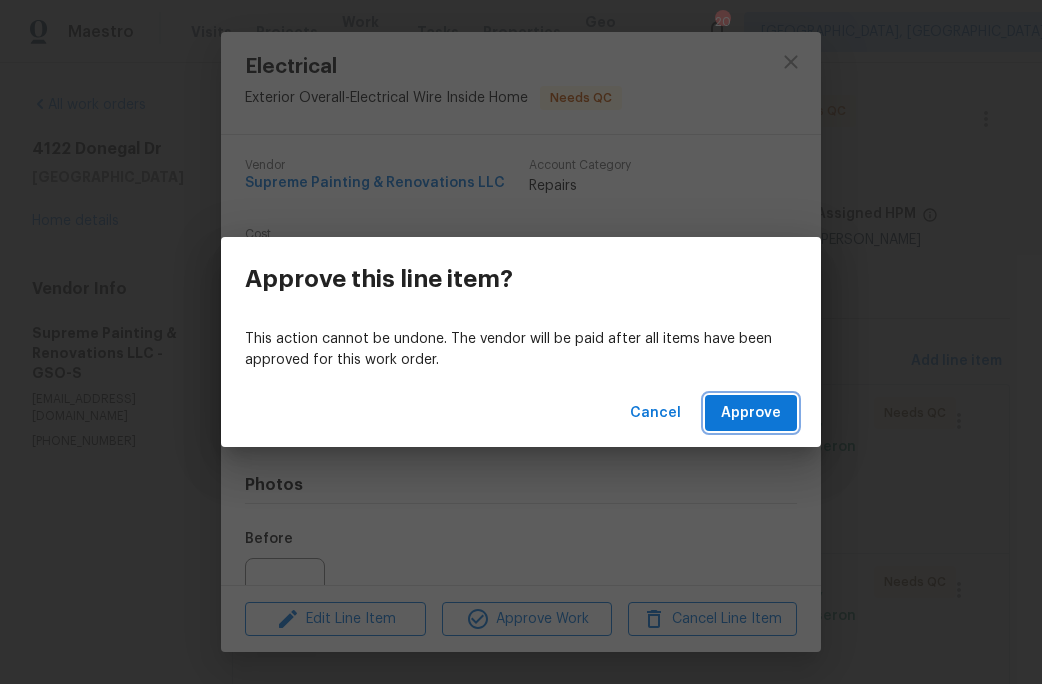 click on "Approve" at bounding box center (751, 413) 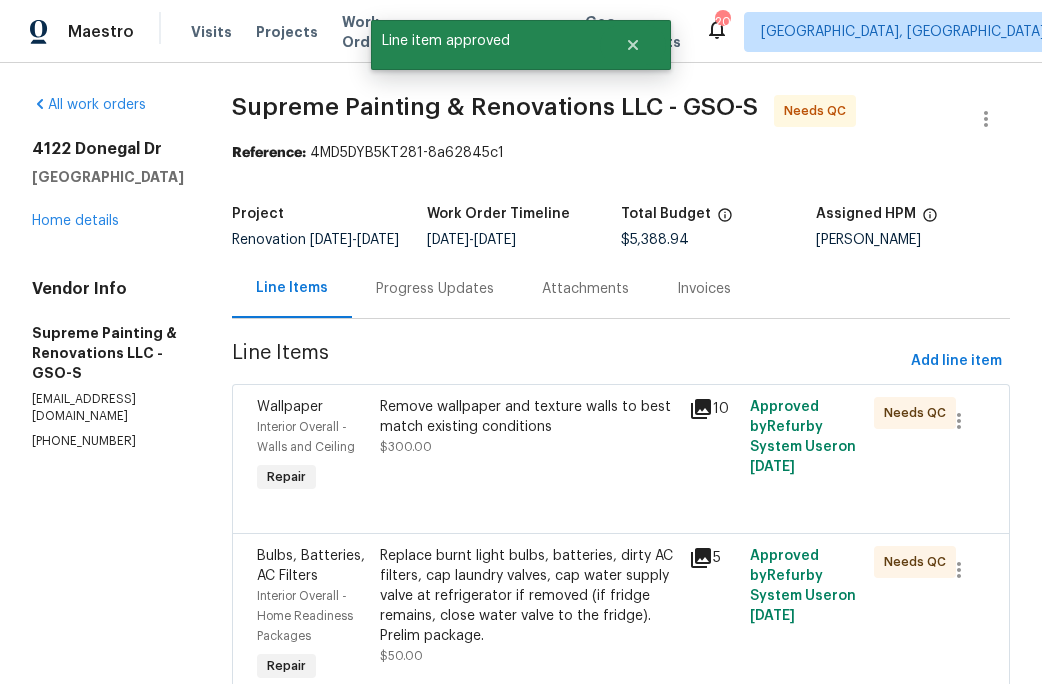 click on "Remove wallpaper and texture walls to best match existing conditions" at bounding box center (528, 417) 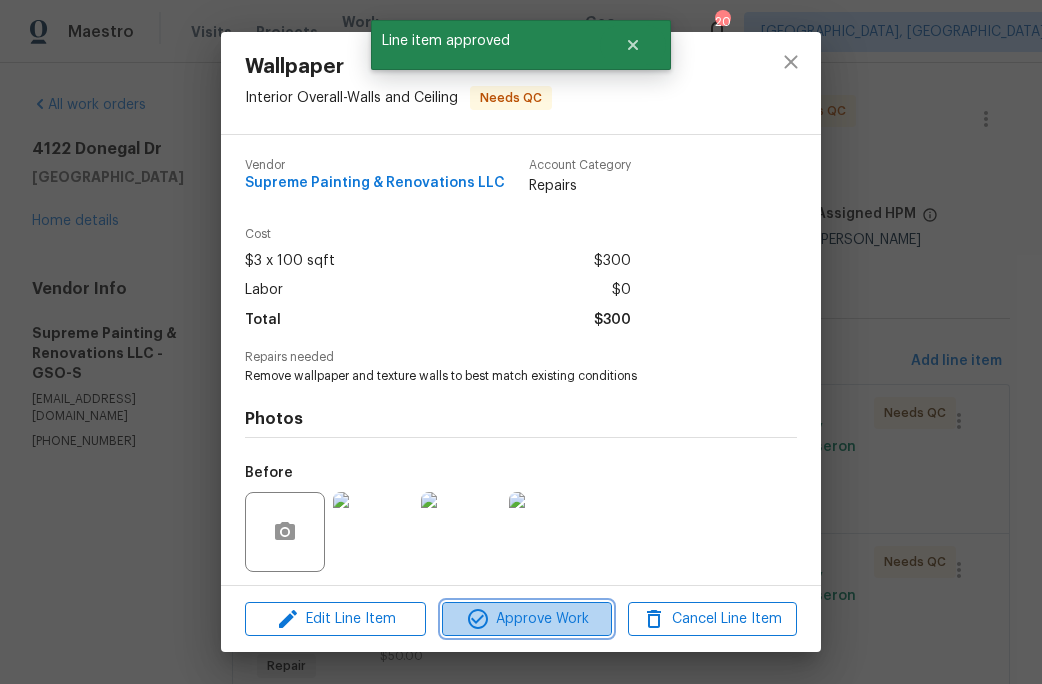 click on "Approve Work" at bounding box center (526, 619) 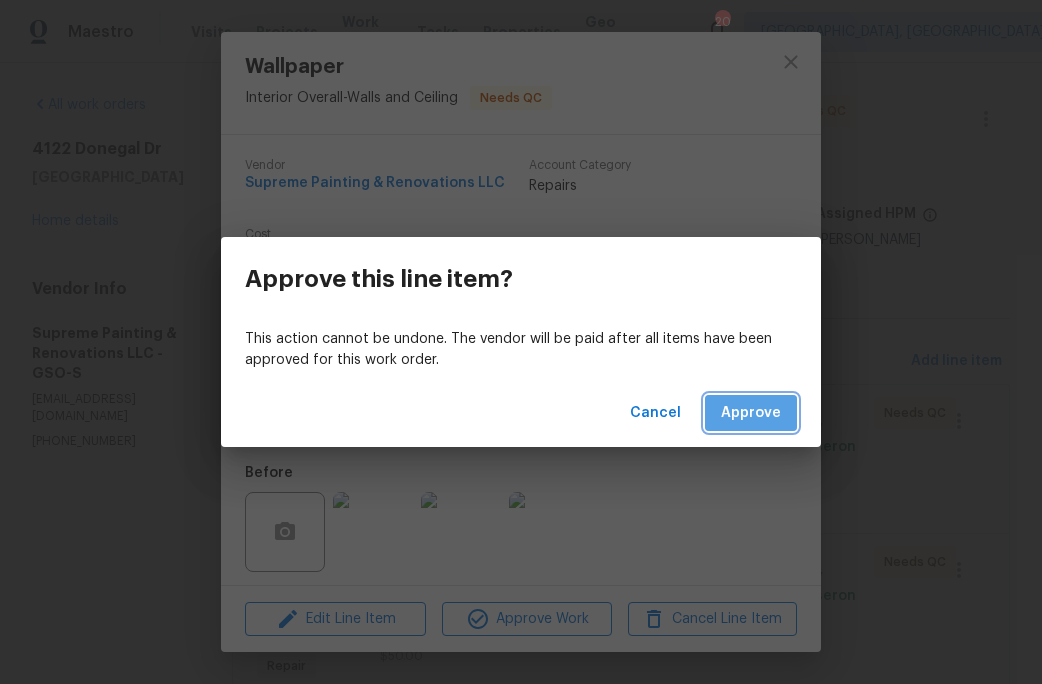 click on "Approve" at bounding box center [751, 413] 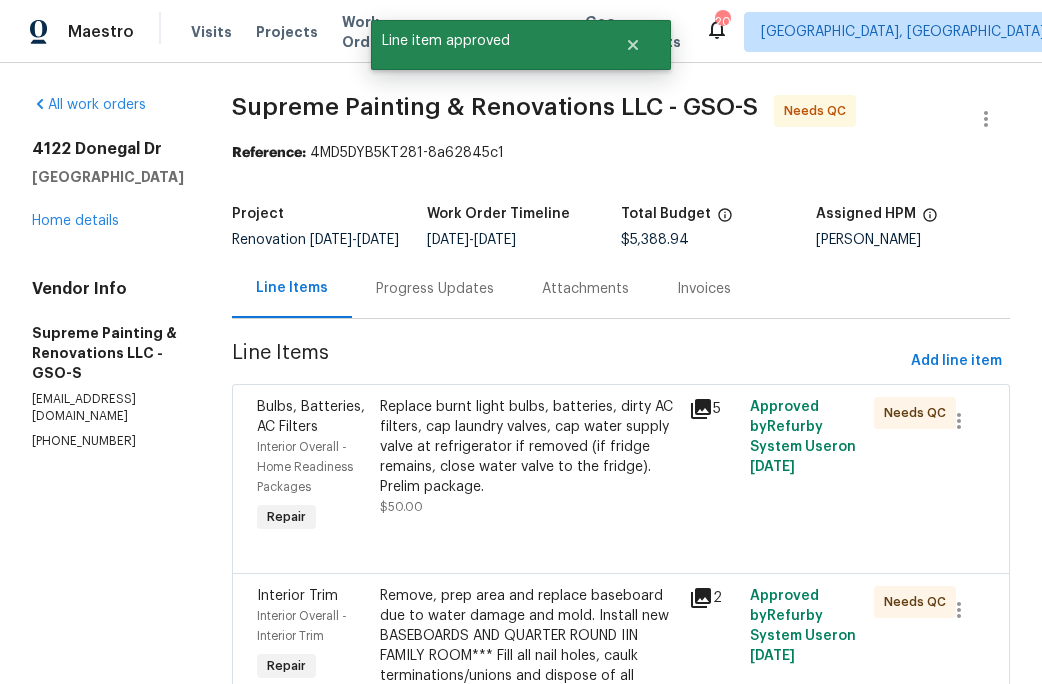 click on "Replace burnt light bulbs, batteries, dirty AC filters, cap laundry valves, cap water supply valve at refrigerator if removed (if fridge remains, close water valve to the fridge). Prelim package." at bounding box center [528, 447] 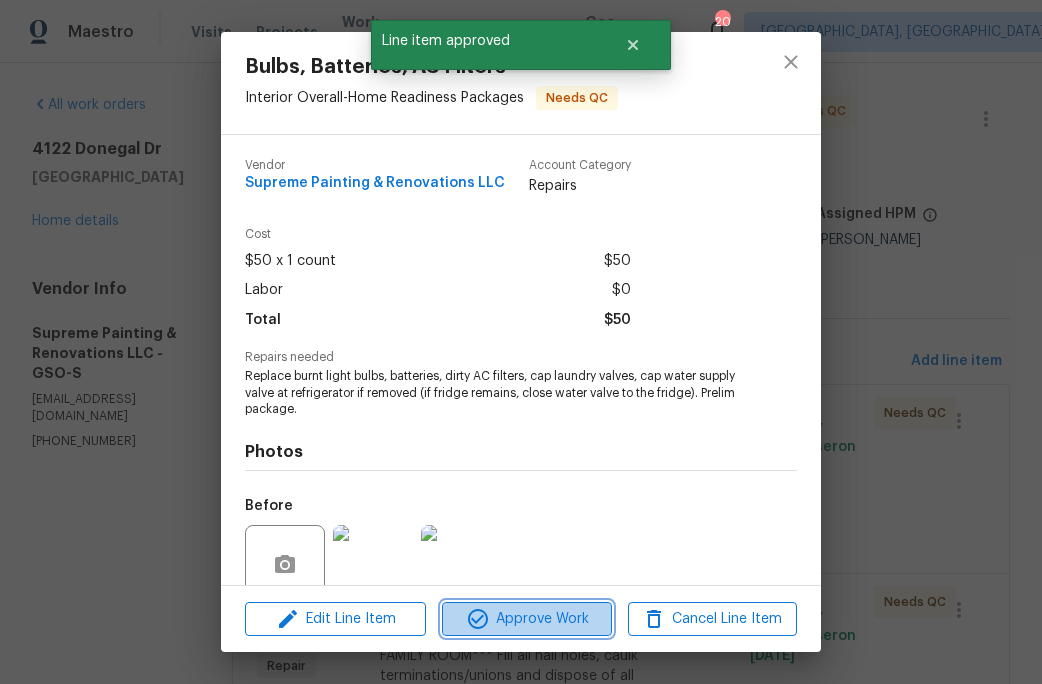 click on "Approve Work" at bounding box center (526, 619) 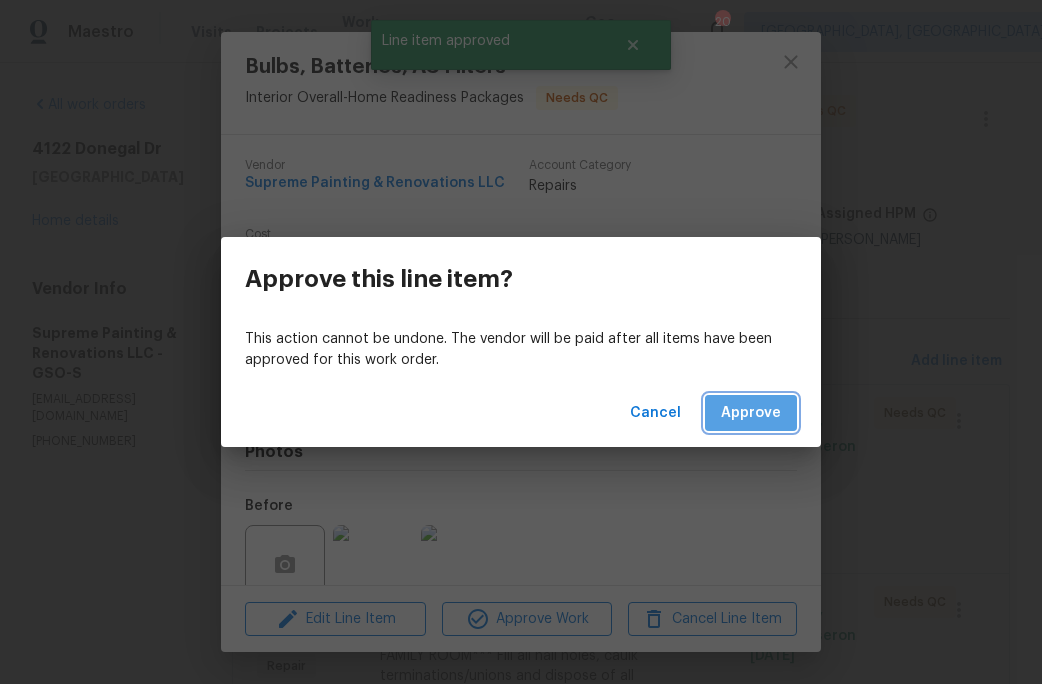 click on "Approve" at bounding box center (751, 413) 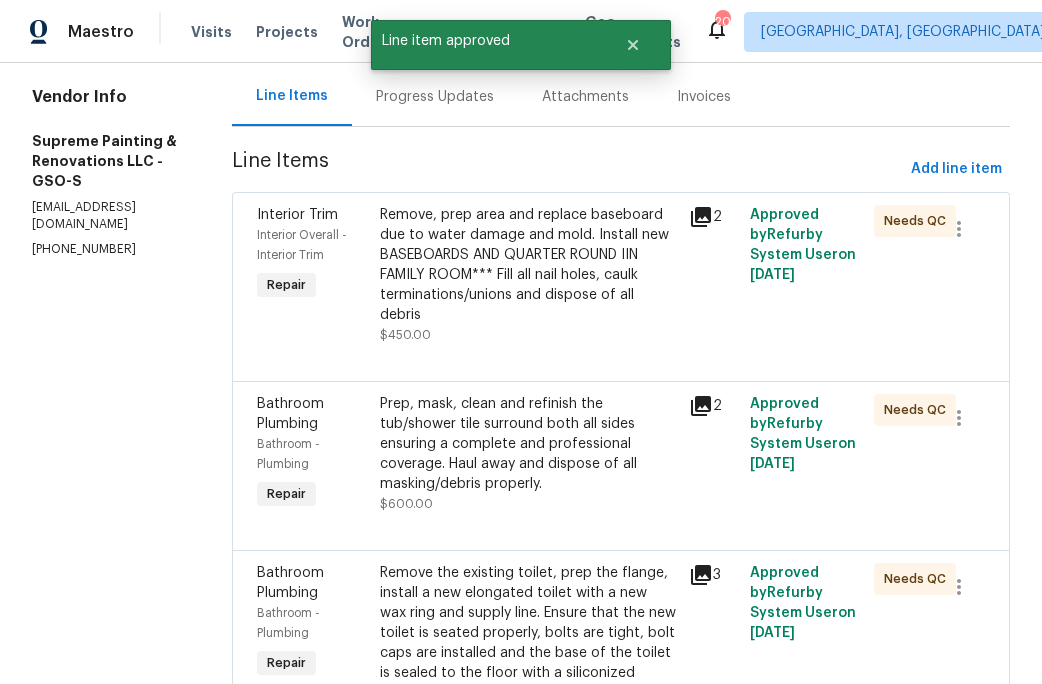 scroll, scrollTop: 209, scrollLeft: 0, axis: vertical 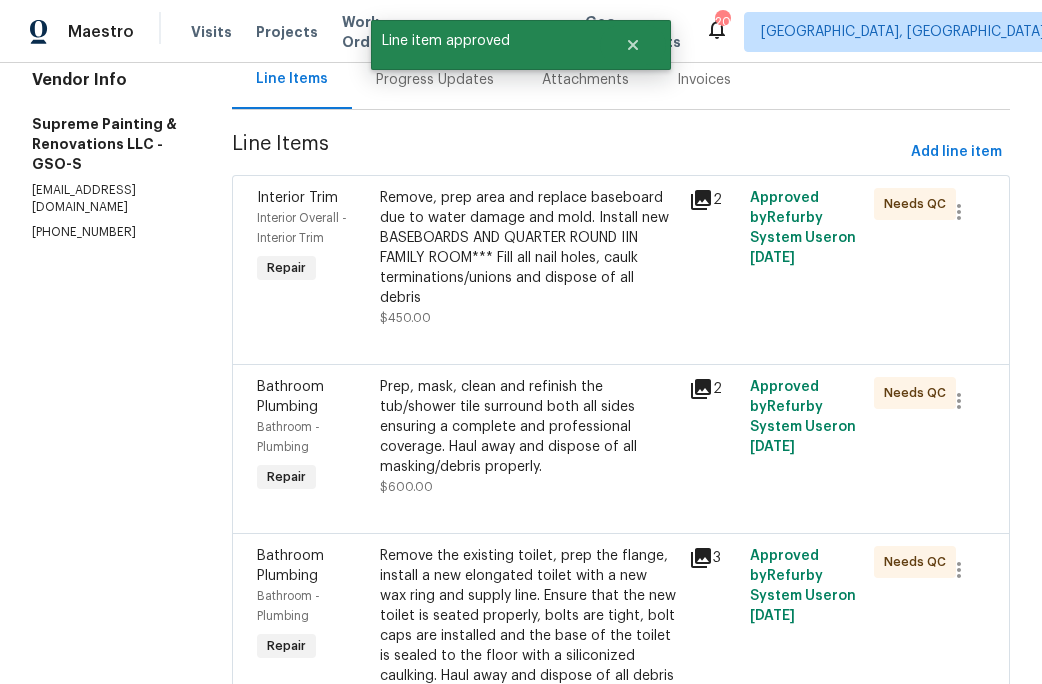 click on "Remove, prep area and replace baseboard due to water damage and mold. Install new BASEBOARDS AND QUARTER ROUND IIN FAMILY ROOM***
Fill all nail holes, caulk terminations/unions and dispose of all debris" at bounding box center [528, 248] 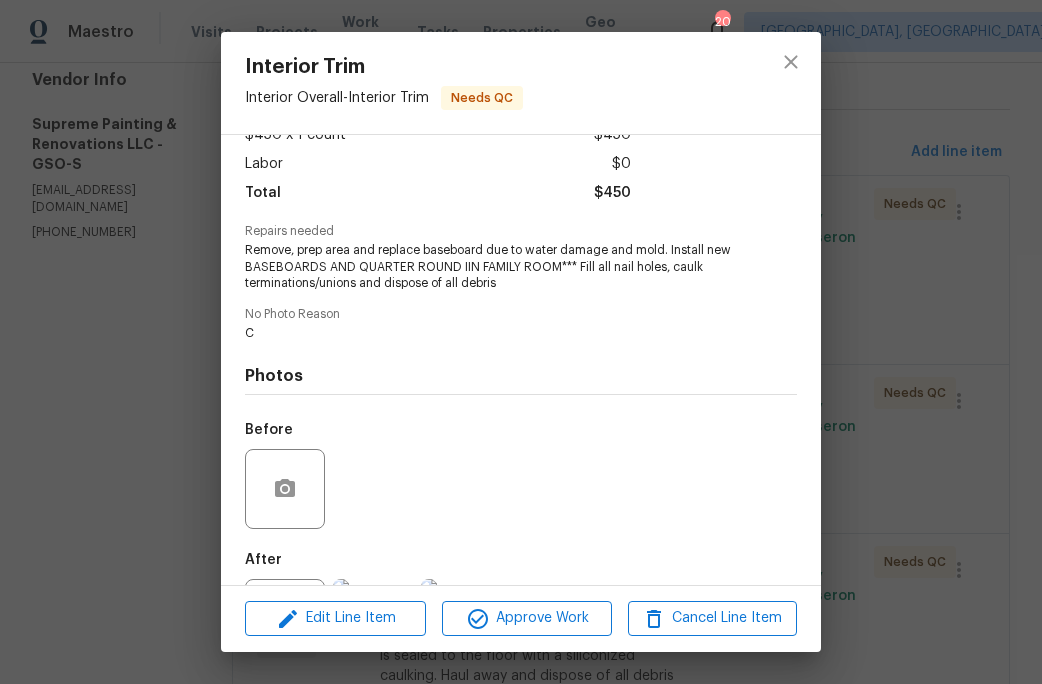 scroll, scrollTop: 220, scrollLeft: 0, axis: vertical 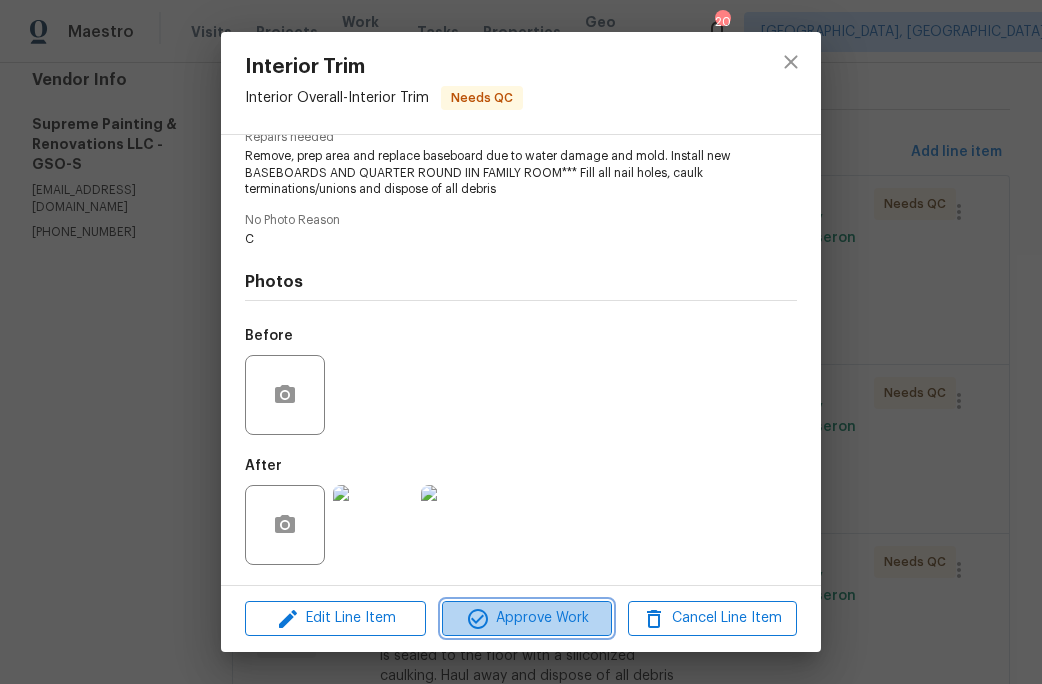 click on "Approve Work" at bounding box center [526, 618] 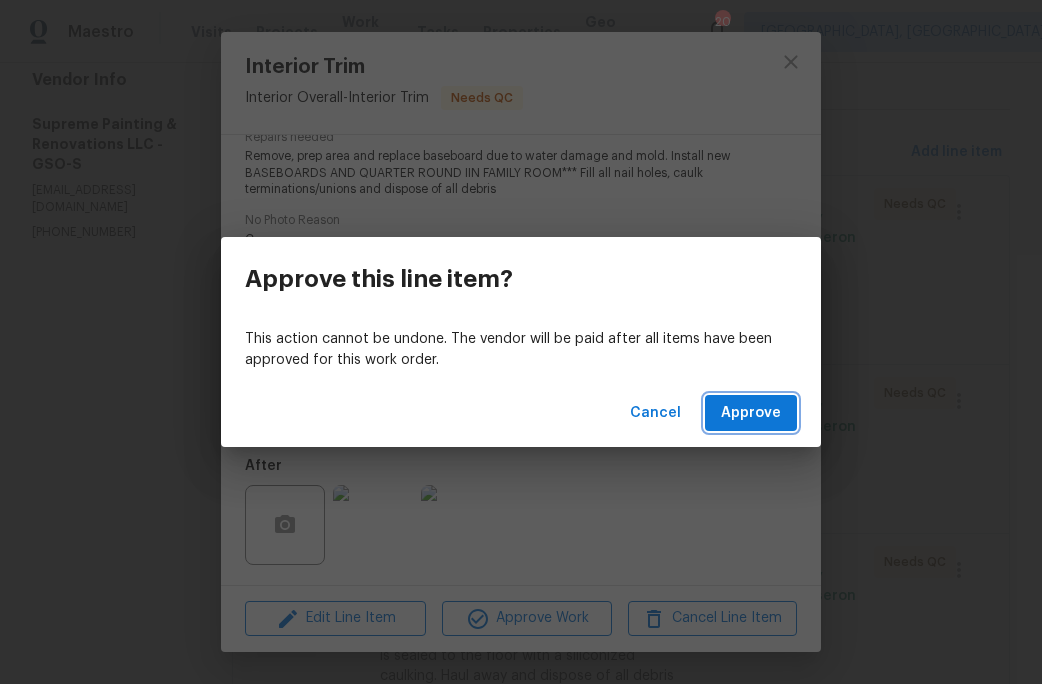 click on "Approve" at bounding box center (751, 413) 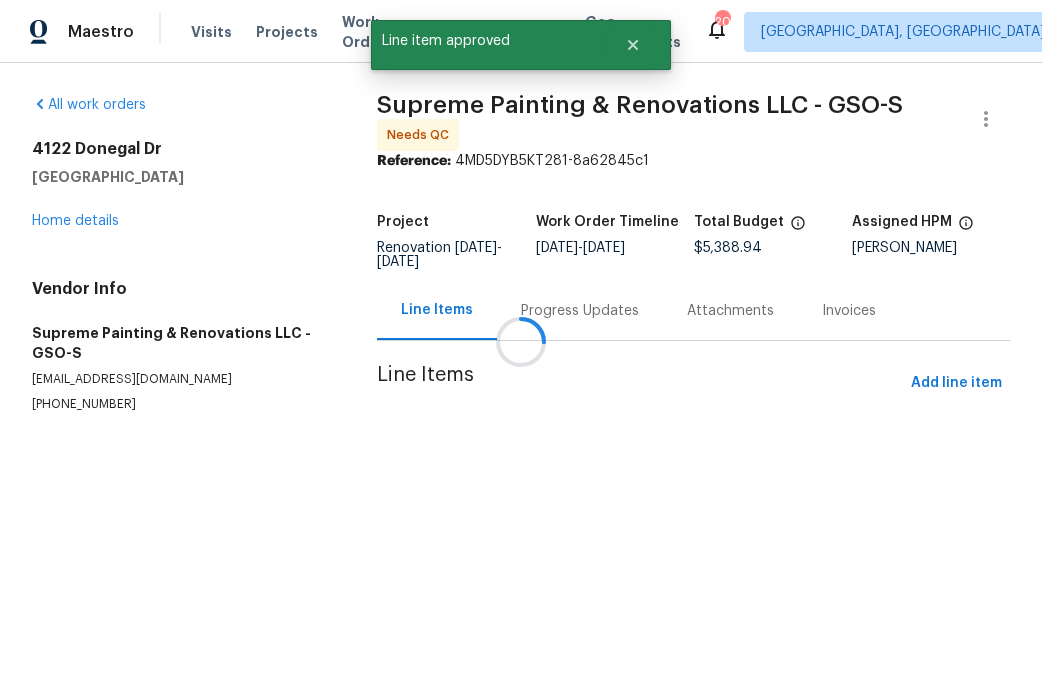 scroll, scrollTop: 0, scrollLeft: 0, axis: both 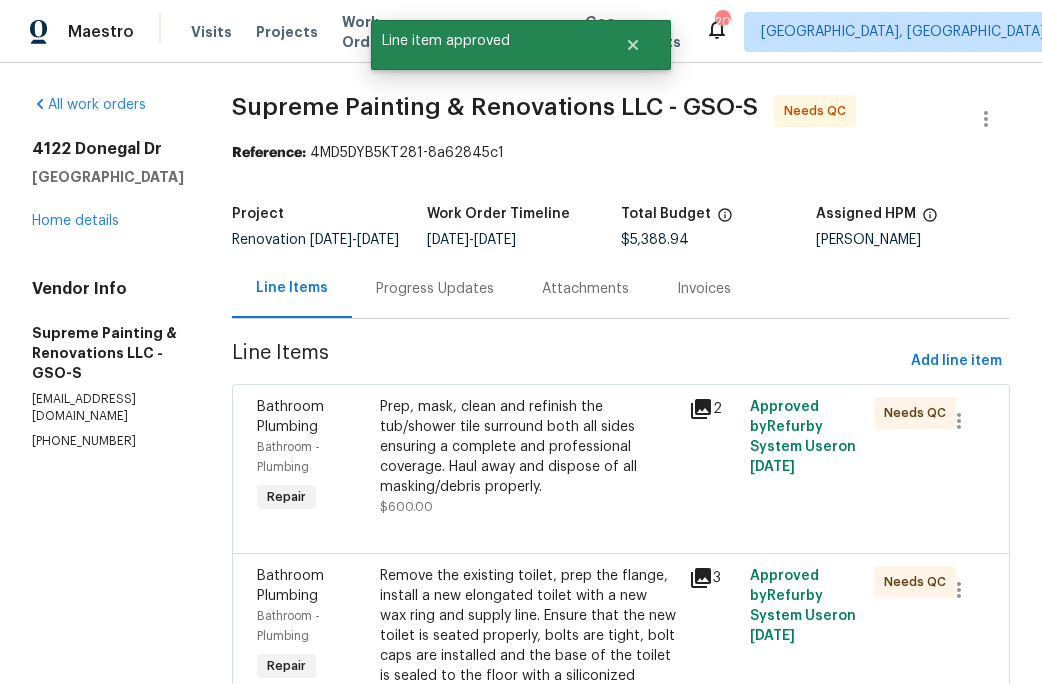 click on "Prep, mask, clean and refinish the tub/shower tile surround both all sides ensuring a complete and professional coverage. Haul away and dispose of all masking/debris properly." at bounding box center (528, 447) 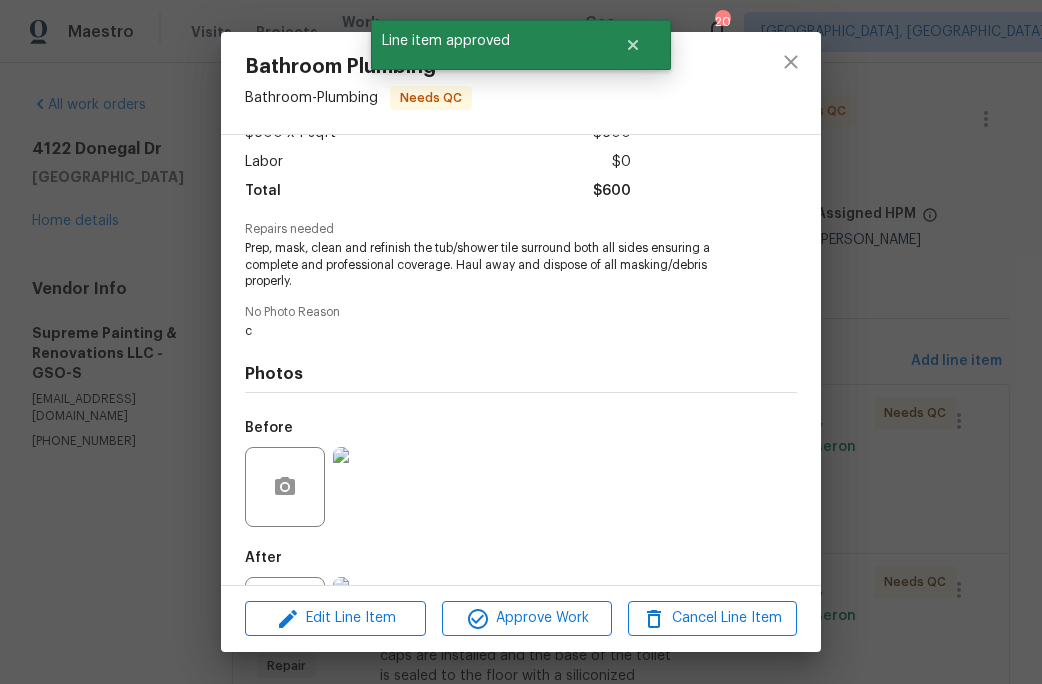 scroll, scrollTop: 220, scrollLeft: 0, axis: vertical 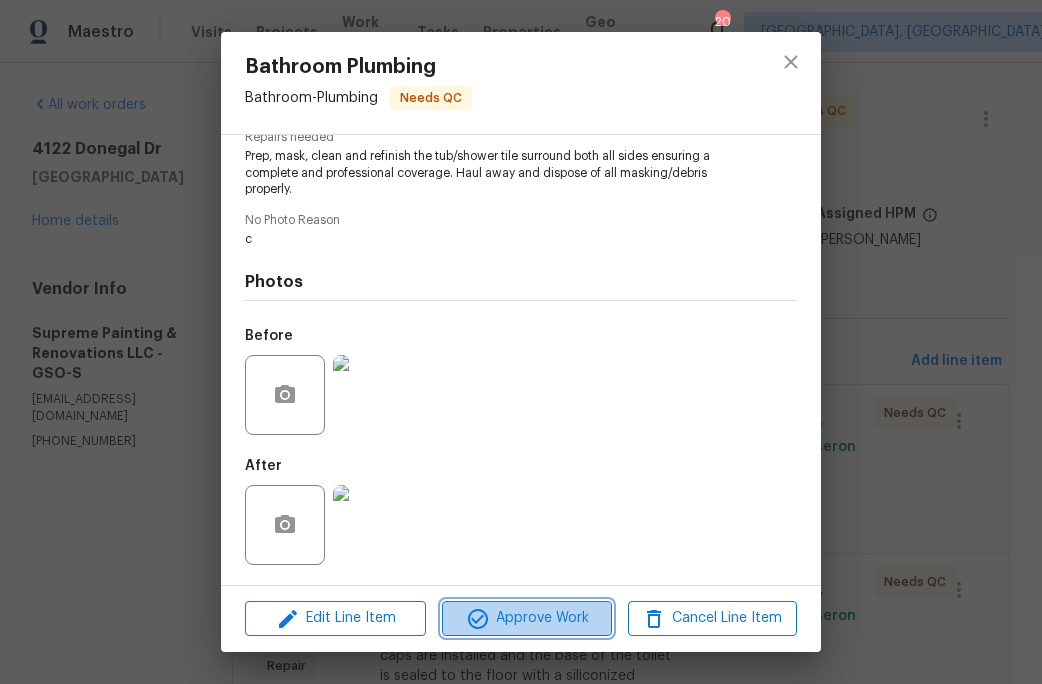 click on "Approve Work" at bounding box center [526, 618] 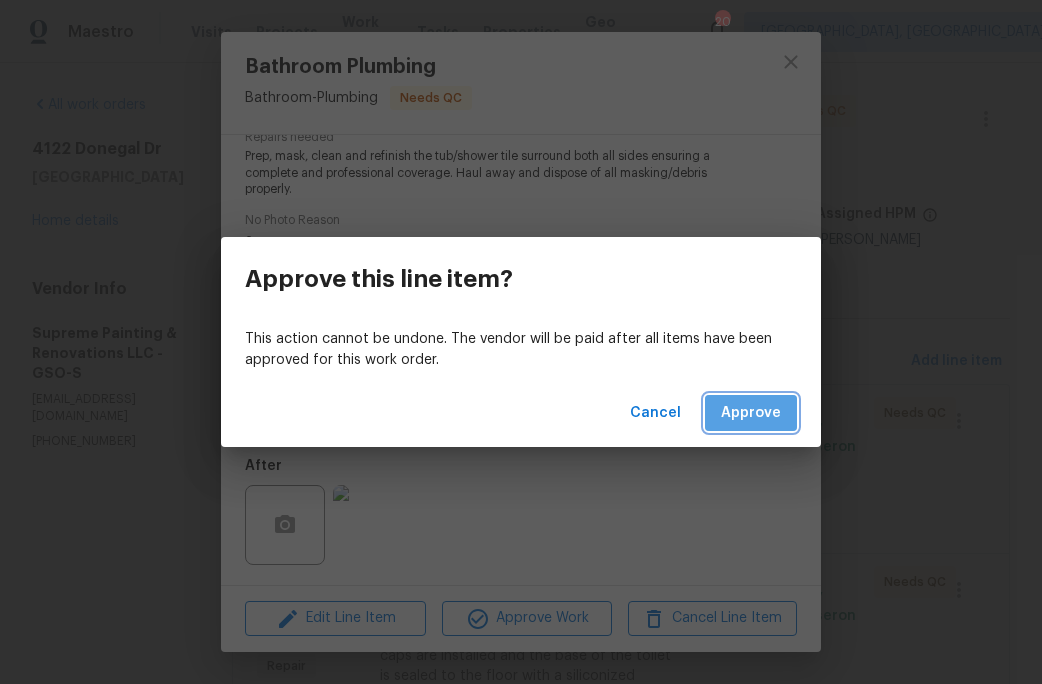 click on "Approve" at bounding box center [751, 413] 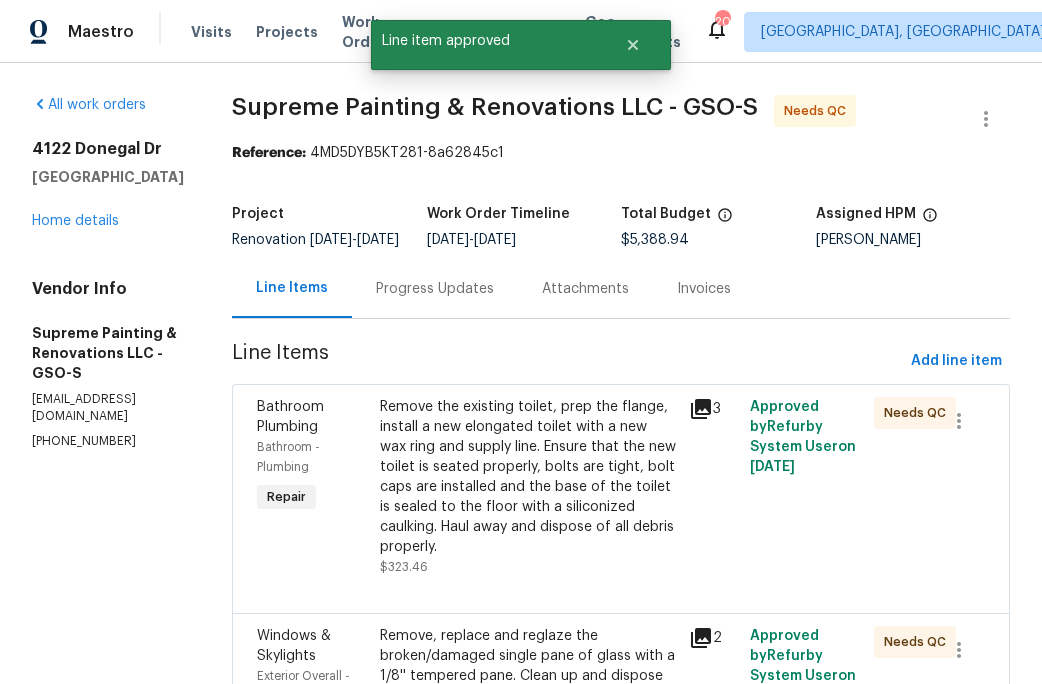 click on "Remove the existing toilet, prep the flange, install a new elongated toilet with a new wax ring and supply line. Ensure that the new toilet is seated properly, bolts are tight, bolt caps are installed and the base of the toilet is sealed to the floor with a siliconized caulking. Haul away and dispose of all debris properly." at bounding box center [528, 477] 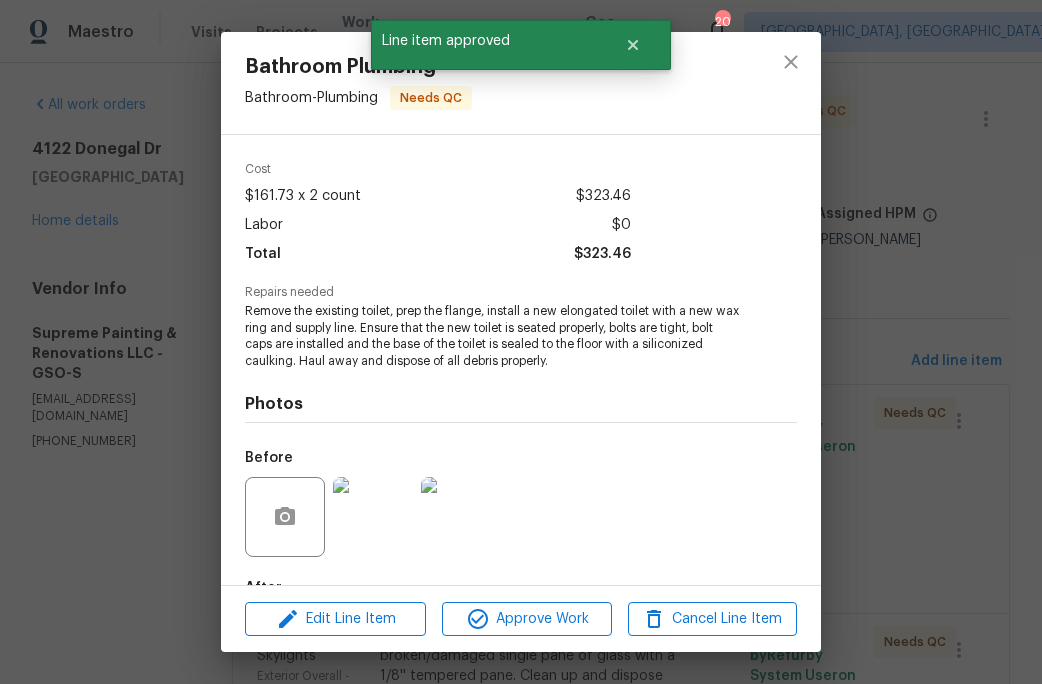 scroll, scrollTop: 187, scrollLeft: 0, axis: vertical 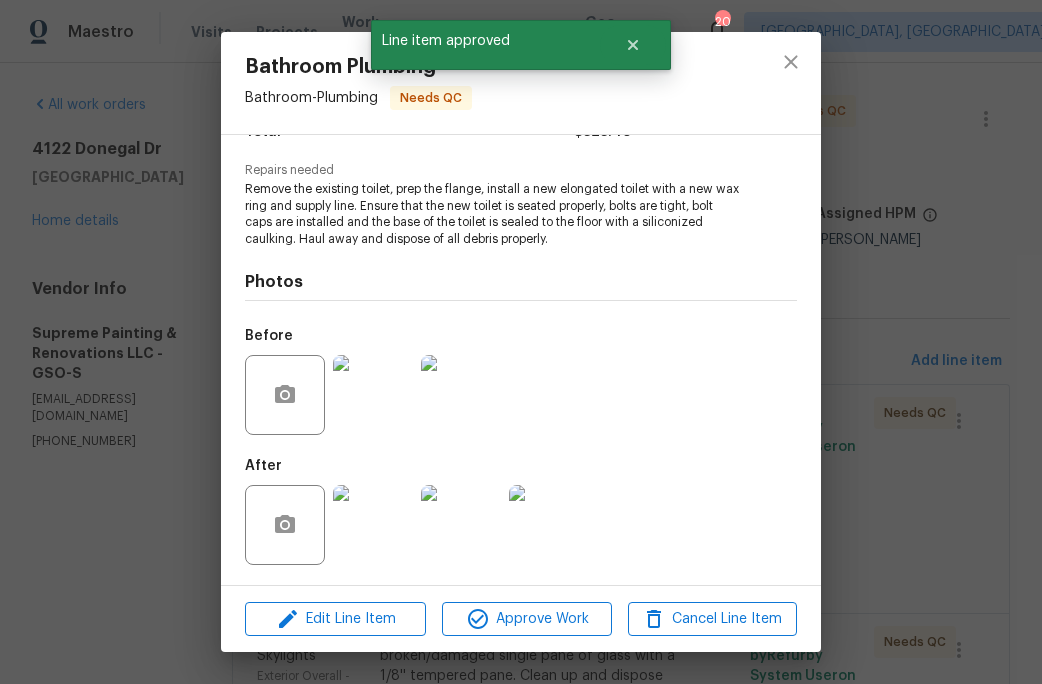 click on "Edit Line Item  Approve Work  Cancel Line Item" at bounding box center (521, 619) 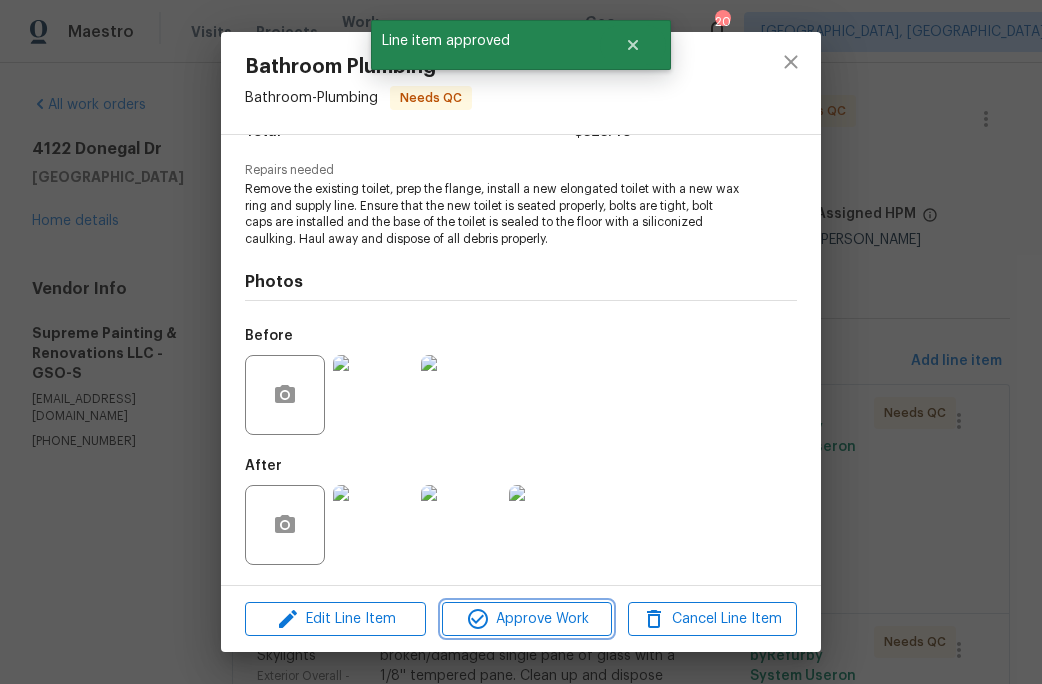 click on "Approve Work" at bounding box center [526, 619] 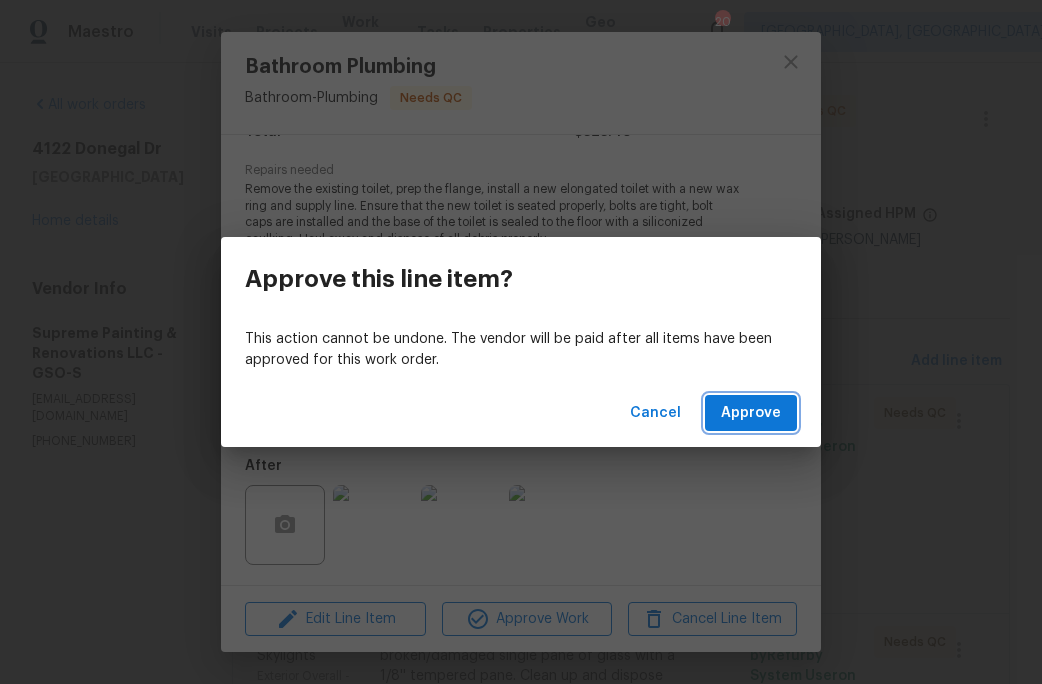 click on "Approve" at bounding box center [751, 413] 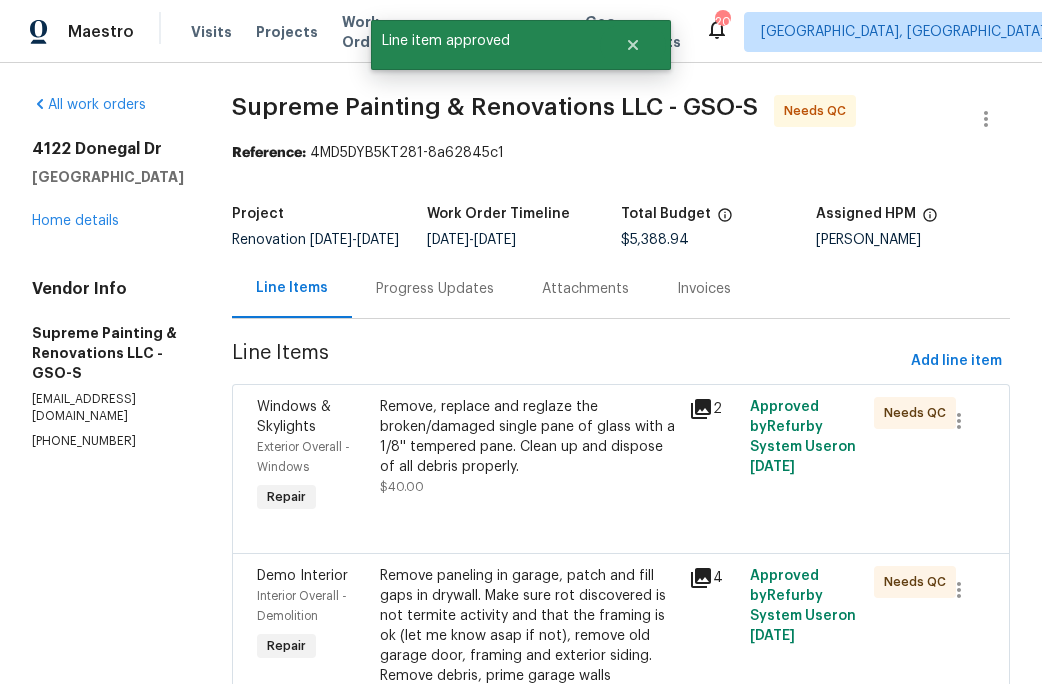 click on "Remove, replace and reglaze the broken/damaged single pane of glass with a 1/8'' tempered pane. Clean up and dispose of all debris properly." at bounding box center (528, 437) 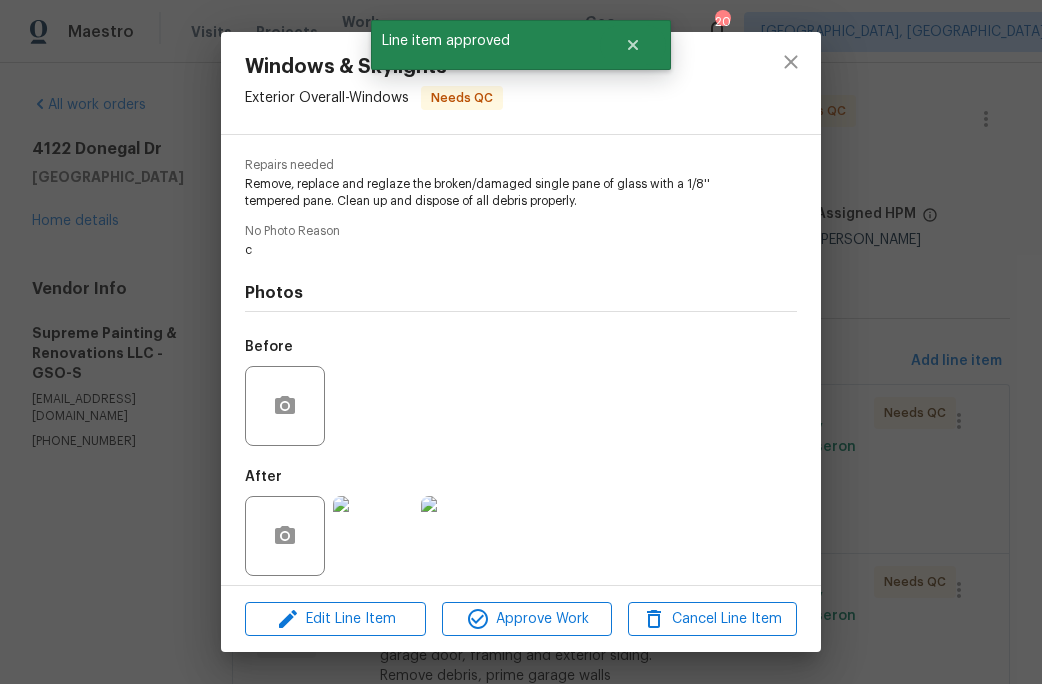 scroll, scrollTop: 203, scrollLeft: 0, axis: vertical 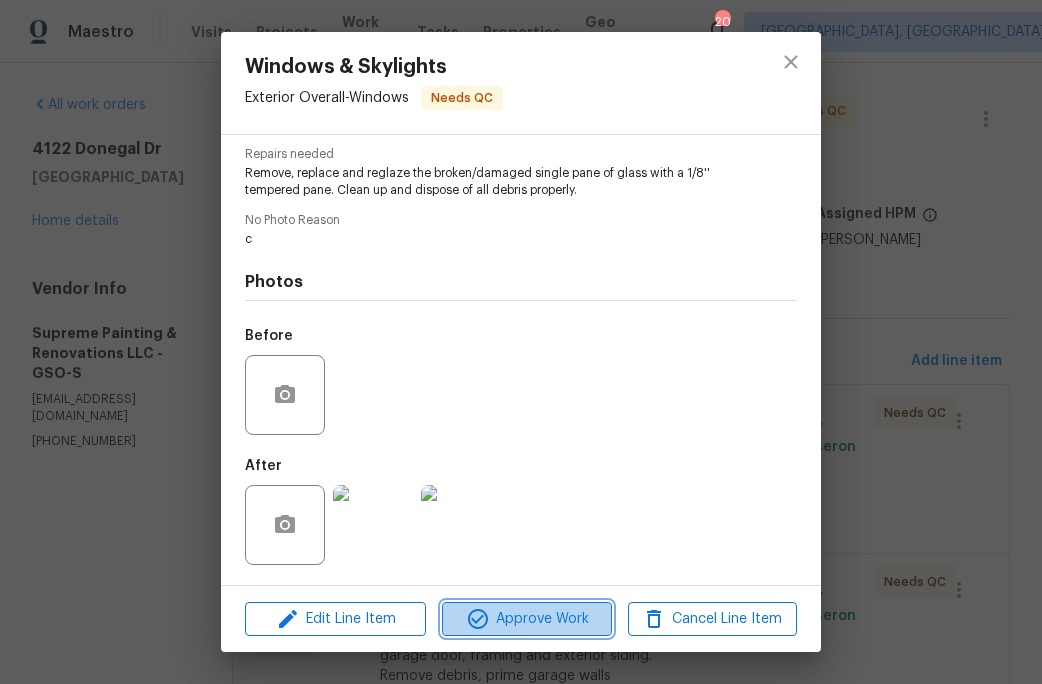 click on "Approve Work" at bounding box center (526, 619) 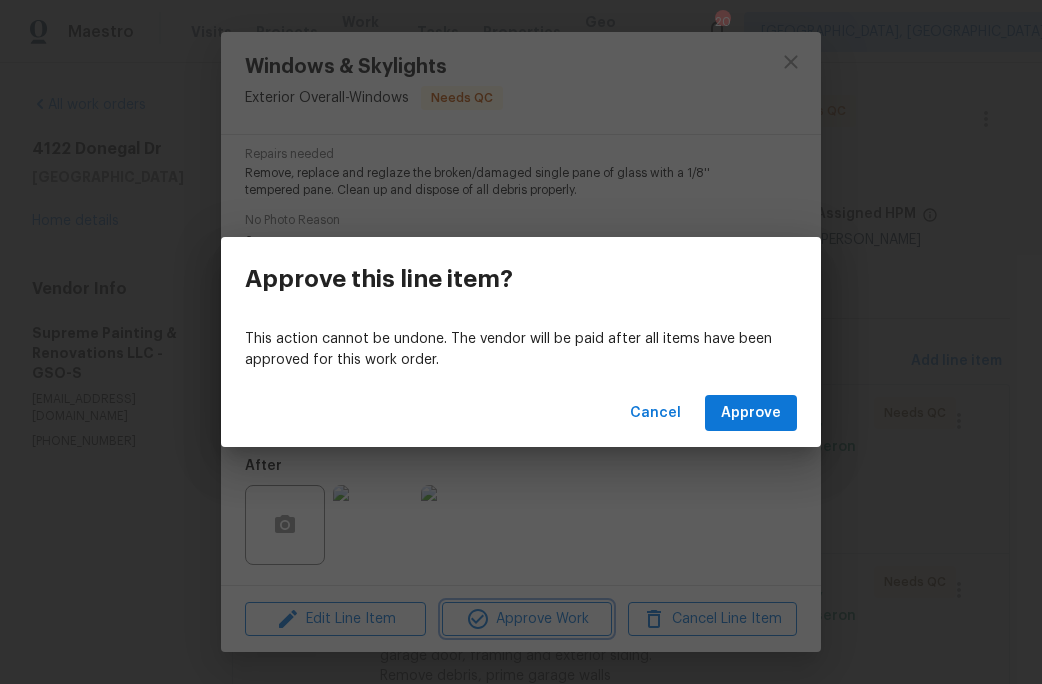 click on "Approve this line item? This action cannot be undone. The vendor will be paid after all items have been approved for this work order. Cancel Approve" at bounding box center (521, 342) 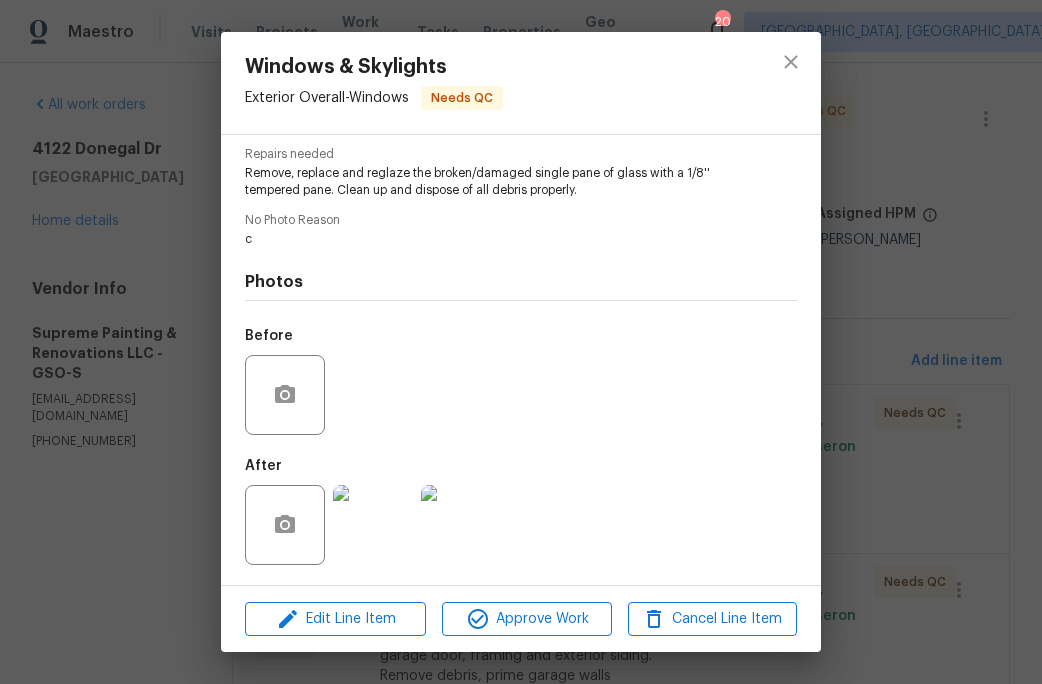 click at bounding box center (373, 525) 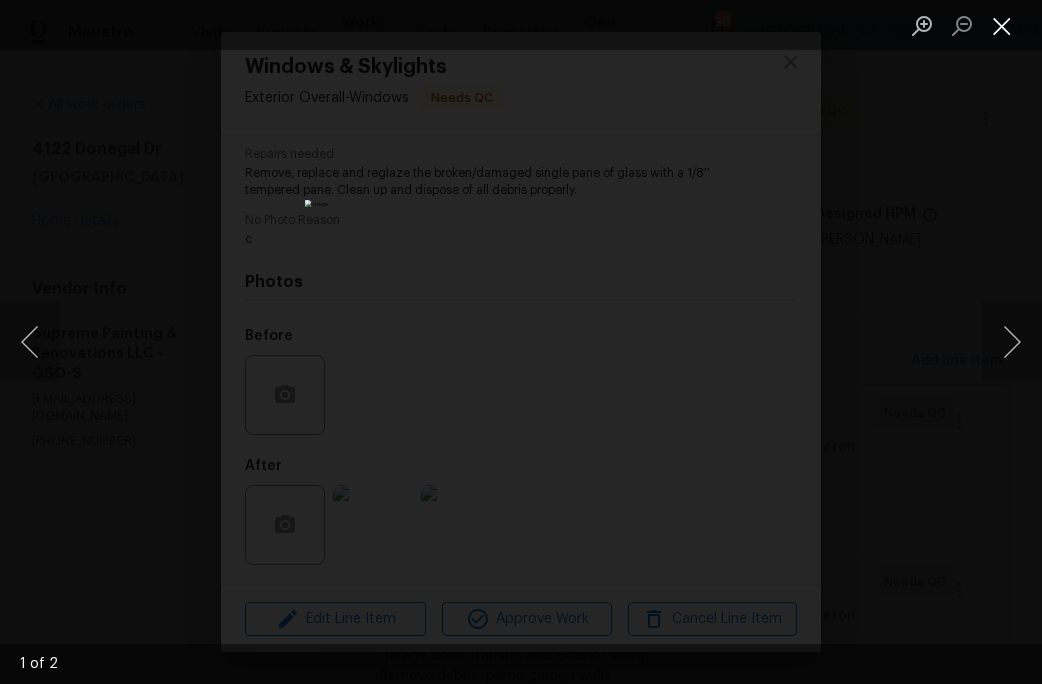 click at bounding box center [1002, 25] 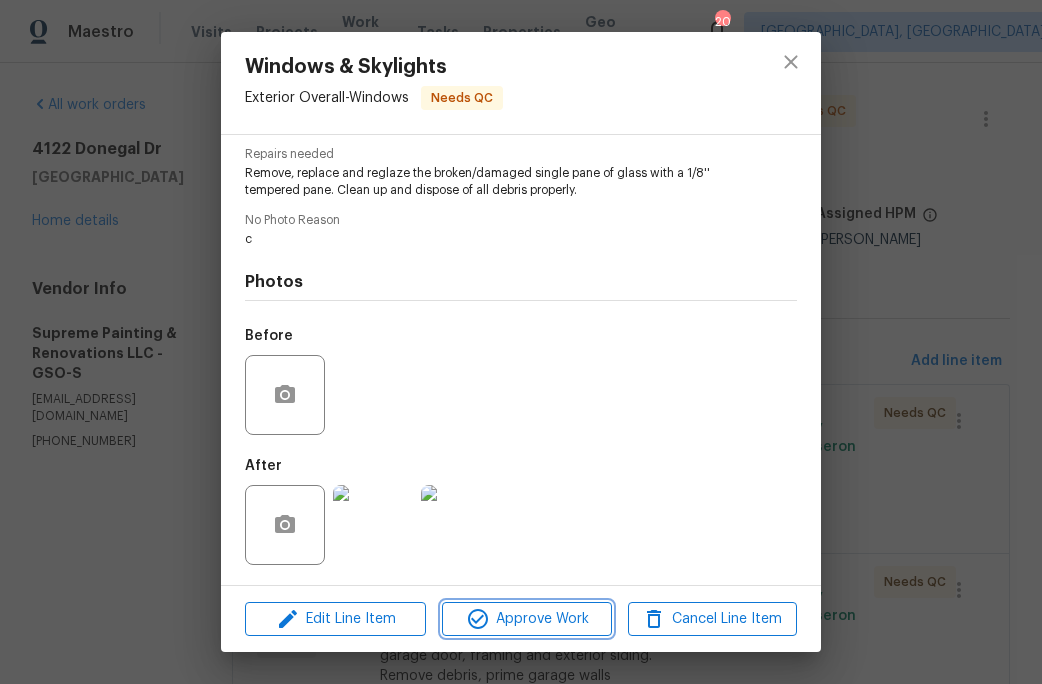 click on "Approve Work" at bounding box center [526, 619] 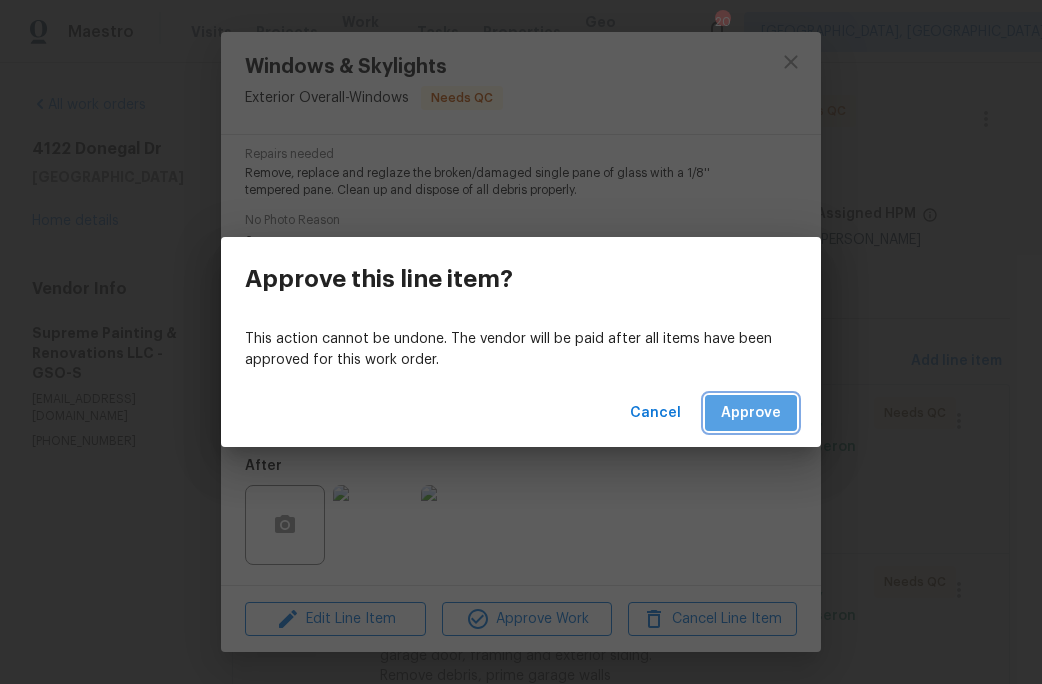 click on "Approve" at bounding box center (751, 413) 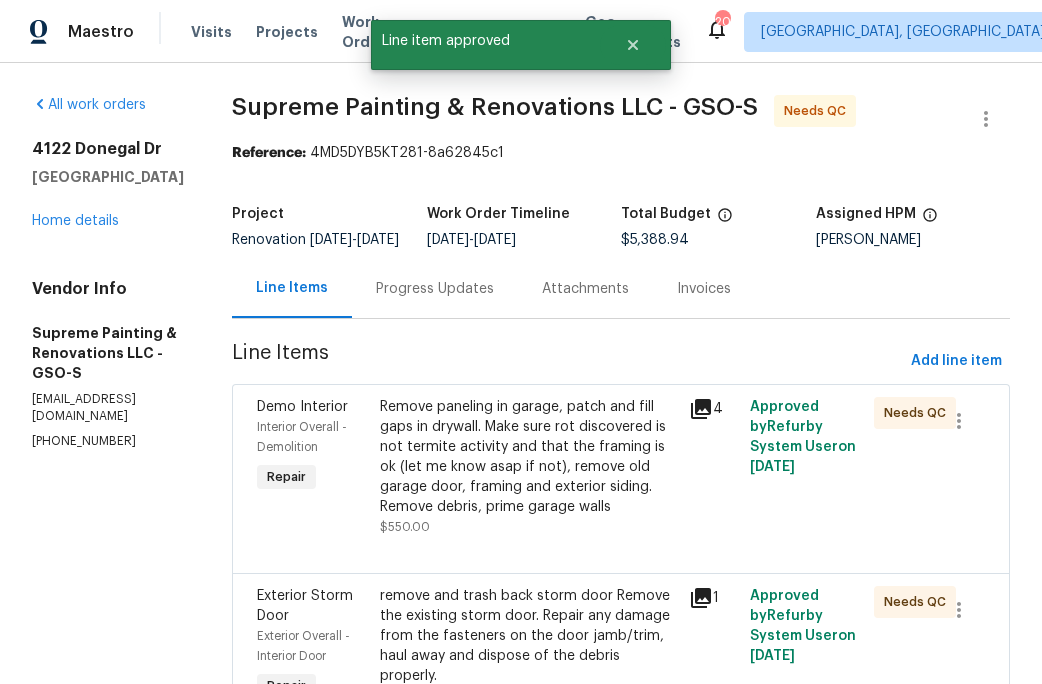 click on "Remove paneling in garage, patch and fill gaps in drywall.  Make sure rot discovered is not termite activity and that the framing is ok (let me know asap if not), remove old garage door, framing and exterior siding. Remove debris, prime garage walls" at bounding box center [528, 457] 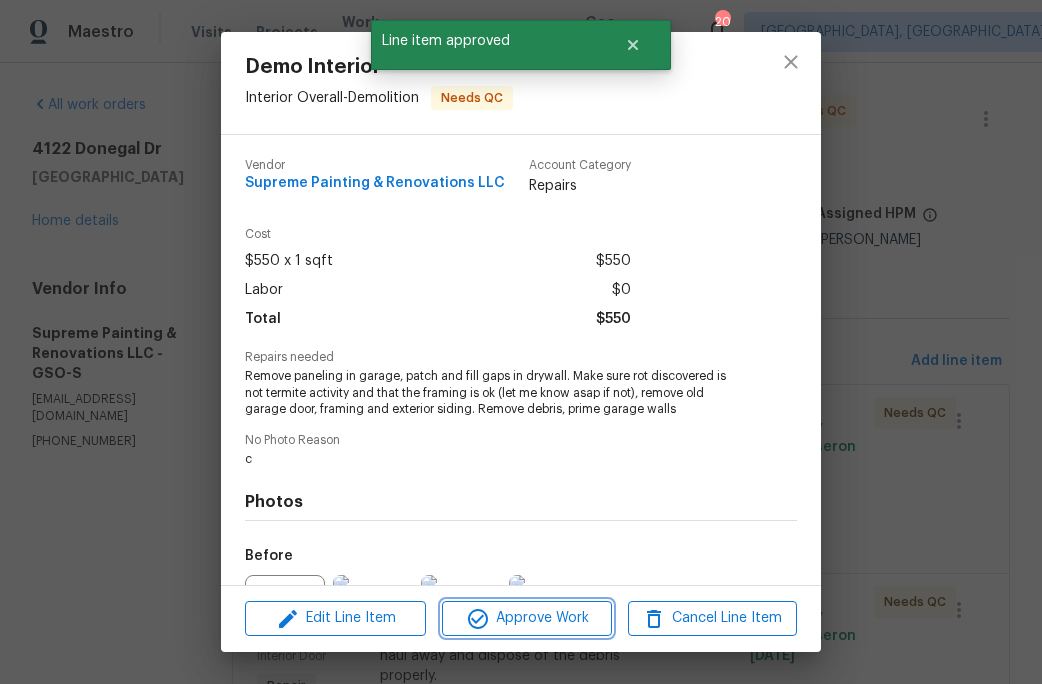 click on "Approve Work" at bounding box center (526, 618) 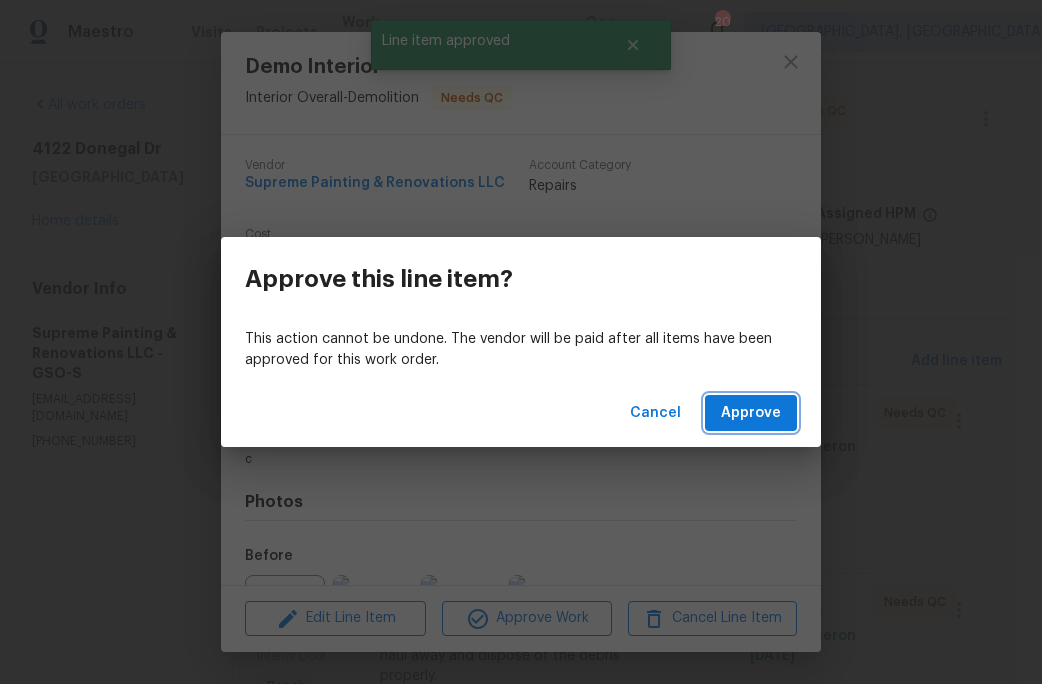 click on "Approve" at bounding box center [751, 413] 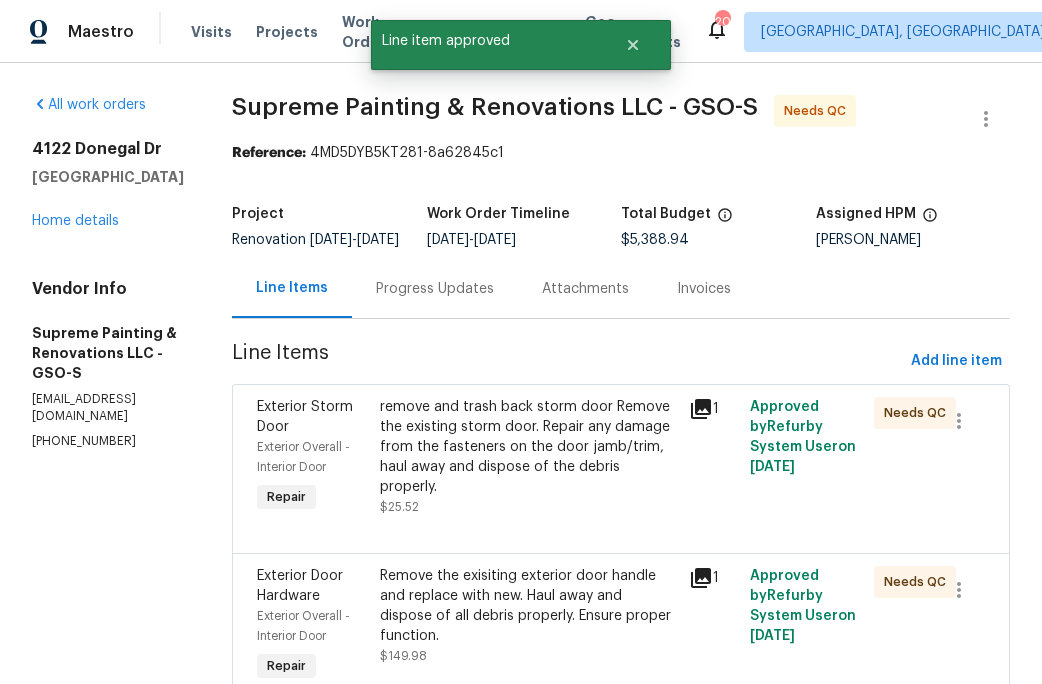 click on "remove and trash back storm door
Remove the existing storm door. Repair any damage from the fasteners on the door jamb/trim, haul away and dispose of the debris properly." at bounding box center [528, 447] 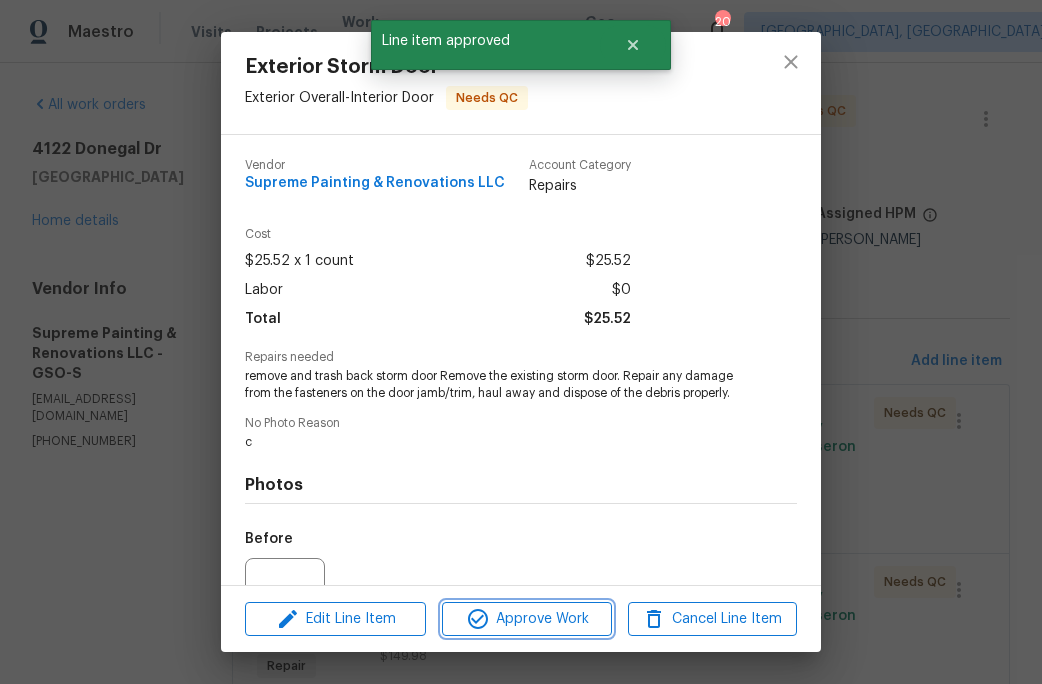 click on "Approve Work" at bounding box center [526, 619] 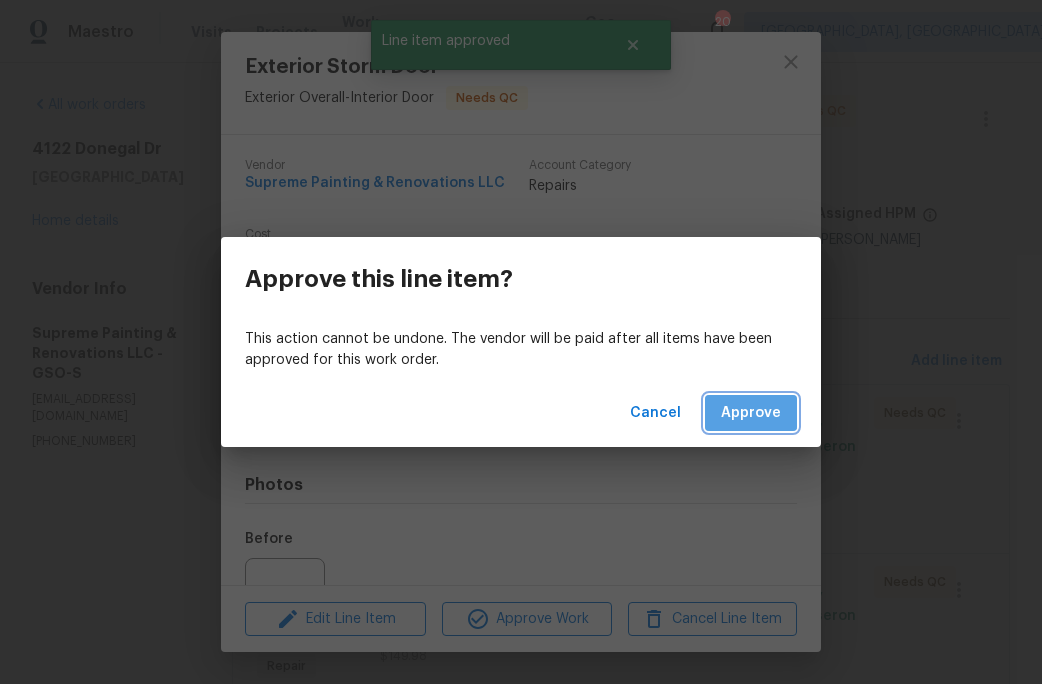 click on "Approve" at bounding box center (751, 413) 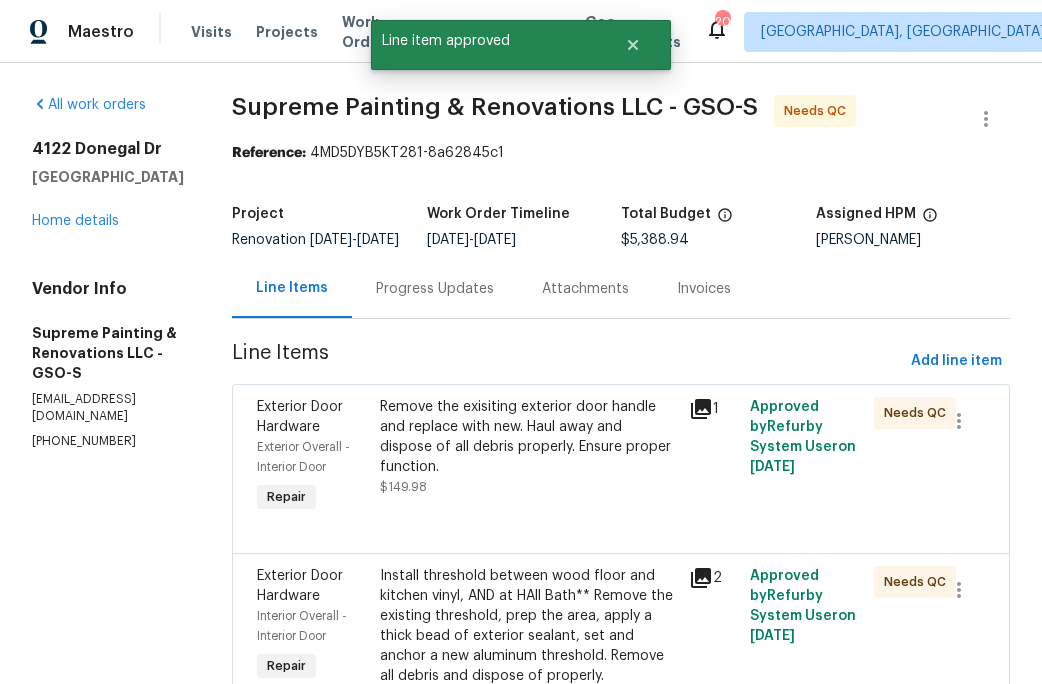 click on "Remove the exisiting exterior door handle and replace with new. Haul away and dispose of all debris properly. Ensure proper function." at bounding box center (528, 437) 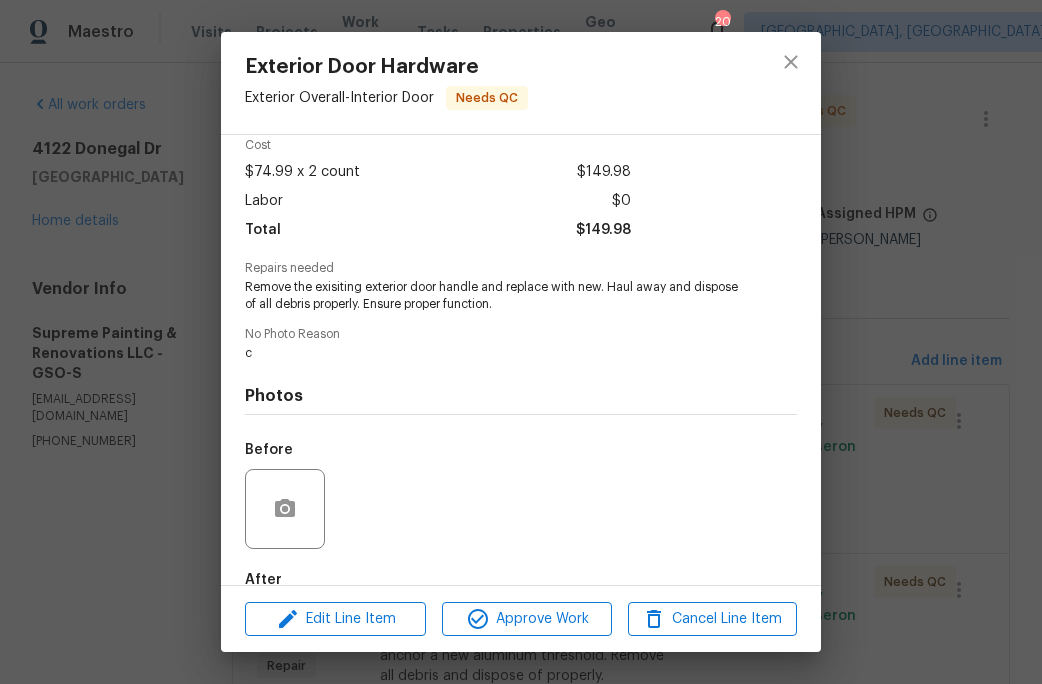 scroll, scrollTop: 93, scrollLeft: 0, axis: vertical 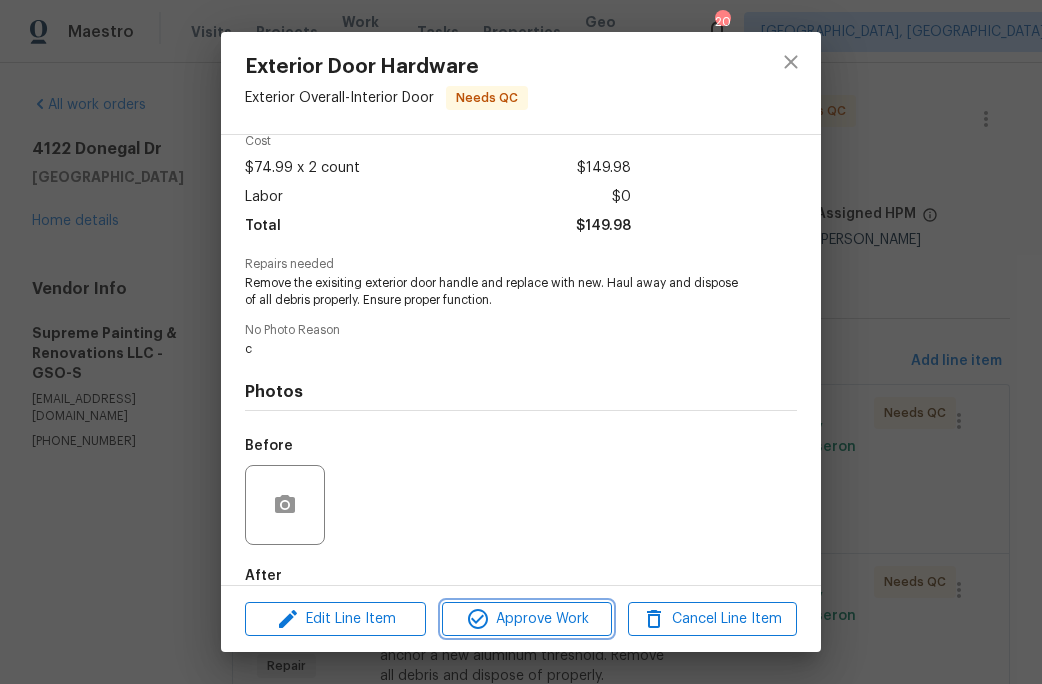 click on "Approve Work" at bounding box center [526, 619] 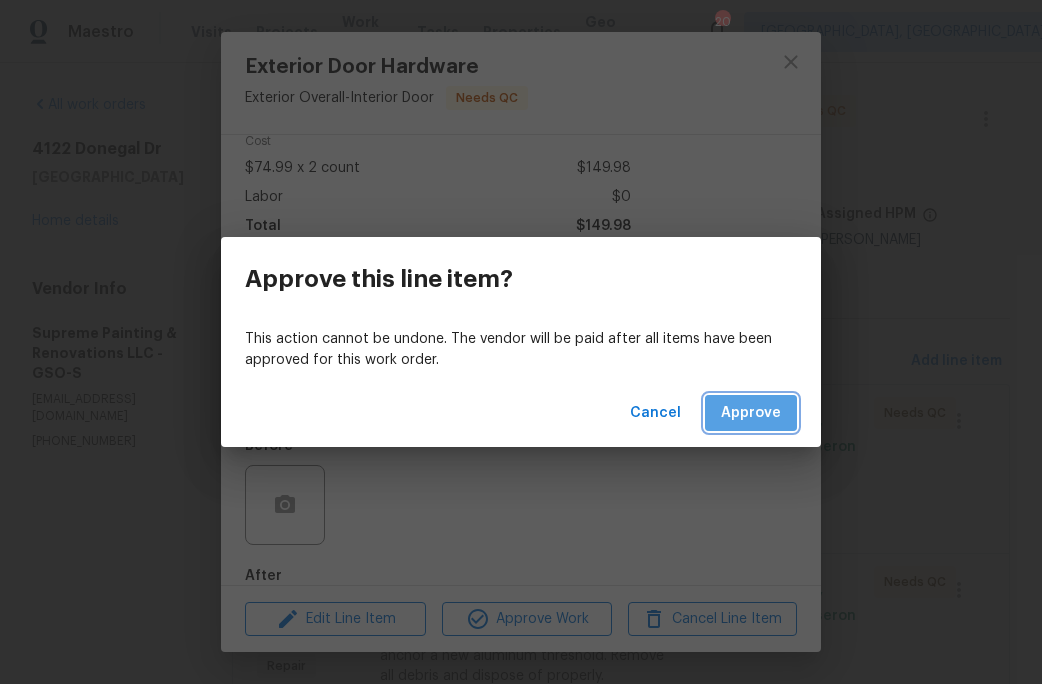 click on "Approve" at bounding box center (751, 413) 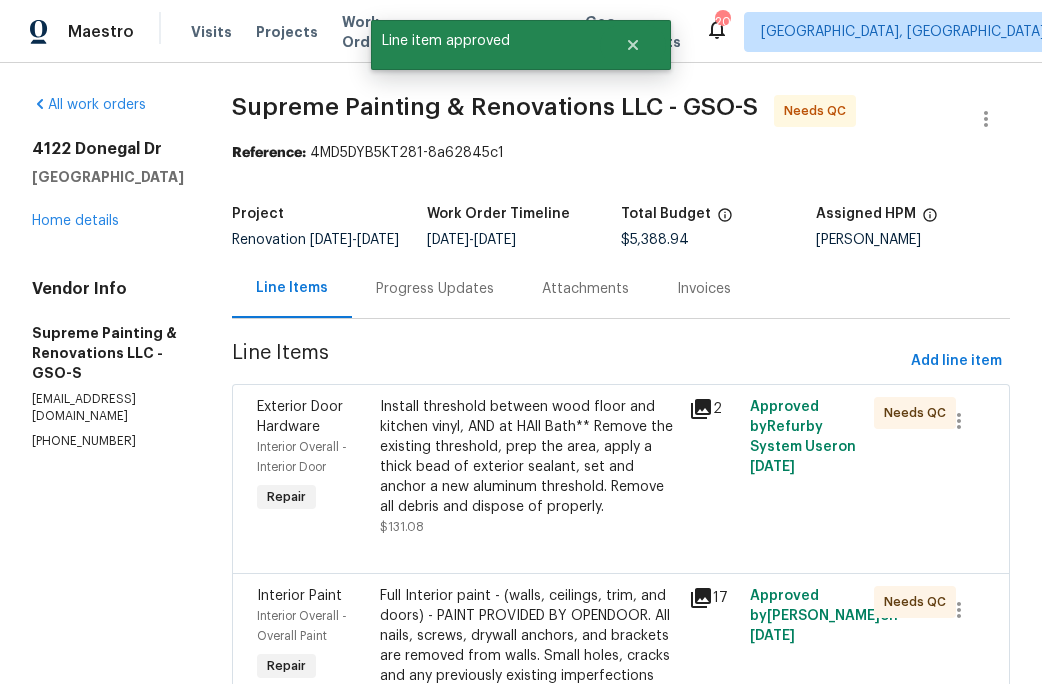 click on "Install threshold between wood floor and kitchen vinyl, AND at HAll Bath**
Remove the existing threshold, prep the area, apply a thick bead of exterior sealant, set and anchor a new aluminum threshold. Remove all debris and dispose of properly." at bounding box center (528, 457) 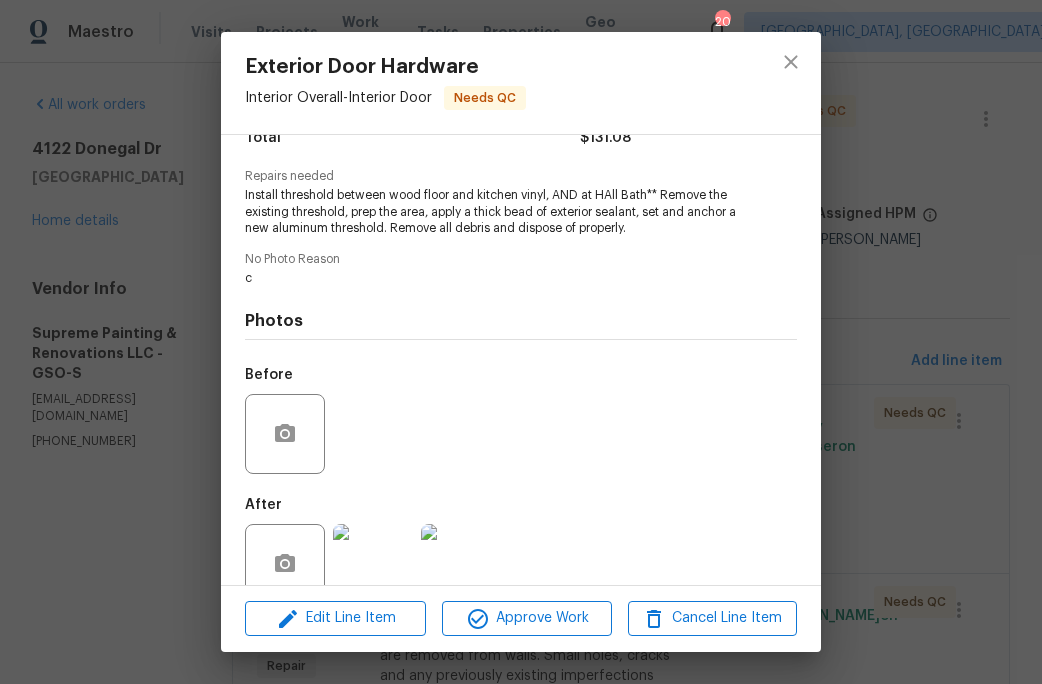 scroll, scrollTop: 220, scrollLeft: 0, axis: vertical 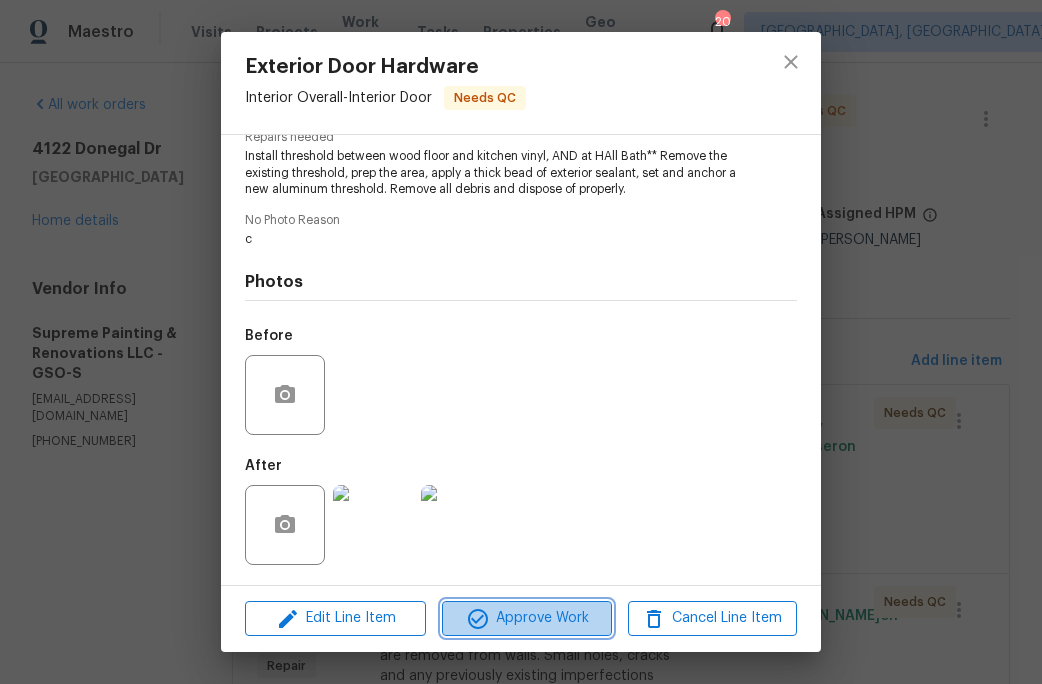 click on "Approve Work" at bounding box center [526, 618] 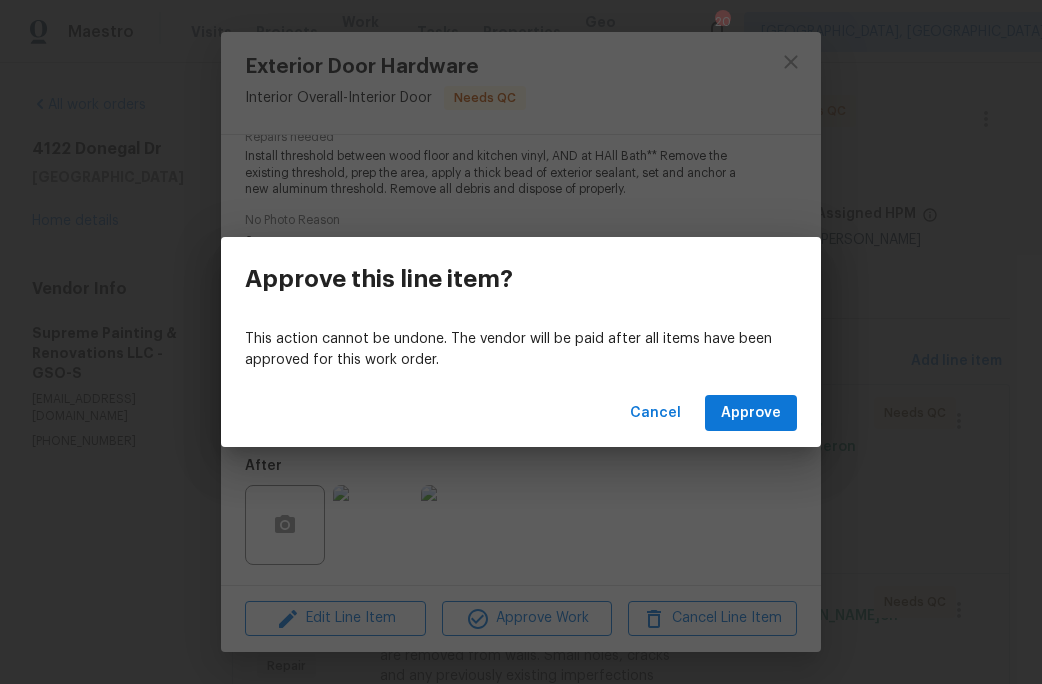click on "Cancel Approve" at bounding box center [521, 413] 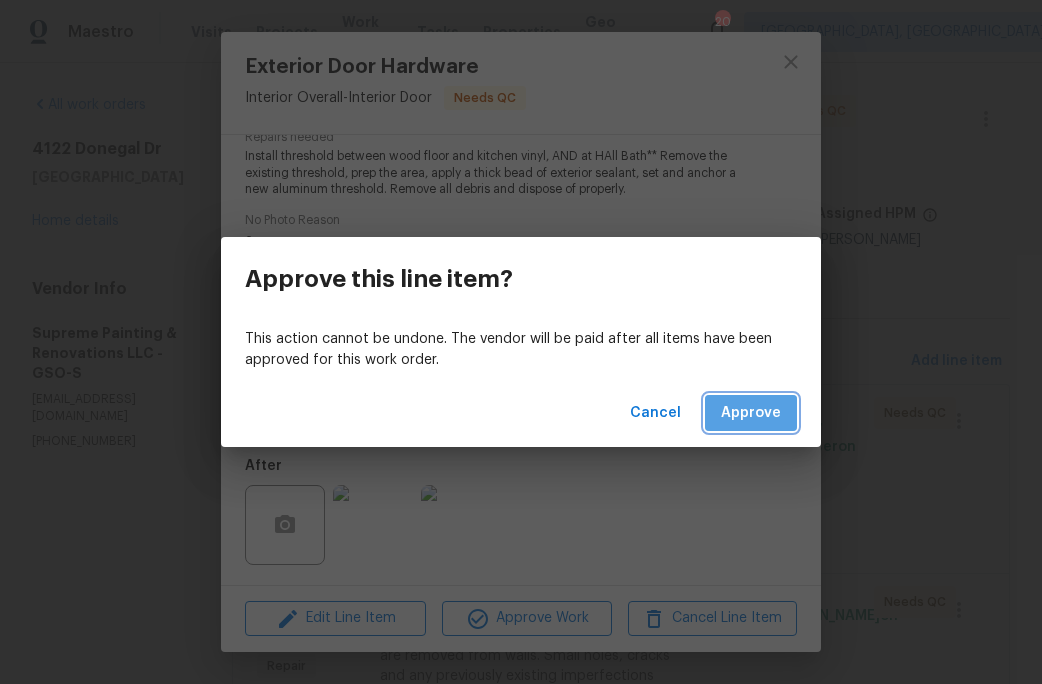 click on "Approve" at bounding box center [751, 413] 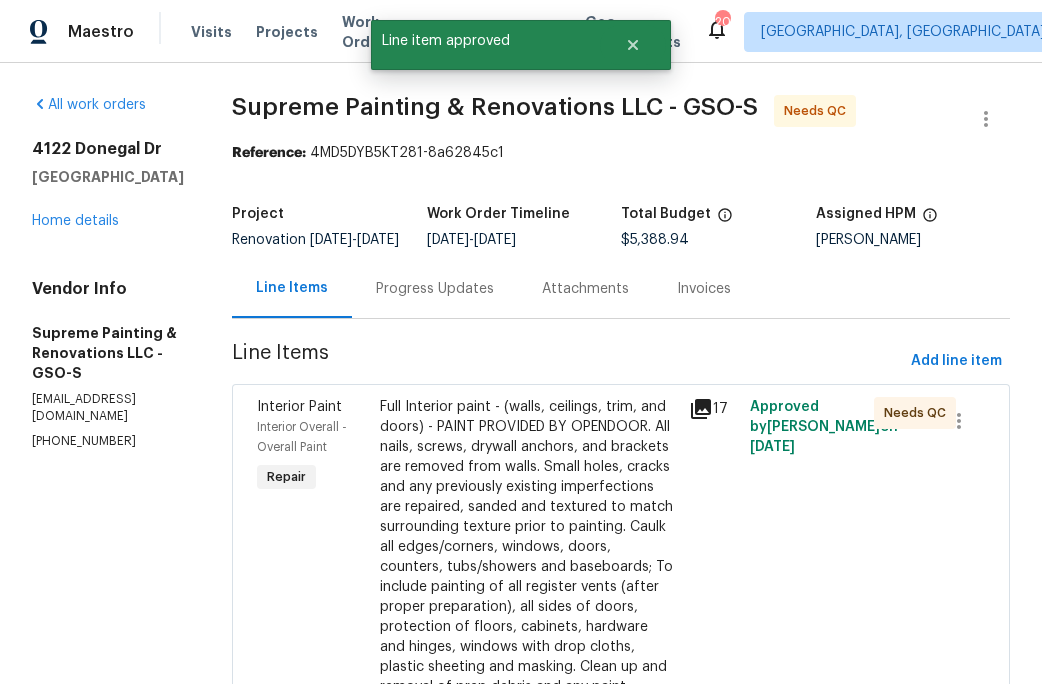 click on "Full Interior paint - (walls, ceilings, trim, and doors) - PAINT PROVIDED BY OPENDOOR. All nails, screws, drywall anchors, and brackets are removed from walls. Small holes, cracks and any previously existing imperfections are repaired, sanded and textured to match surrounding texture prior to painting. Caulk all edges/corners, windows, doors, counters, tubs/showers and baseboards; To include painting of all register vents (after proper preparation), all sides of doors, protection of floors, cabinets, hardware and hinges, windows with drop cloths, plastic sheeting and masking. Clean up and removal of prep debris and any paint overspray." at bounding box center (528, 557) 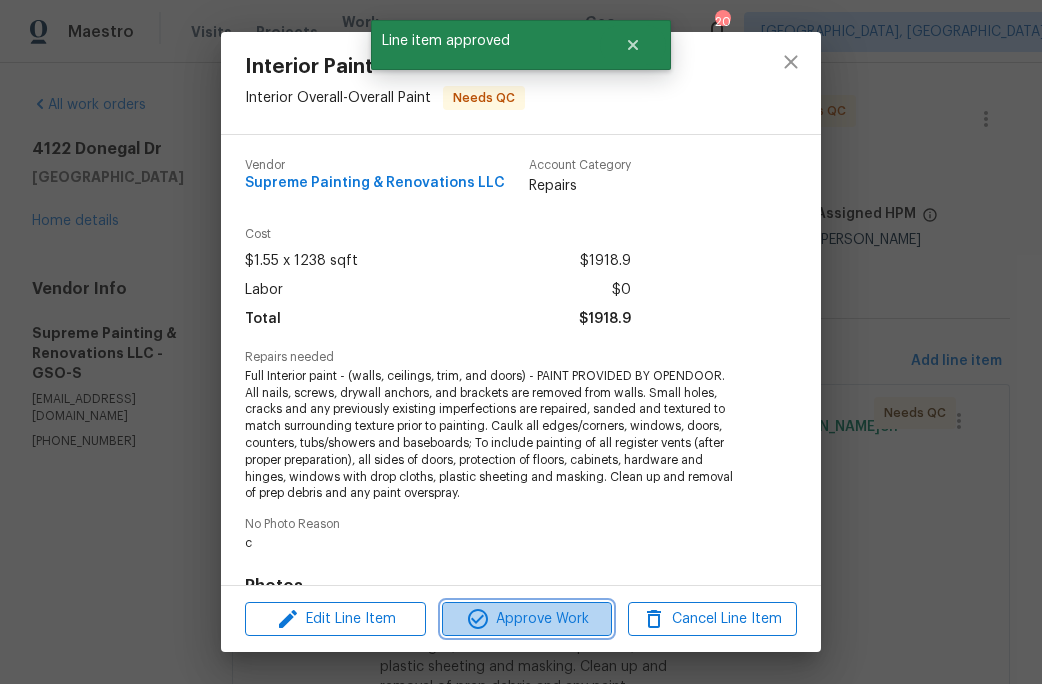 click on "Approve Work" at bounding box center (526, 619) 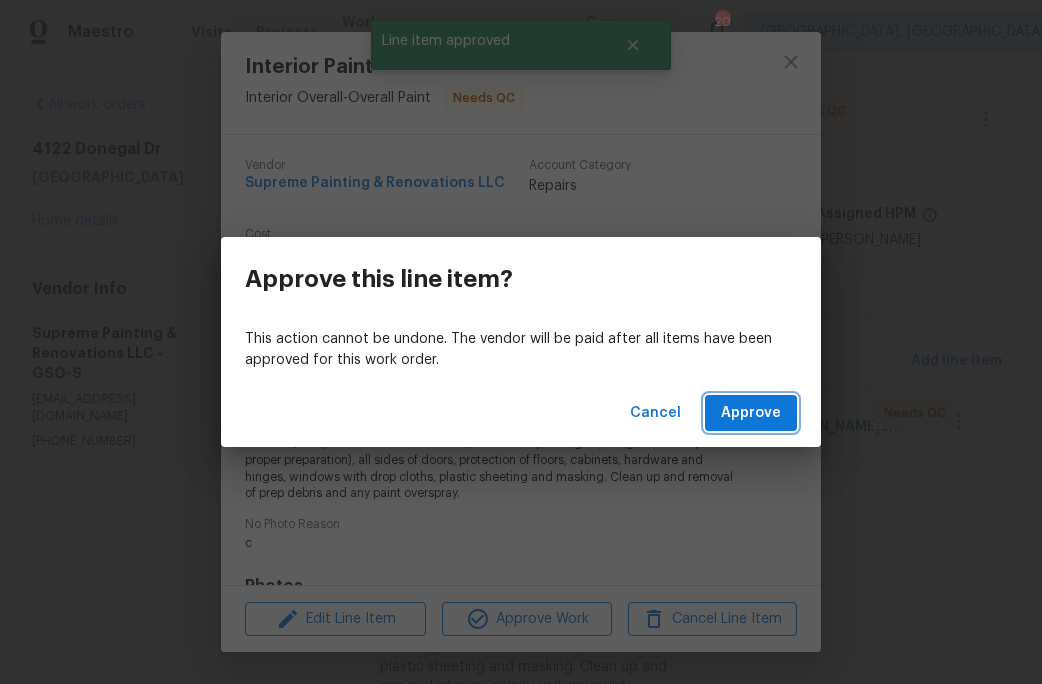 click on "Approve" at bounding box center [751, 413] 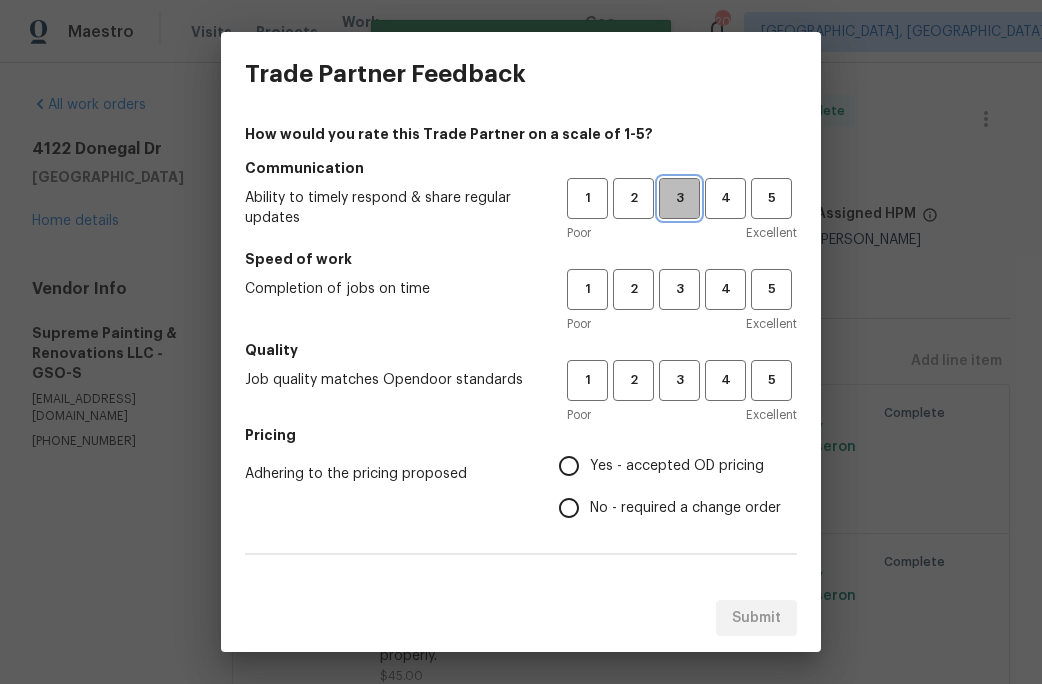 click on "3" at bounding box center (679, 198) 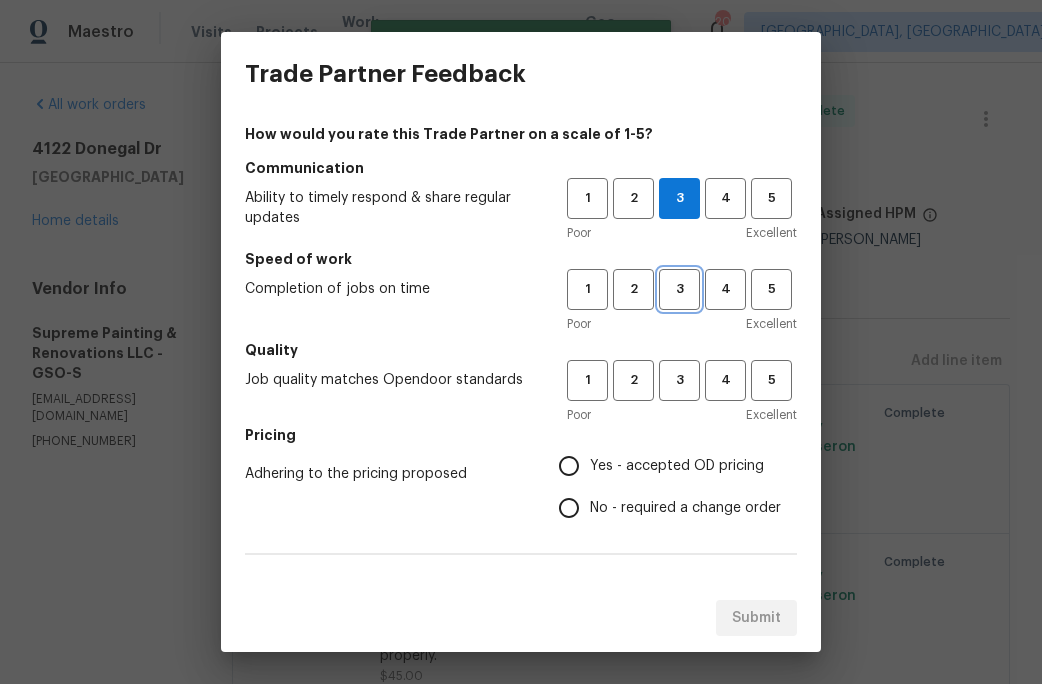 click on "3" at bounding box center (679, 289) 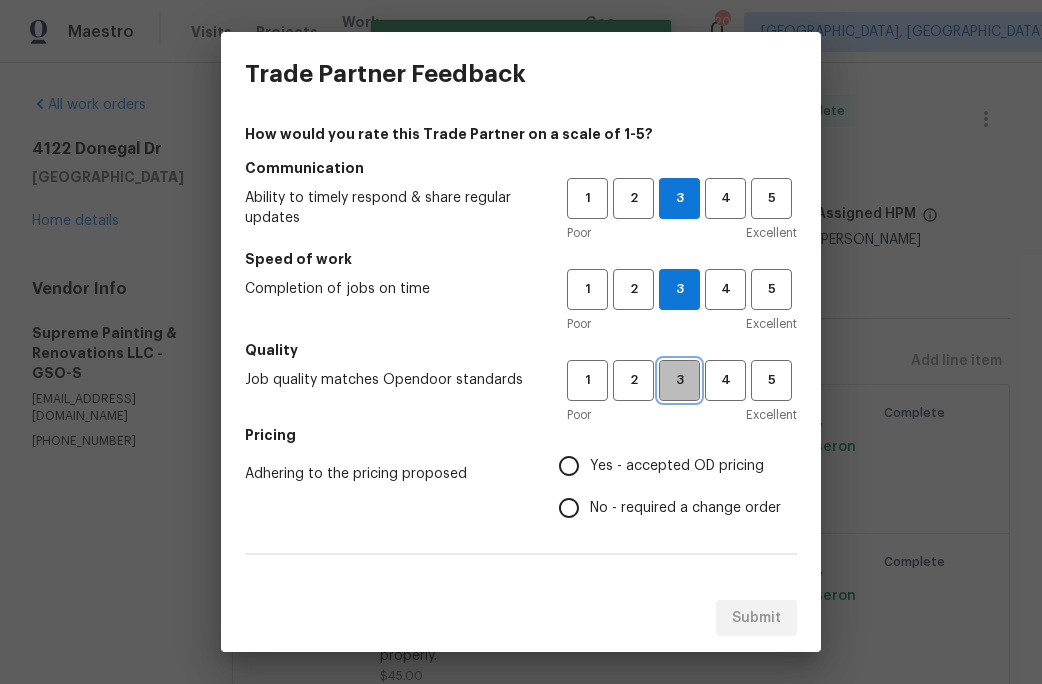 click on "3" at bounding box center (679, 380) 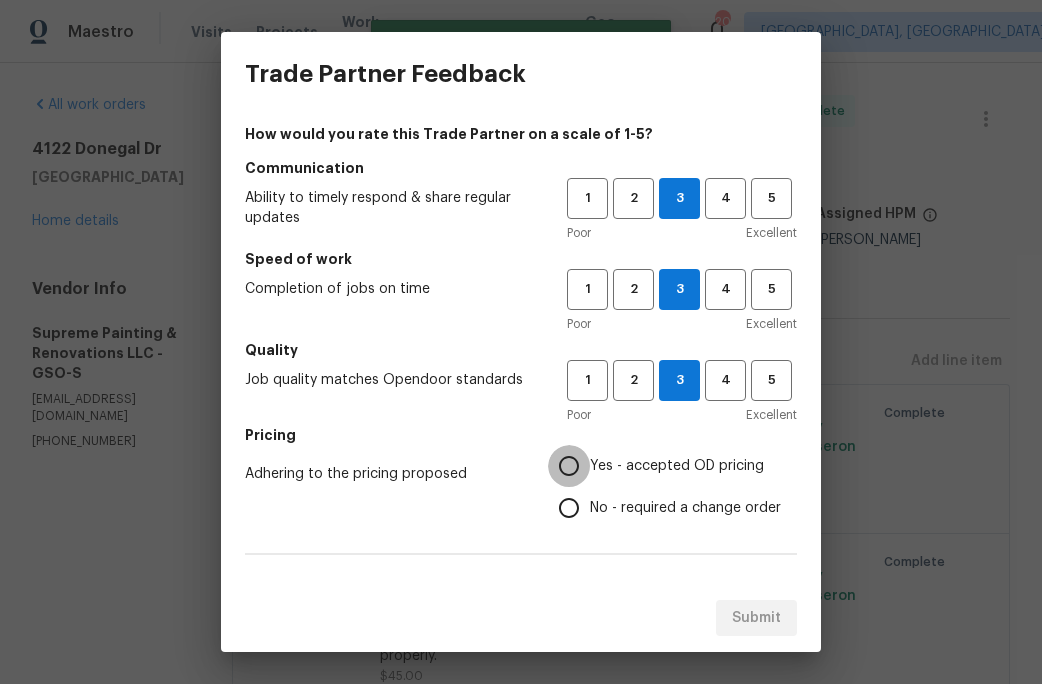 click on "Yes - accepted OD pricing" at bounding box center [569, 466] 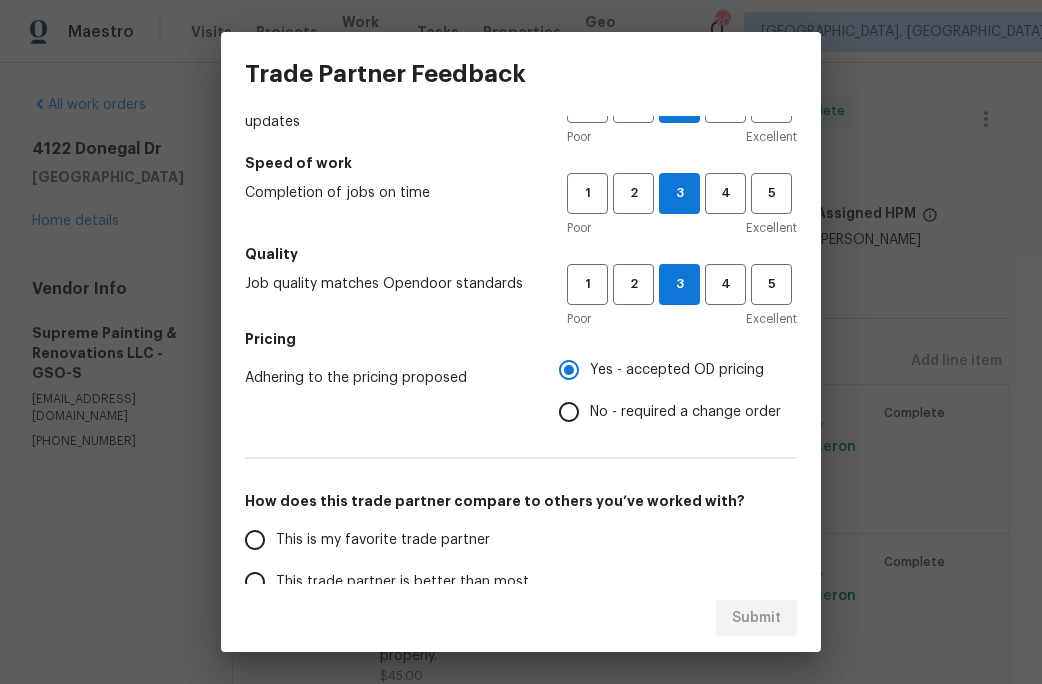 scroll, scrollTop: 177, scrollLeft: 0, axis: vertical 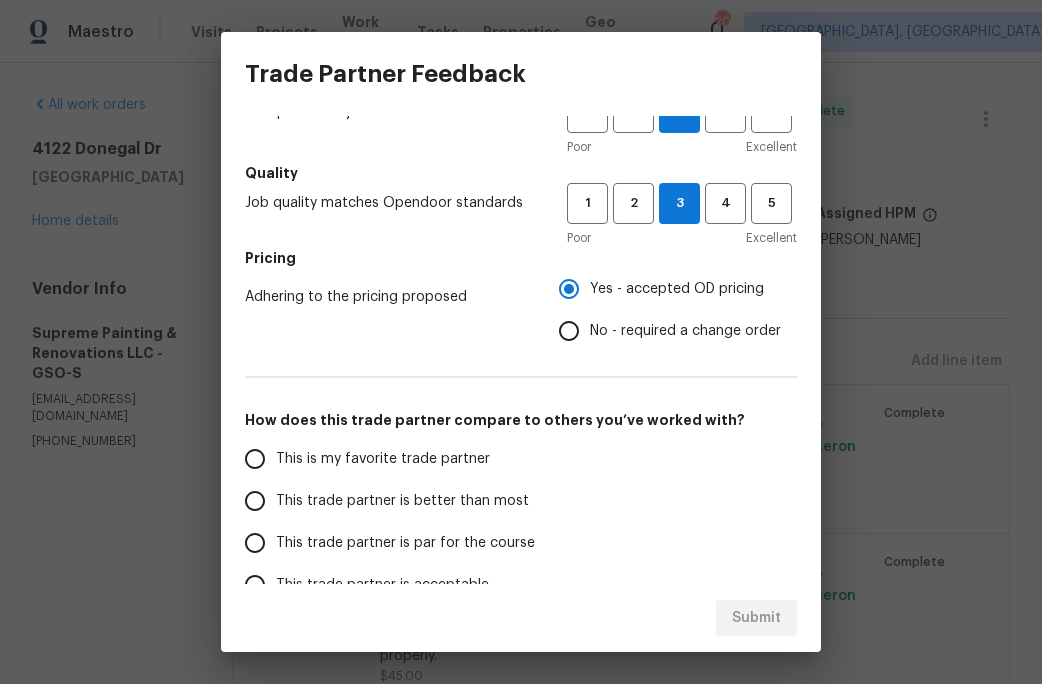 click on "This is my favorite trade partner" at bounding box center [392, 459] 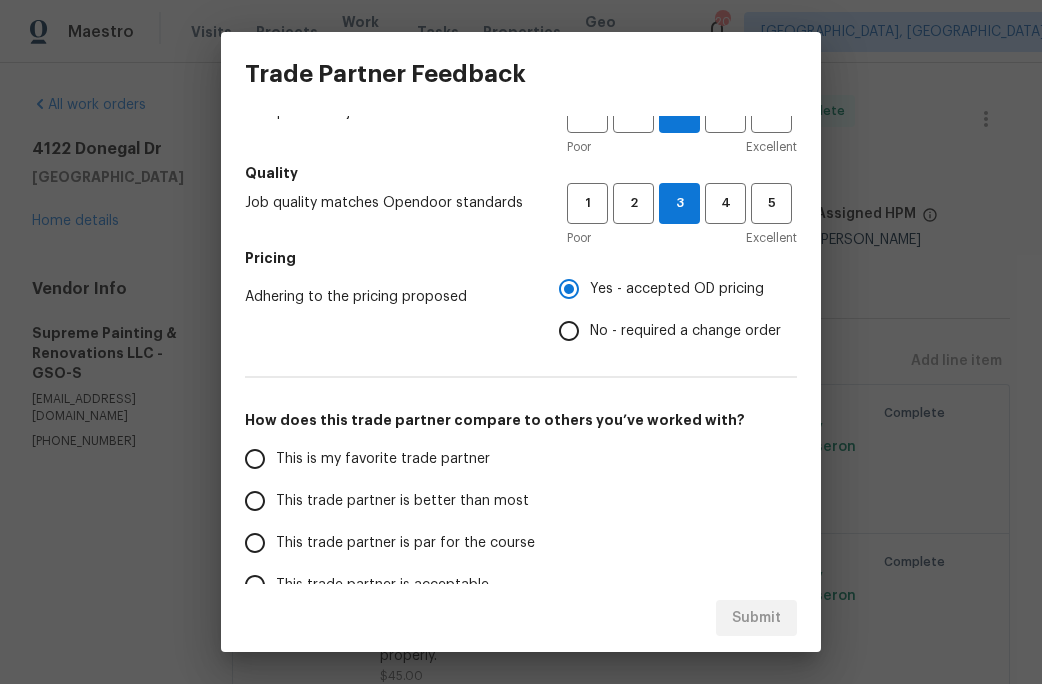 click on "This is my favorite trade partner" at bounding box center [255, 459] 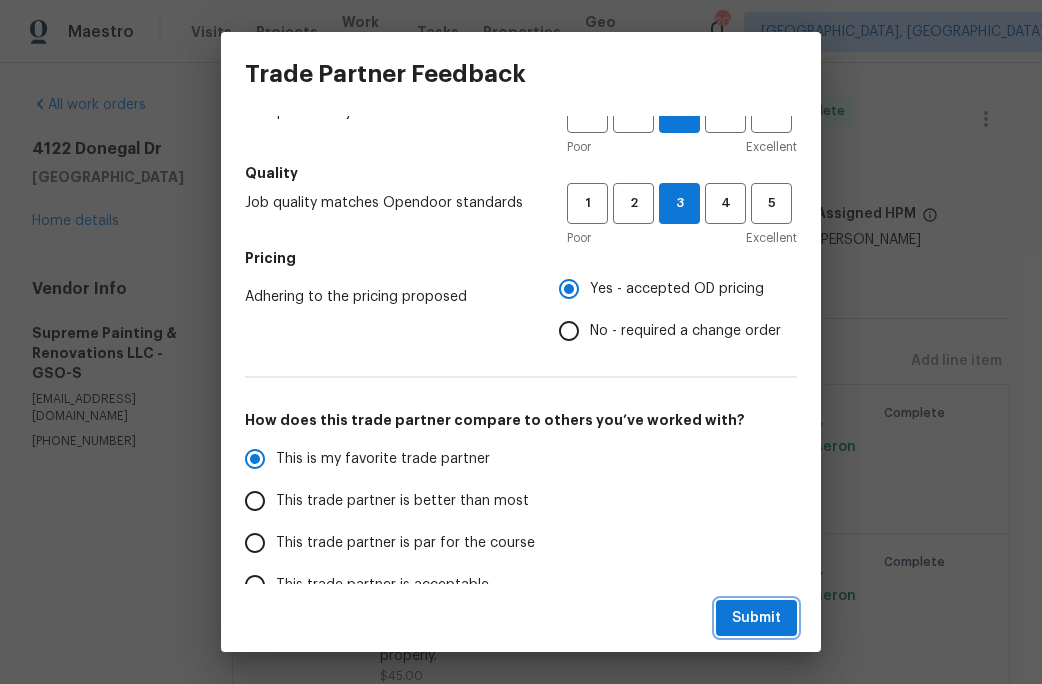 click on "Submit" at bounding box center (756, 618) 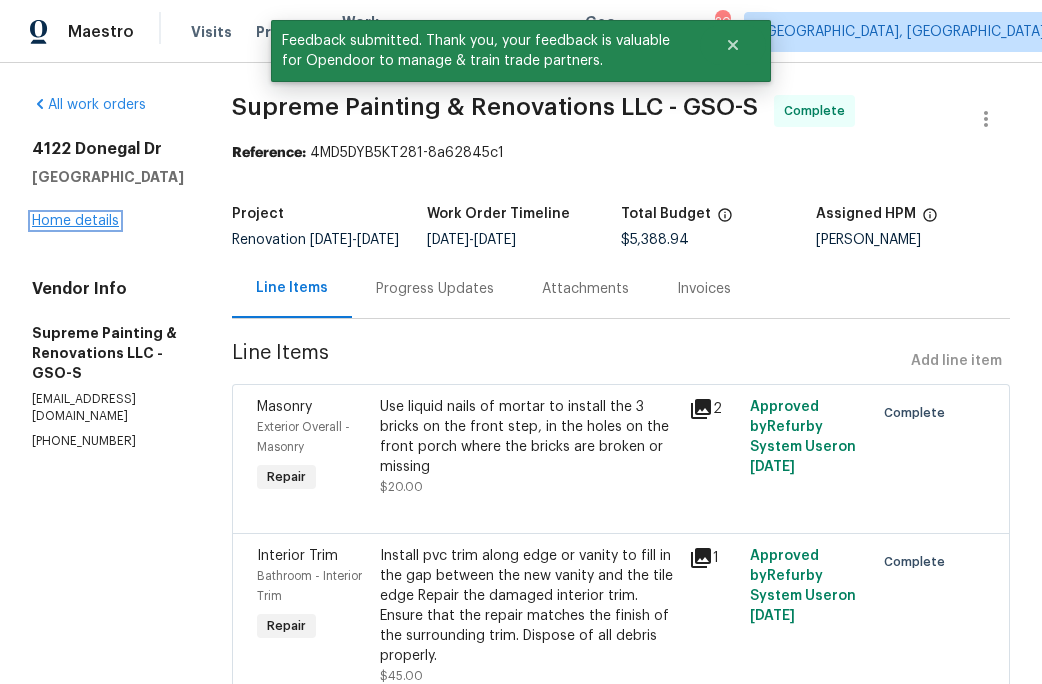 click on "Home details" at bounding box center [75, 221] 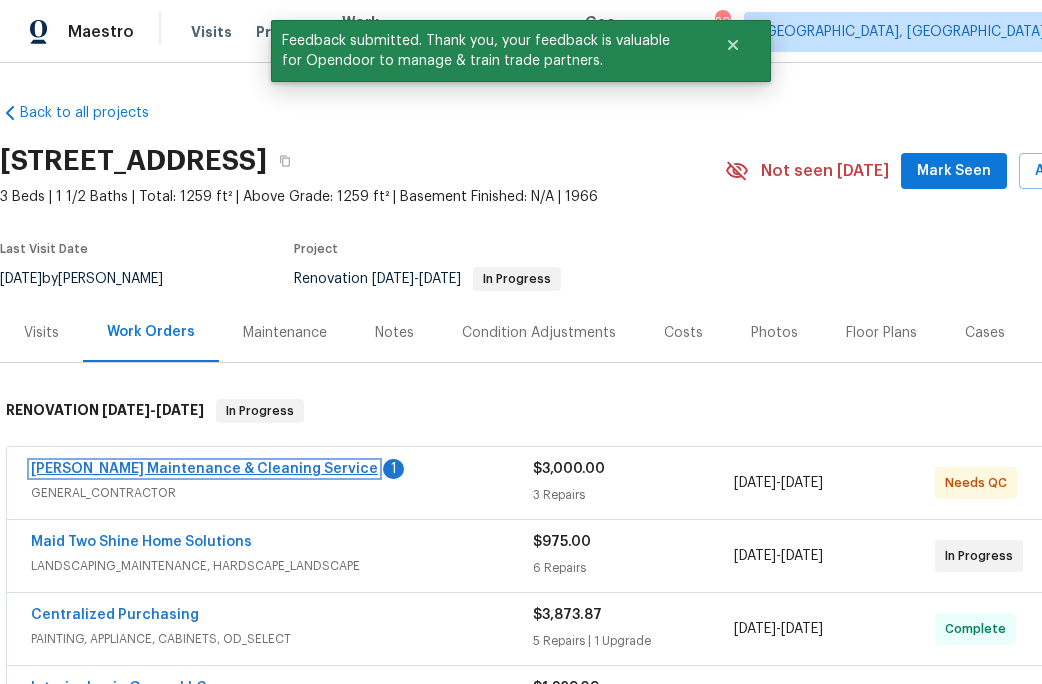 click on "[PERSON_NAME] Maintenance & Cleaning Service" at bounding box center [204, 469] 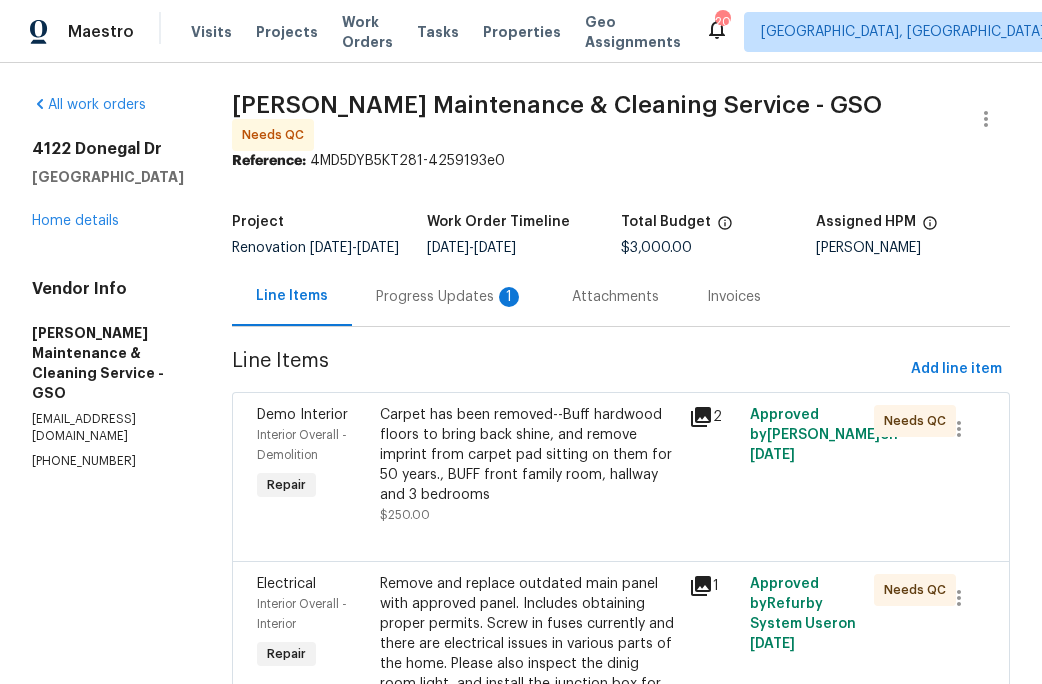 click on "Progress Updates 1" at bounding box center (450, 297) 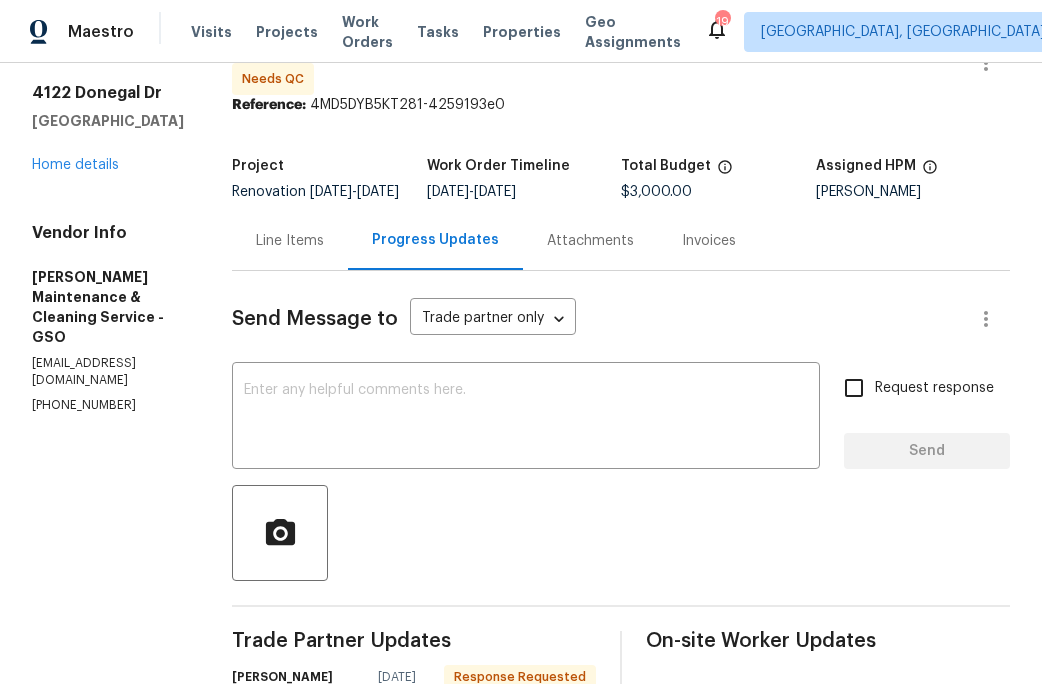 scroll, scrollTop: 0, scrollLeft: 0, axis: both 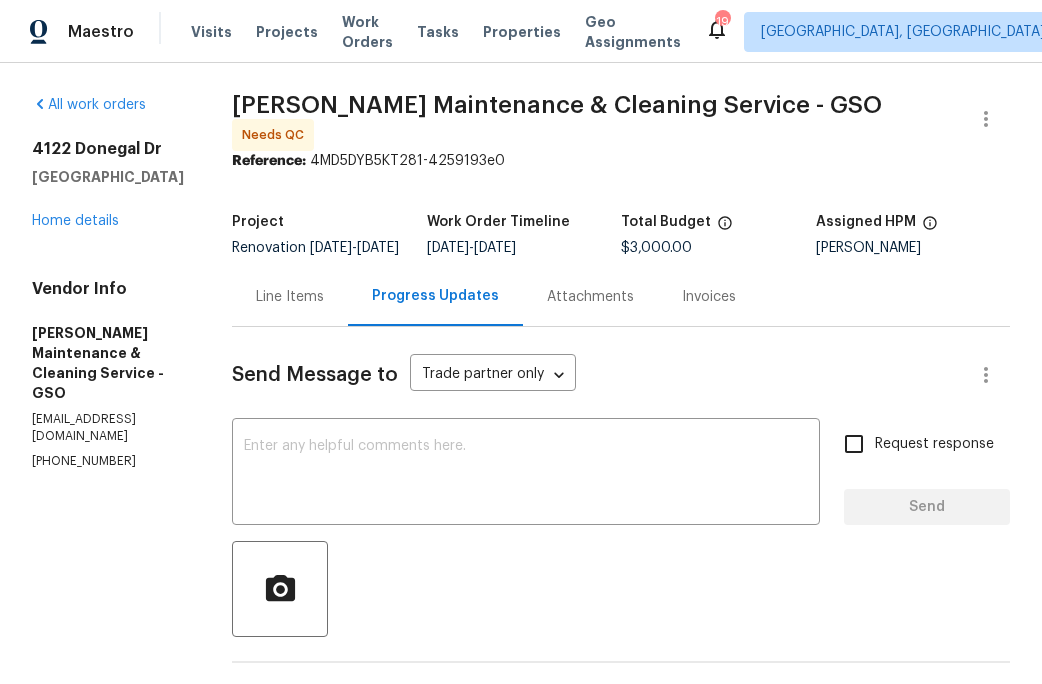 click on "Line Items" at bounding box center [290, 297] 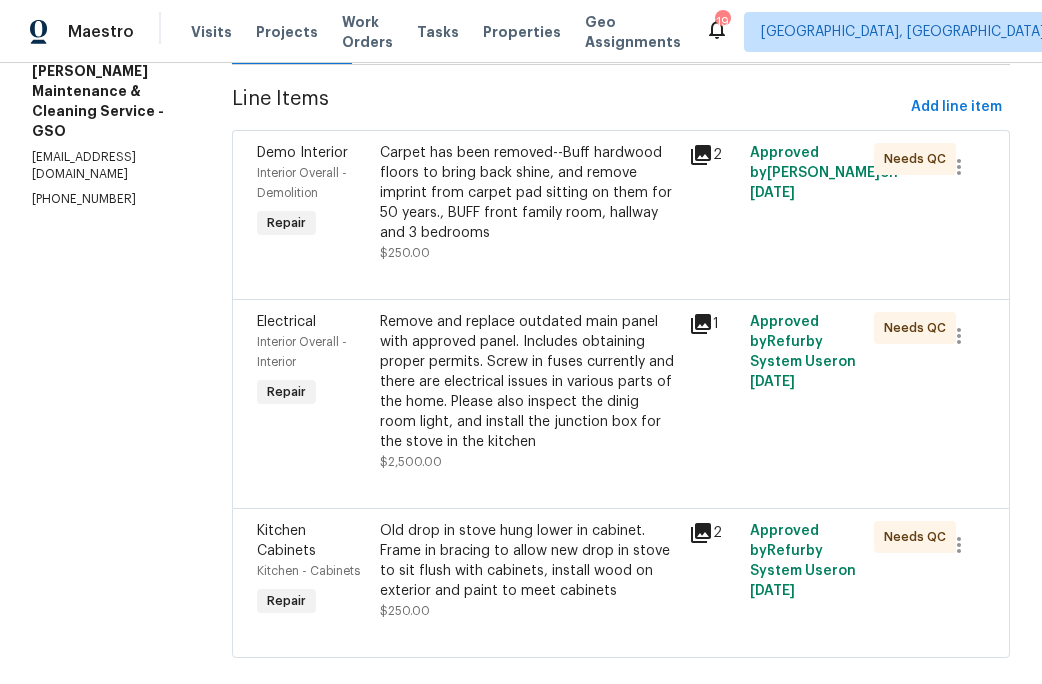 scroll, scrollTop: 299, scrollLeft: 0, axis: vertical 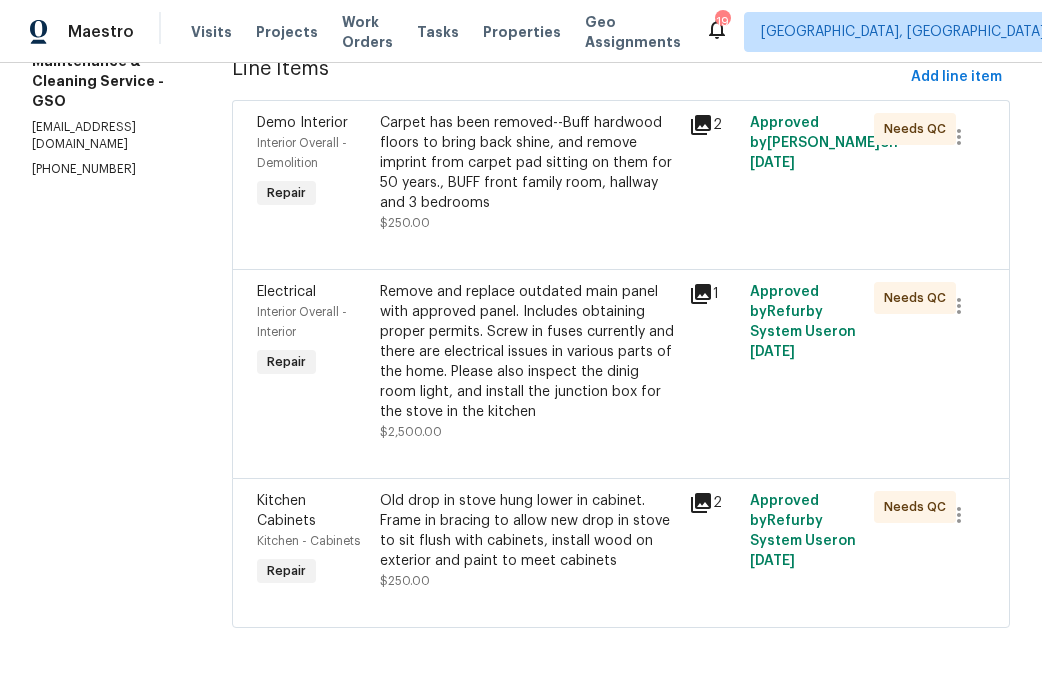 click on "Old drop in stove hung lower in cabinet. Frame in bracing to allow new drop in stove to sit flush with cabinets, install wood on exterior and paint to meet cabinets" at bounding box center [528, 531] 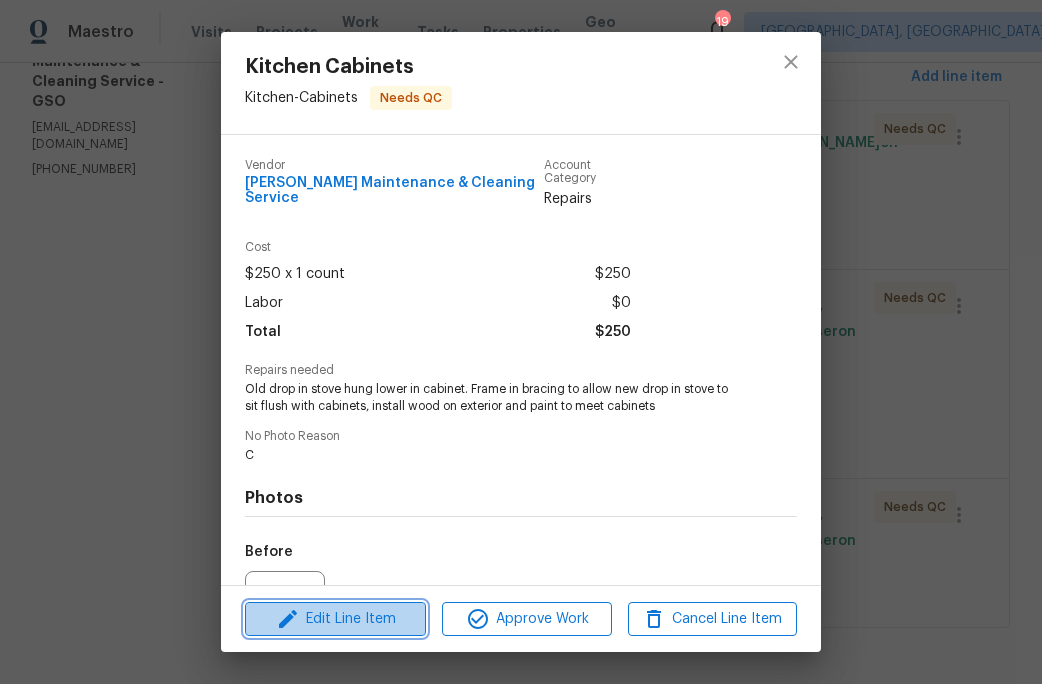 click on "Edit Line Item" at bounding box center (335, 619) 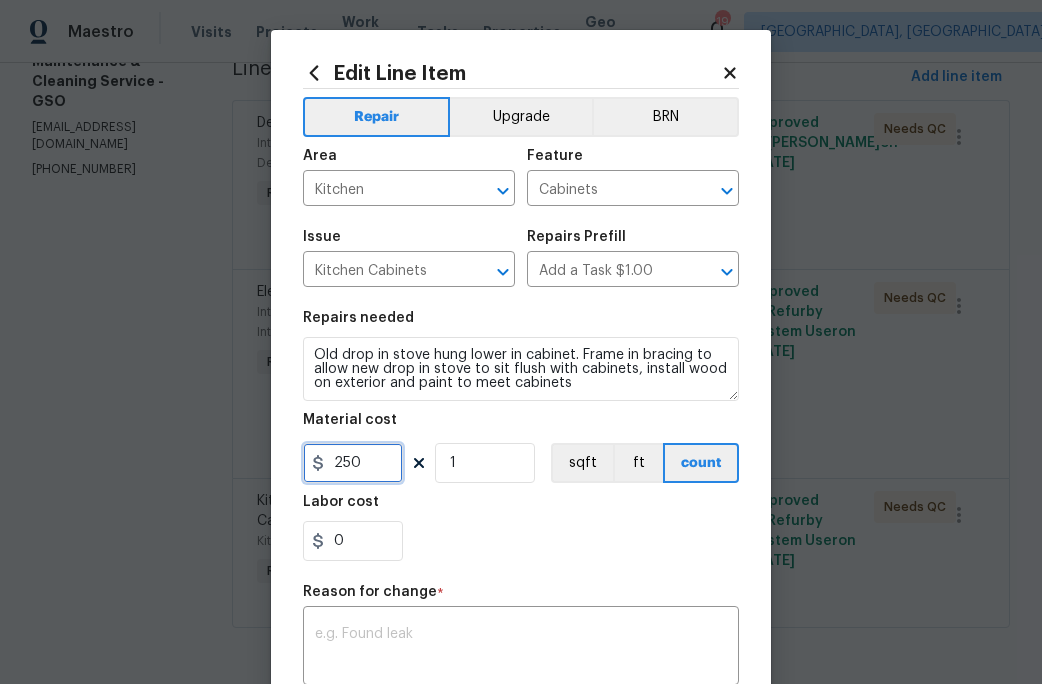 click on "250" at bounding box center (353, 463) 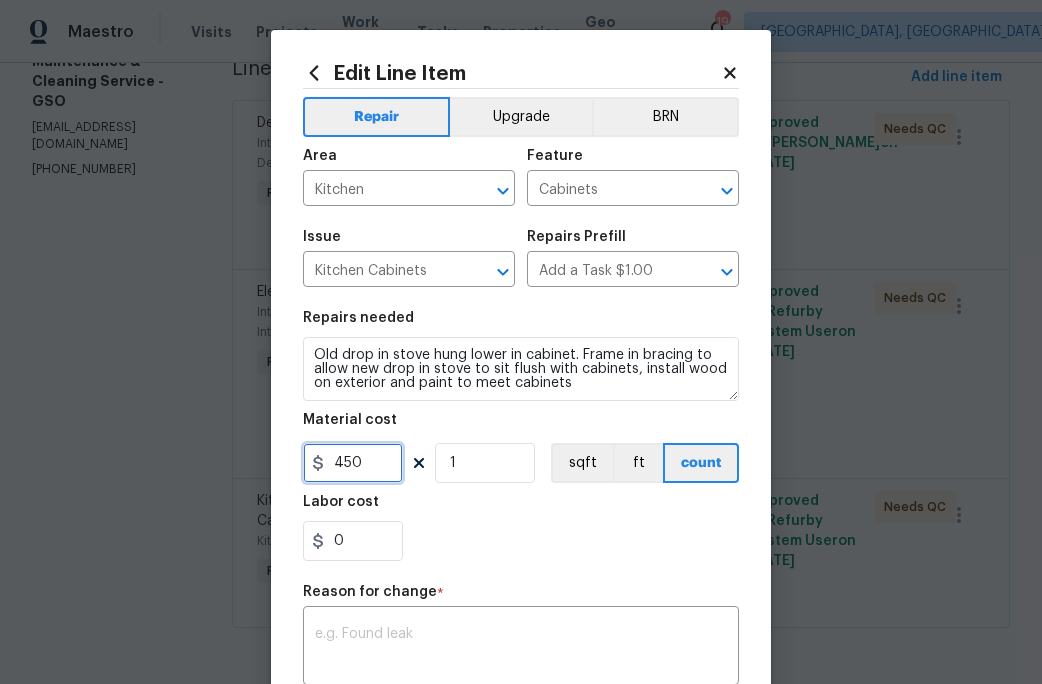 type on "450" 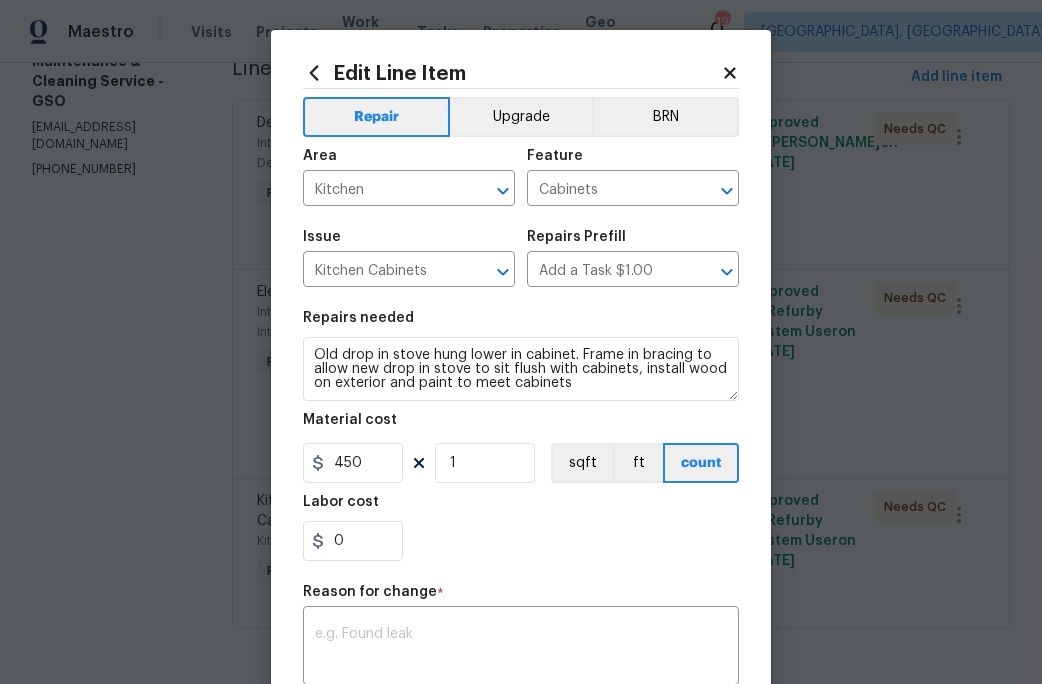 click on "0" at bounding box center [521, 541] 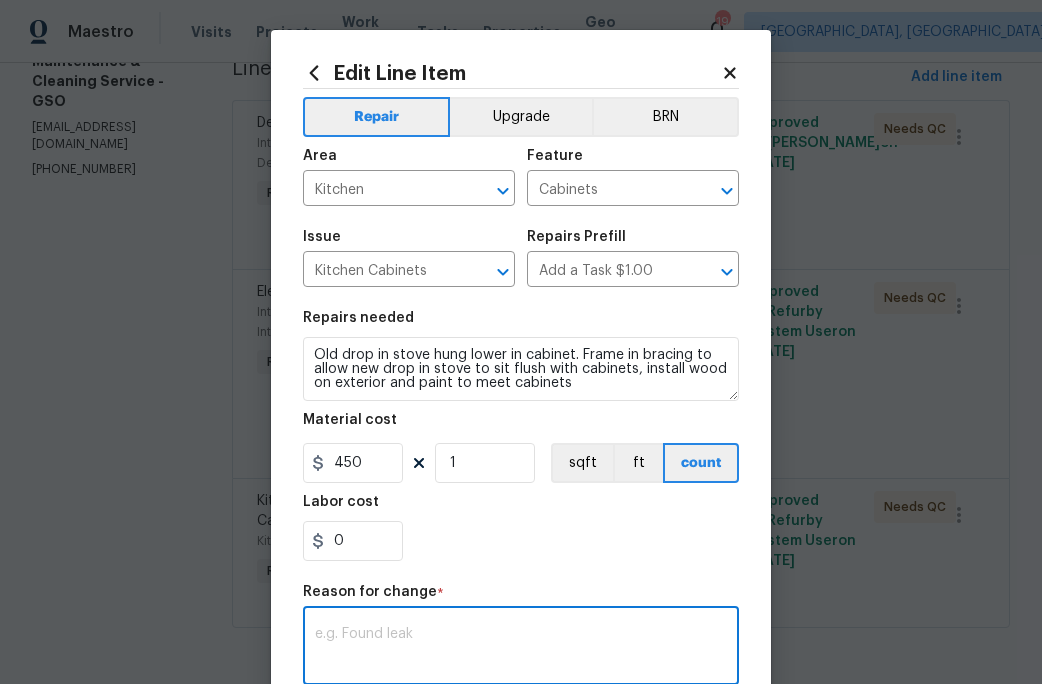 click at bounding box center [521, 648] 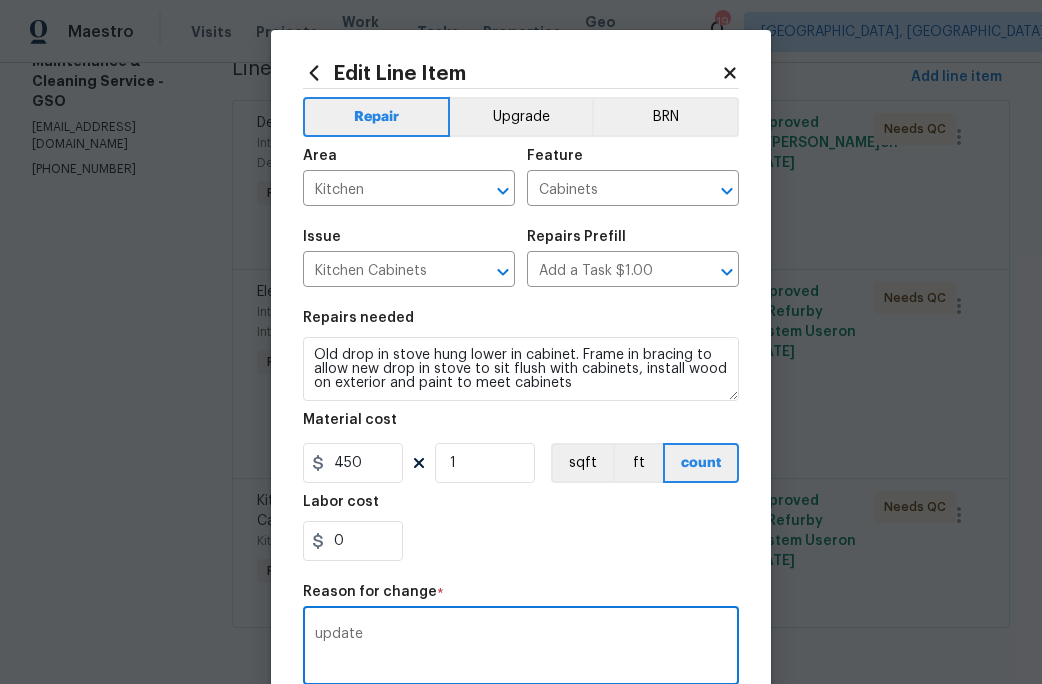 type on "update" 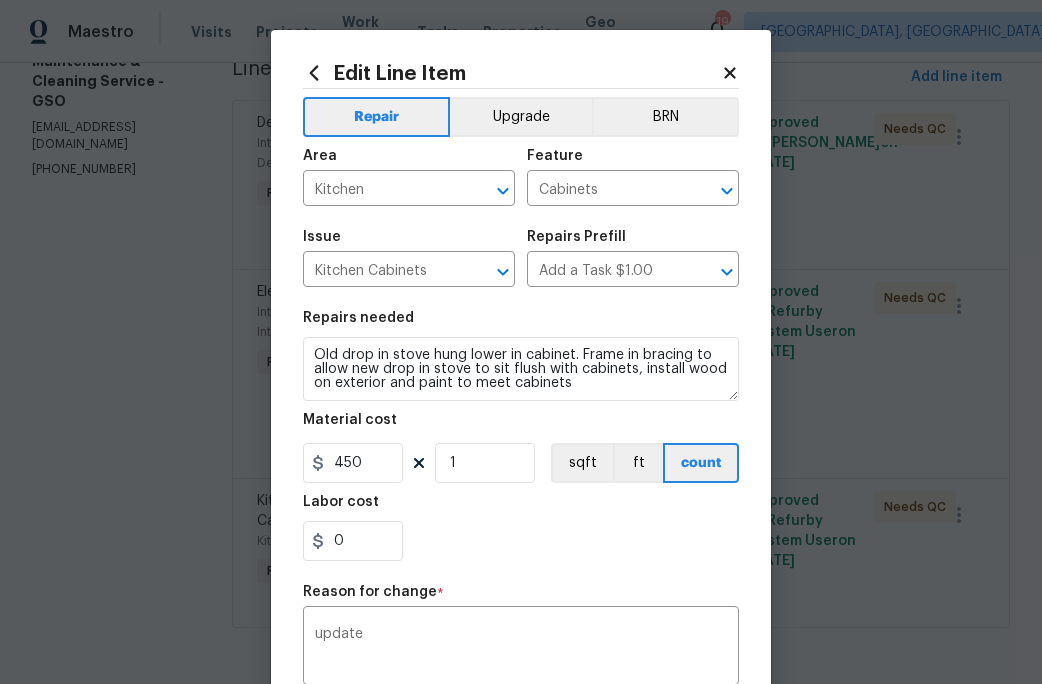 click on "Repairs needed Old drop in stove hung lower in cabinet. Frame in bracing to allow new drop in stove to sit flush with cabinets, install wood on exterior and paint to meet cabinets Material cost 450 1 sqft ft count Labor cost 0" at bounding box center (521, 436) 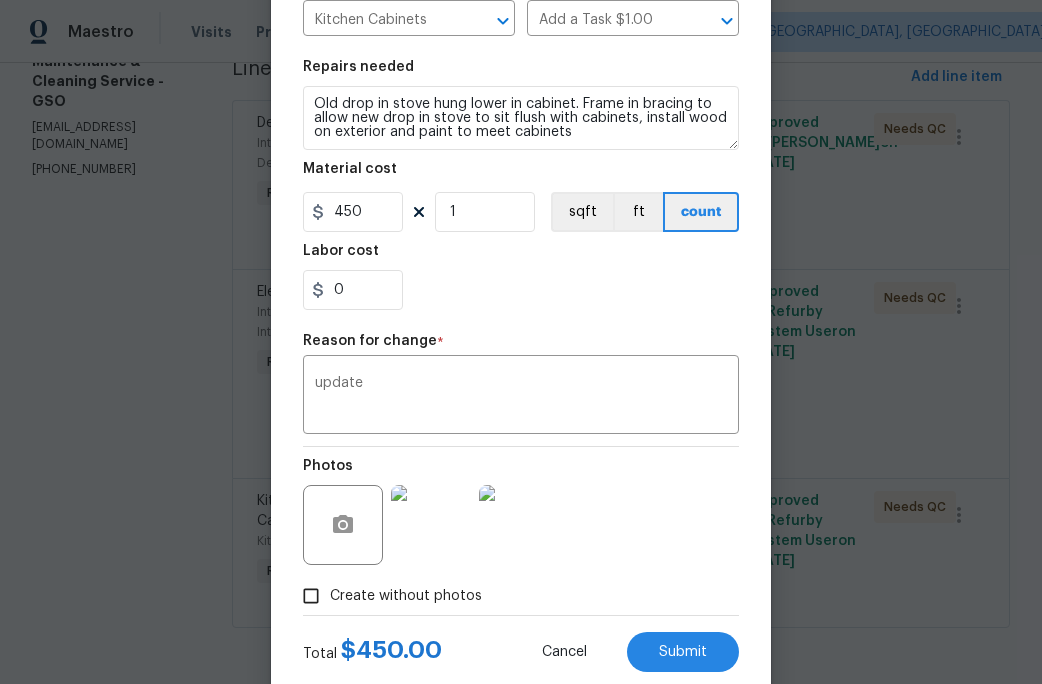 scroll, scrollTop: 302, scrollLeft: 0, axis: vertical 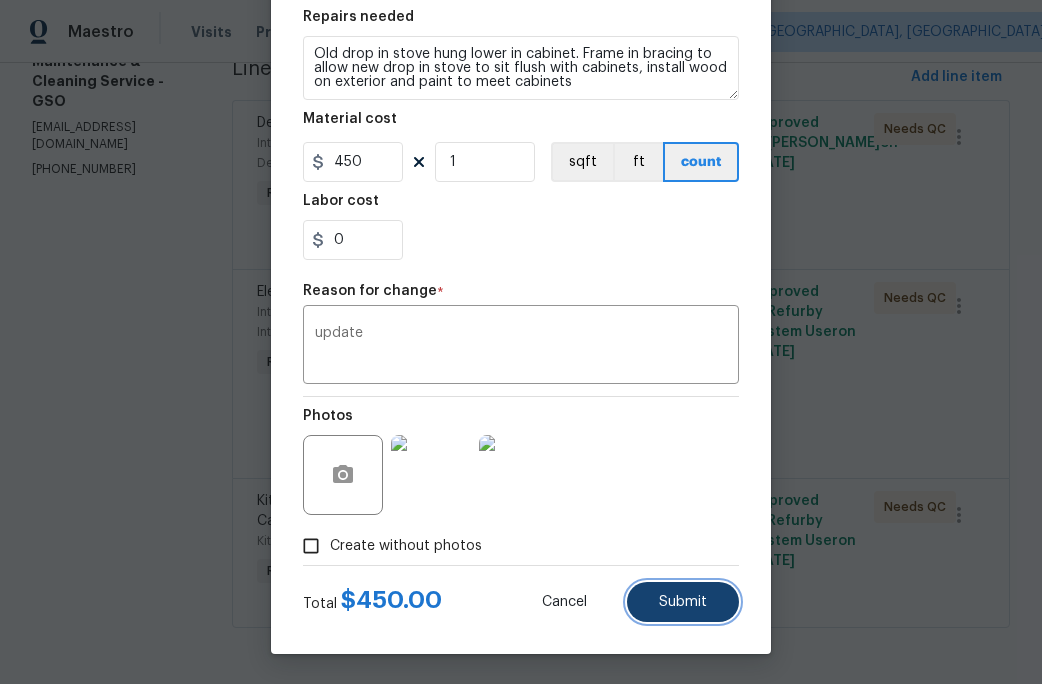 click on "Submit" at bounding box center [683, 602] 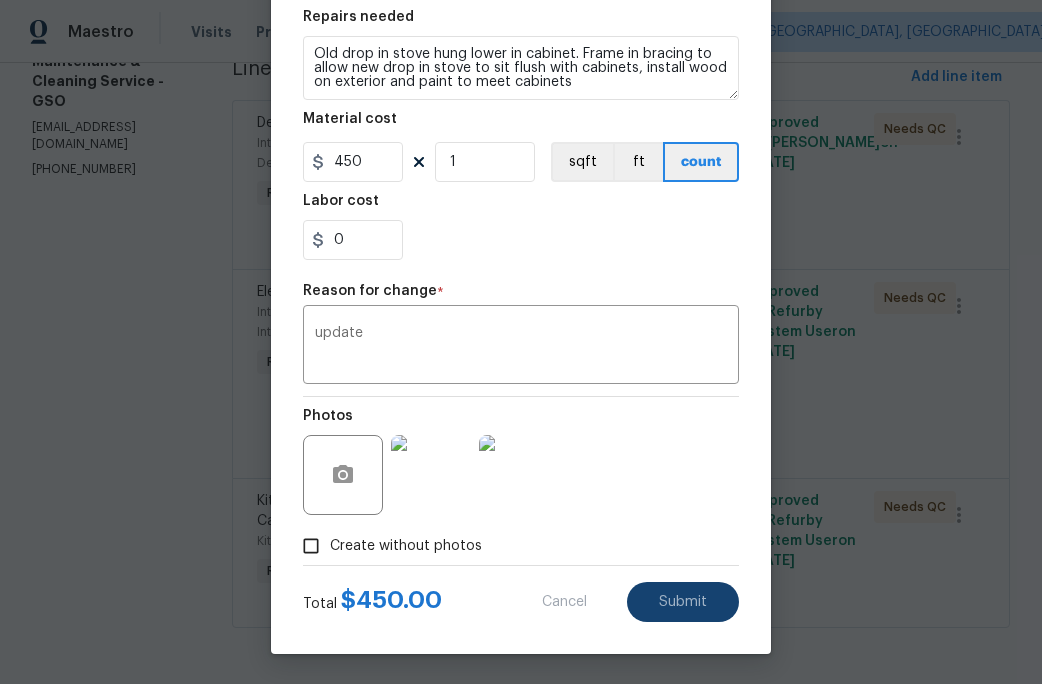 type on "250" 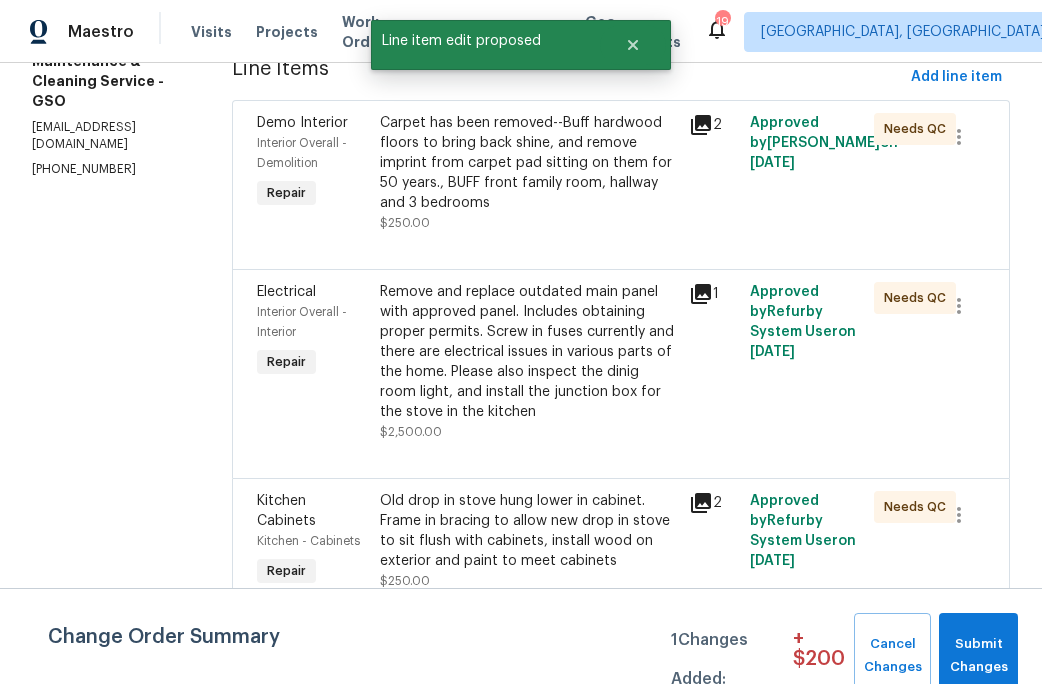 scroll, scrollTop: 0, scrollLeft: 0, axis: both 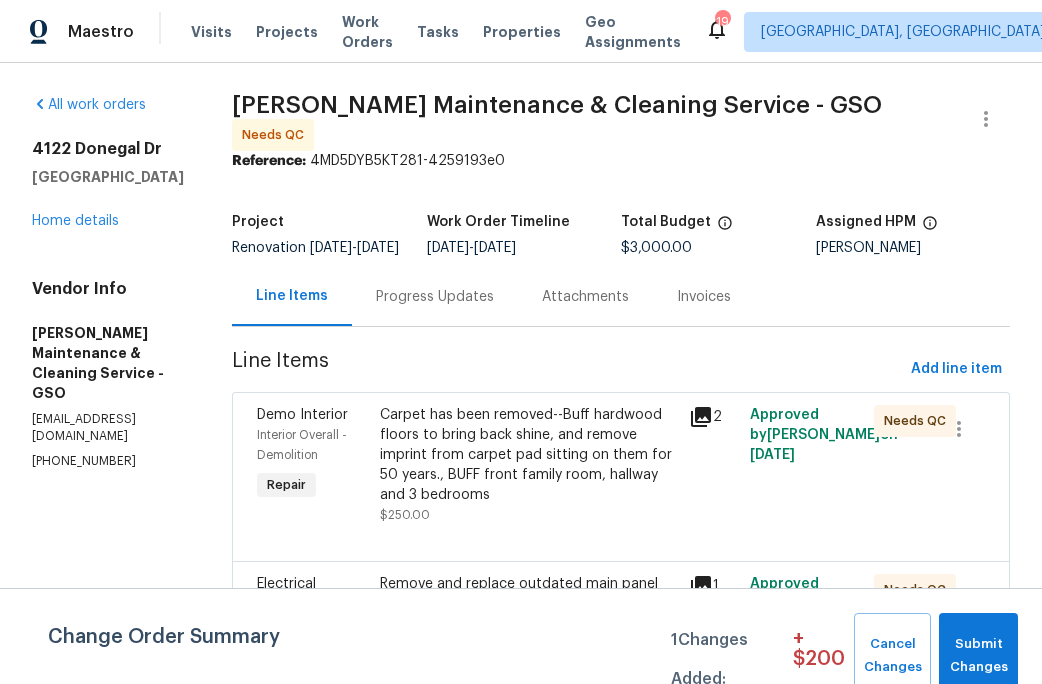 click on "Progress Updates" at bounding box center [435, 297] 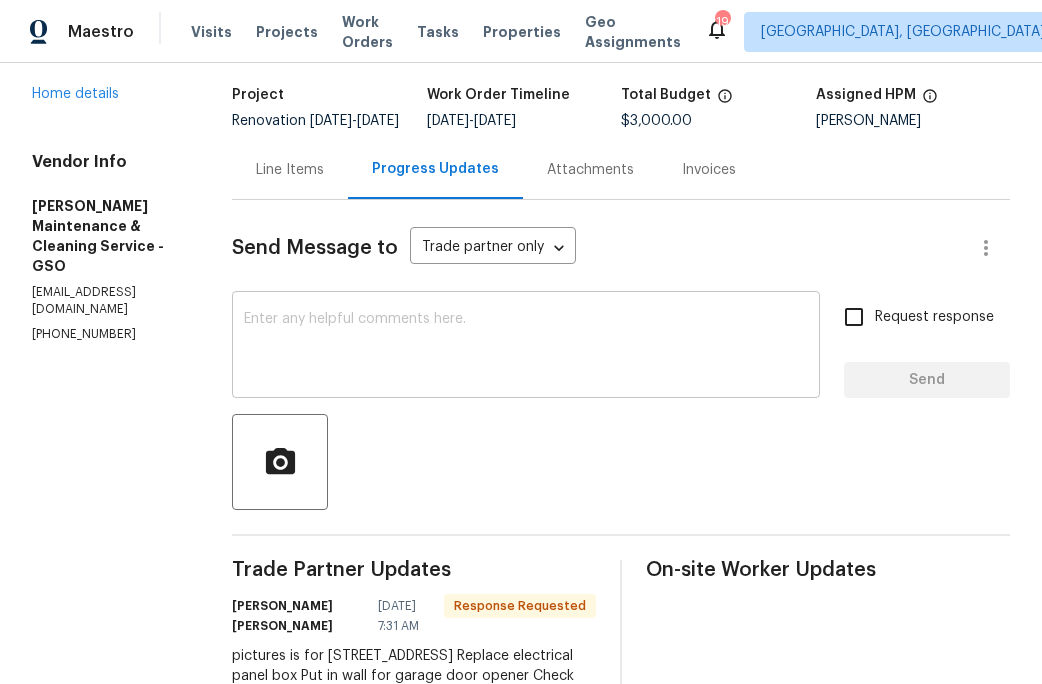 scroll, scrollTop: 0, scrollLeft: 0, axis: both 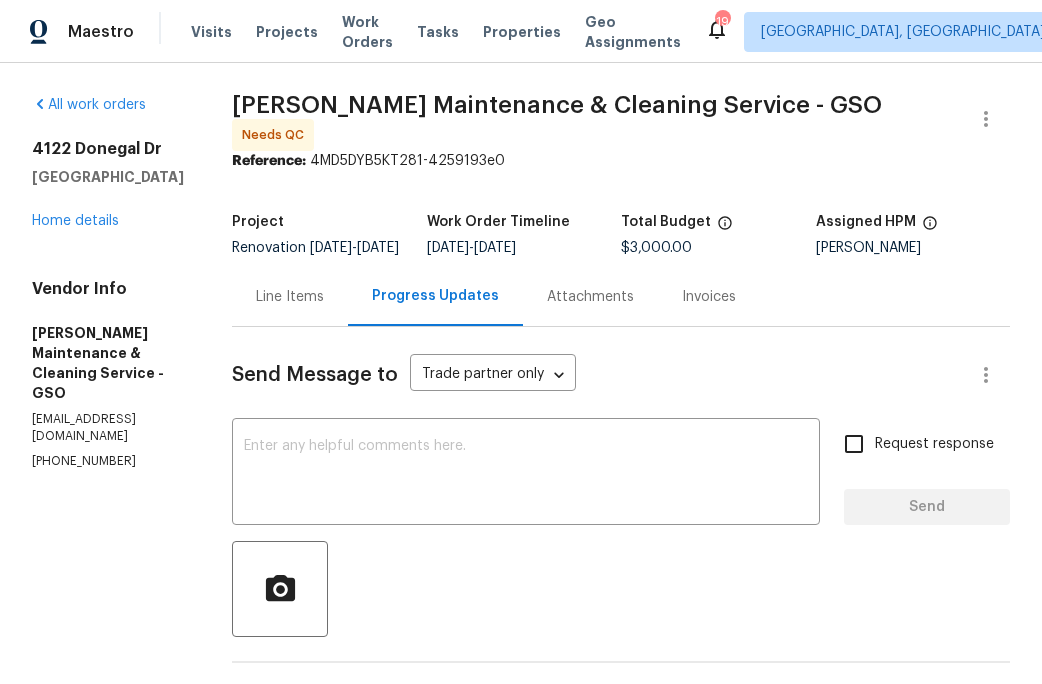click on "Line Items" at bounding box center [290, 297] 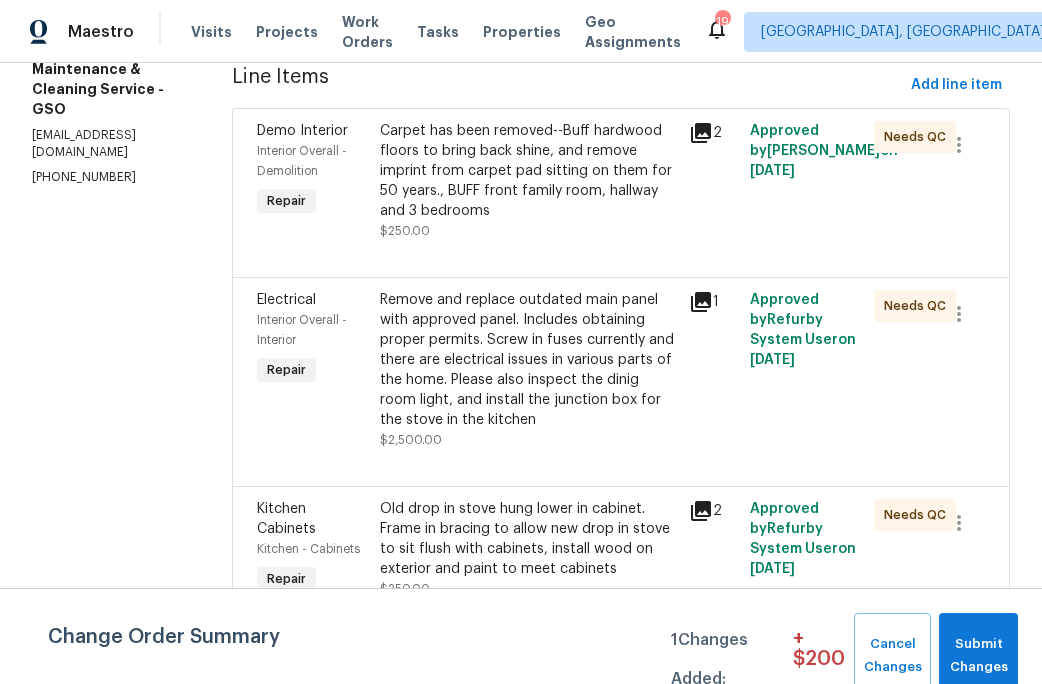 scroll, scrollTop: 299, scrollLeft: 0, axis: vertical 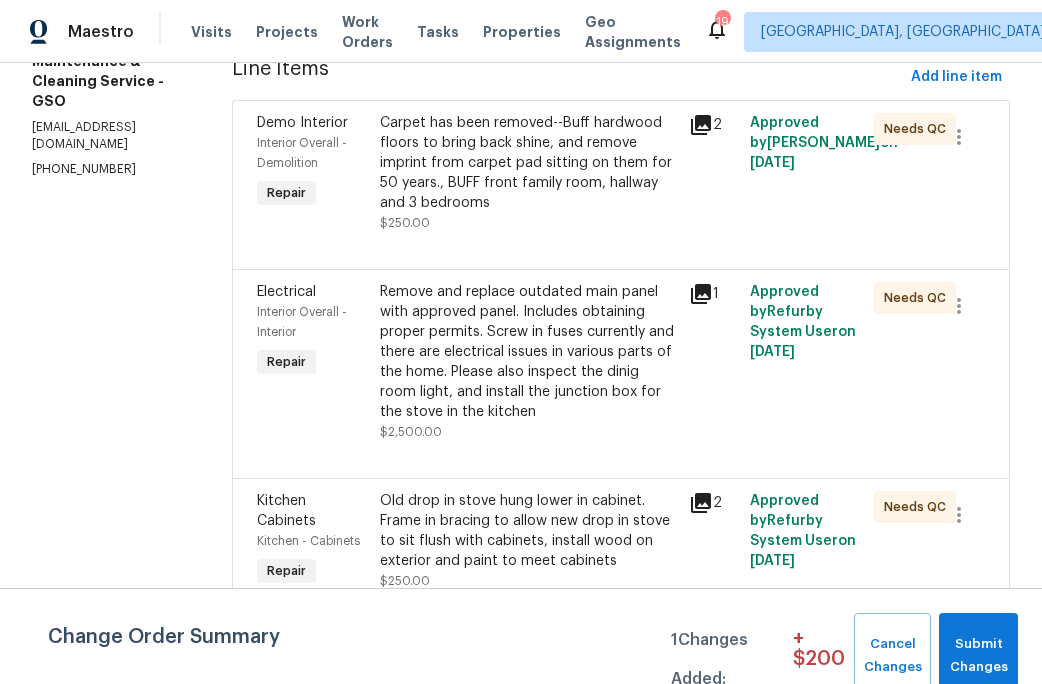 click on "Remove and replace outdated main panel with approved panel.  Includes obtaining proper permits. Screw in fuses currently and there are electrical issues in various parts of the home. Please also inspect the dinig room light, and install the junction box for the stove in the kitchen" at bounding box center (528, 352) 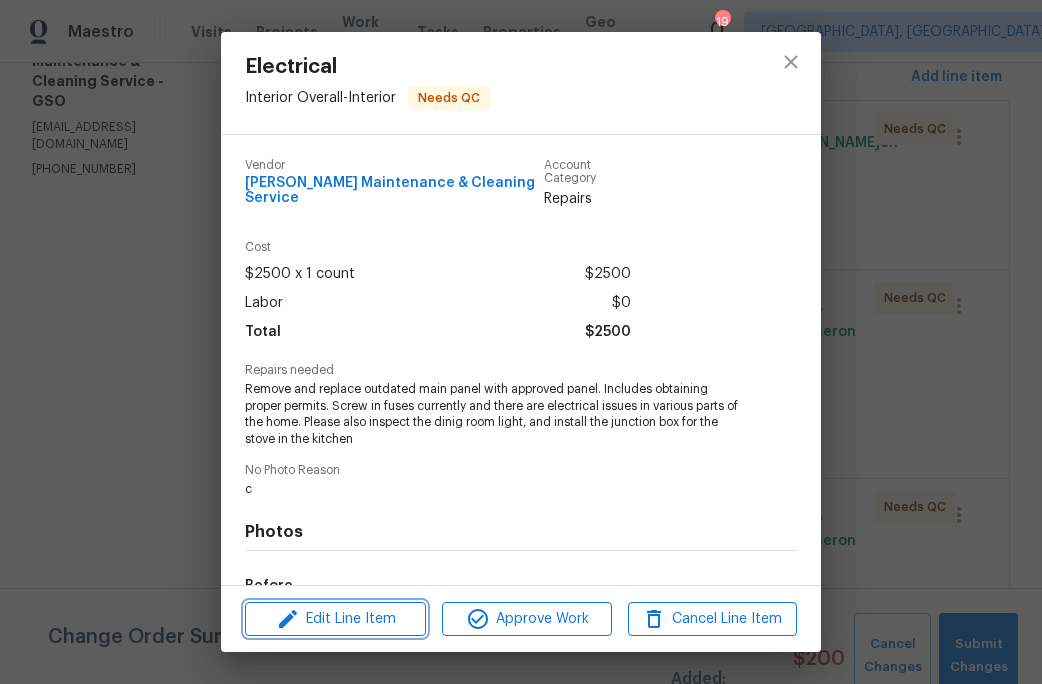 click on "Edit Line Item" at bounding box center [335, 619] 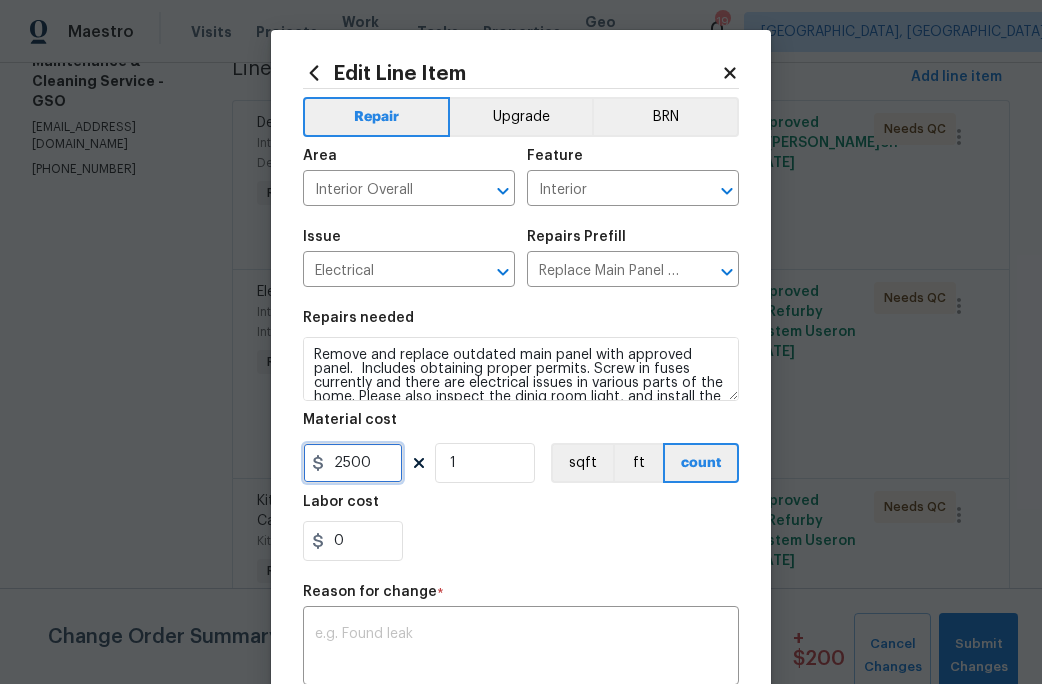 click on "2500" at bounding box center [353, 463] 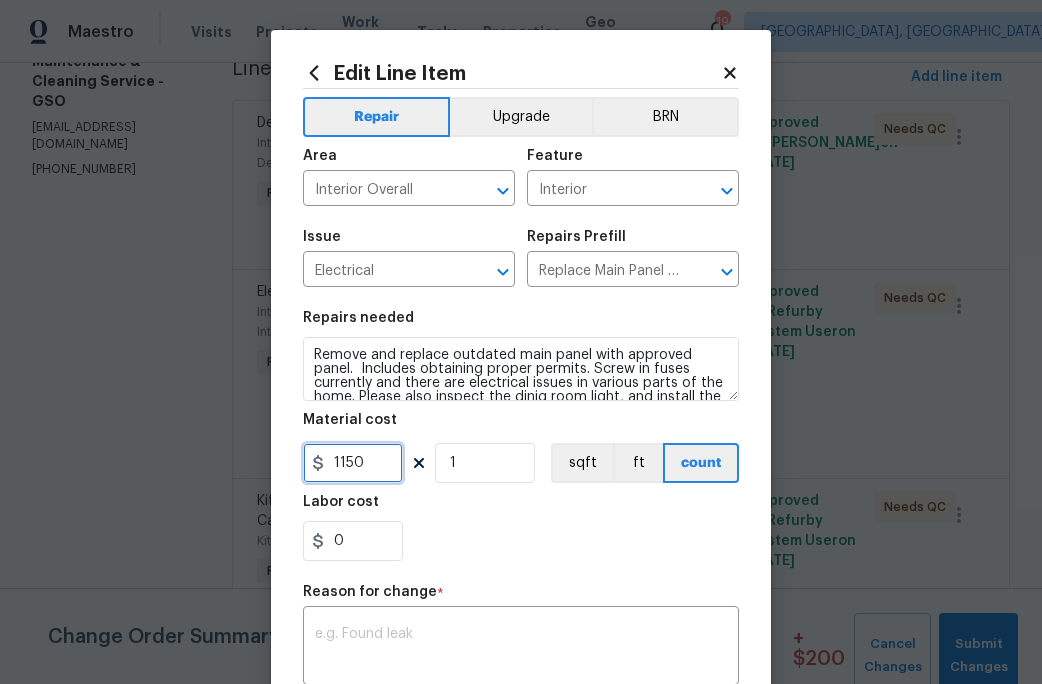 type on "1150" 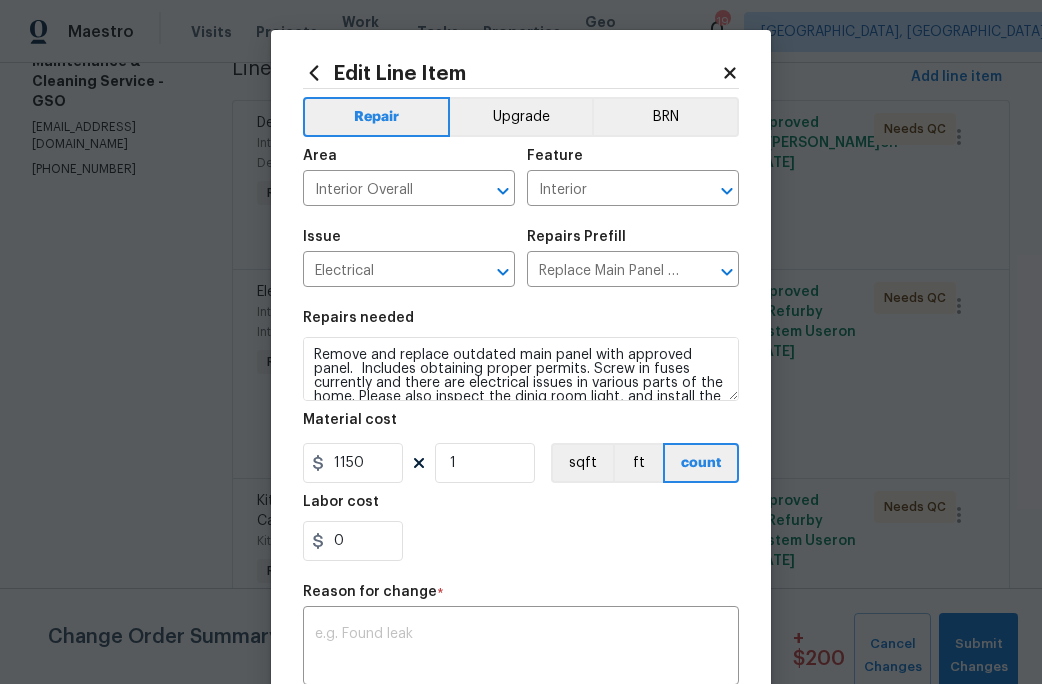 click on "0" at bounding box center (521, 541) 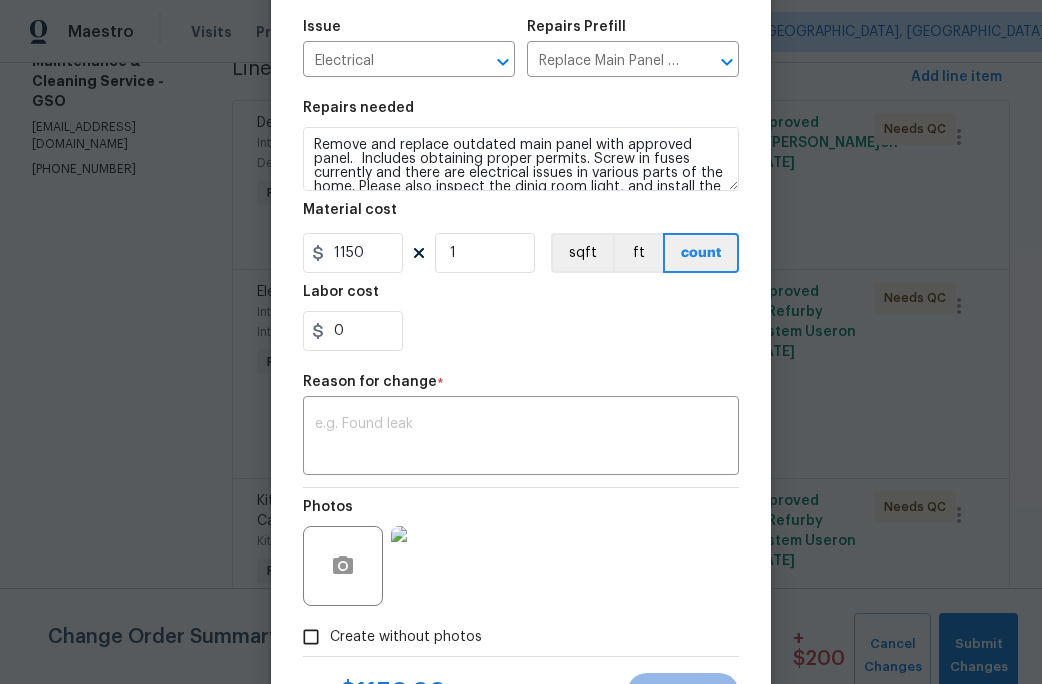 scroll, scrollTop: 219, scrollLeft: 0, axis: vertical 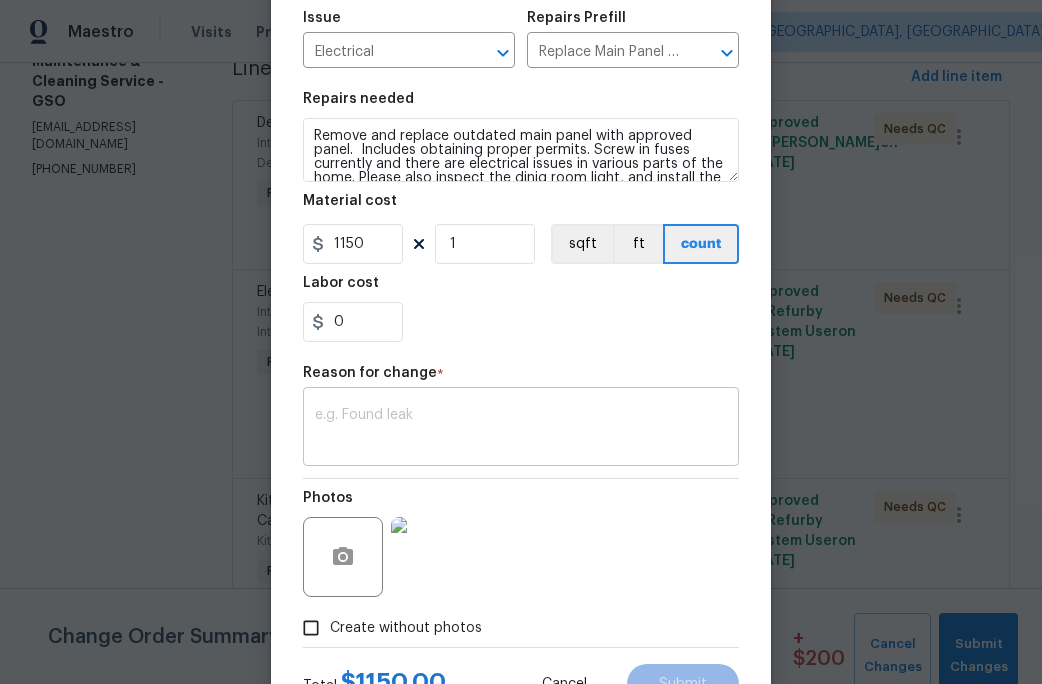 click at bounding box center [521, 429] 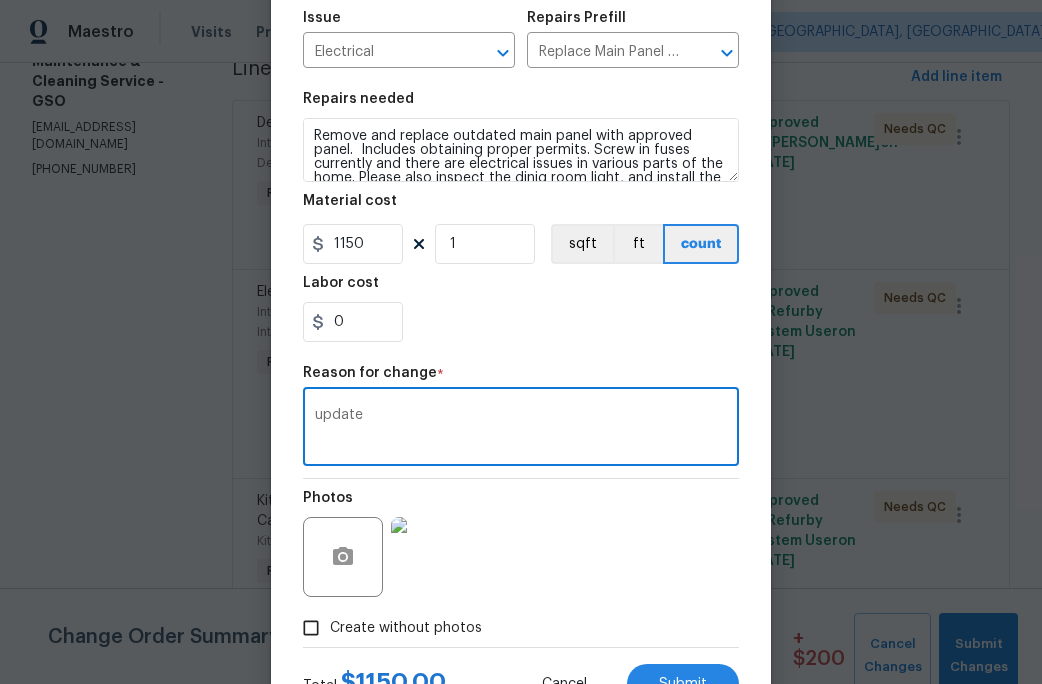 type on "update" 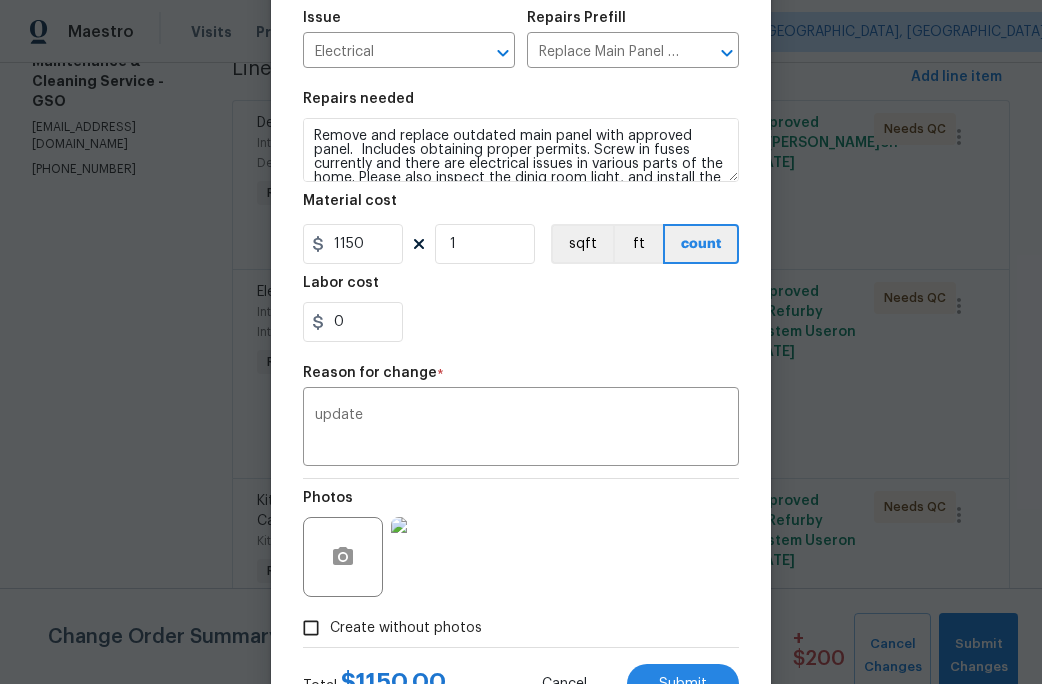 click on "Photos" at bounding box center [521, 544] 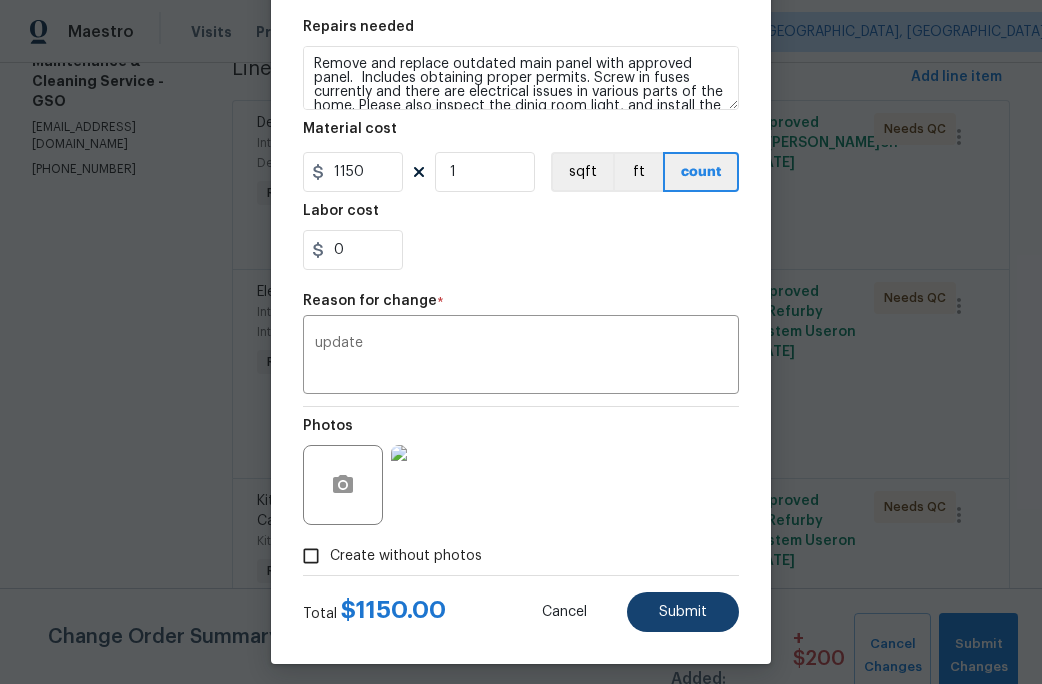 scroll, scrollTop: 302, scrollLeft: 0, axis: vertical 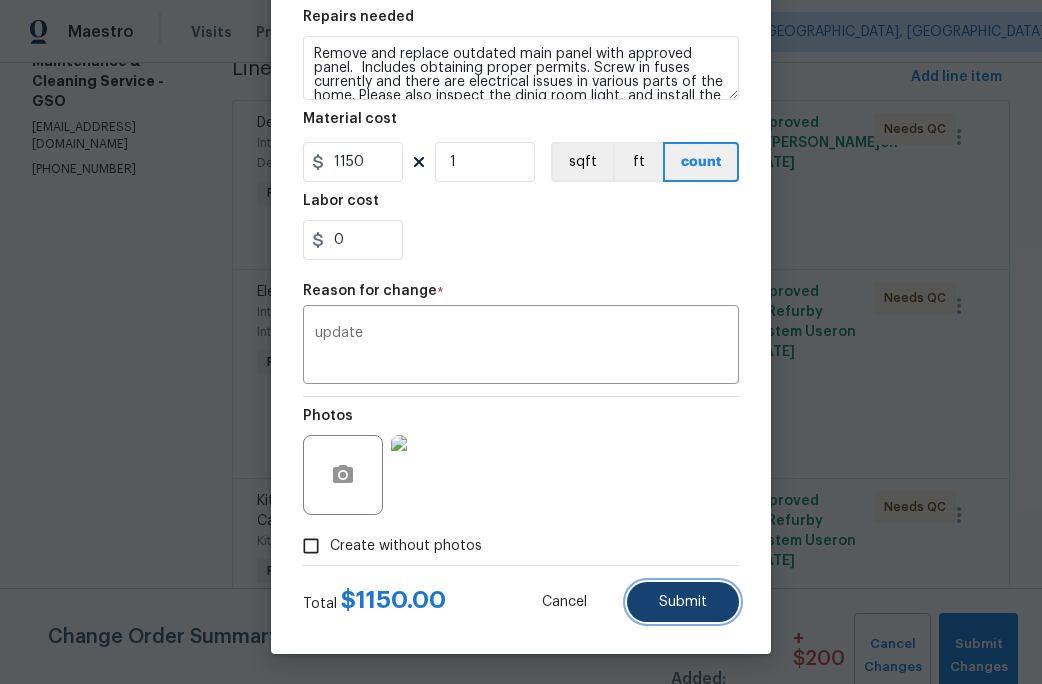 click on "Submit" at bounding box center (683, 602) 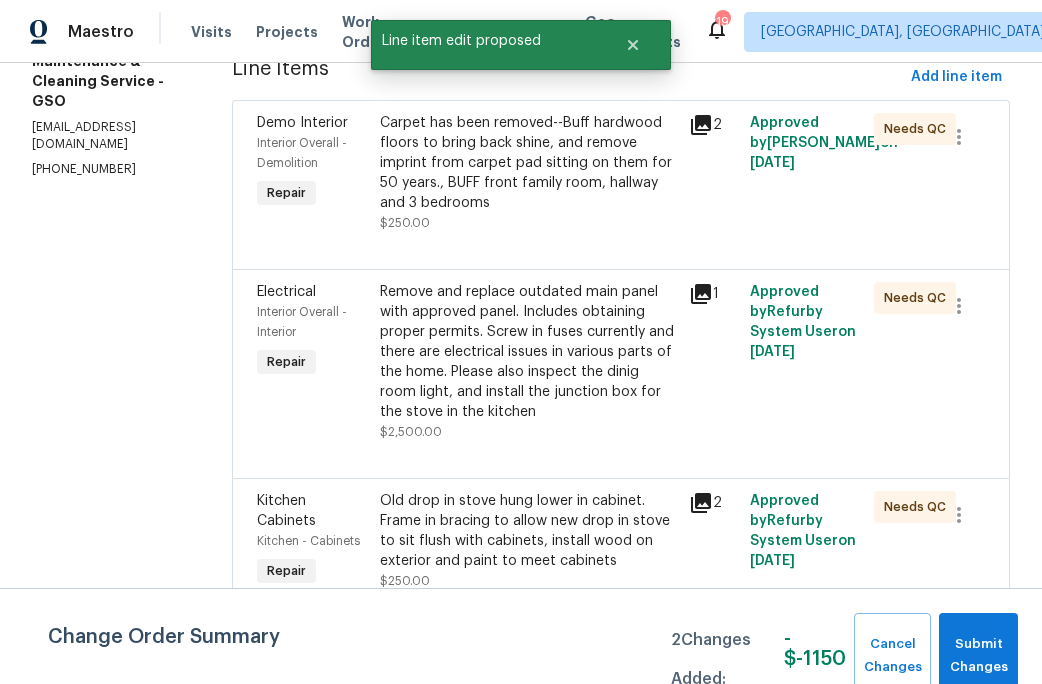 scroll, scrollTop: 0, scrollLeft: 0, axis: both 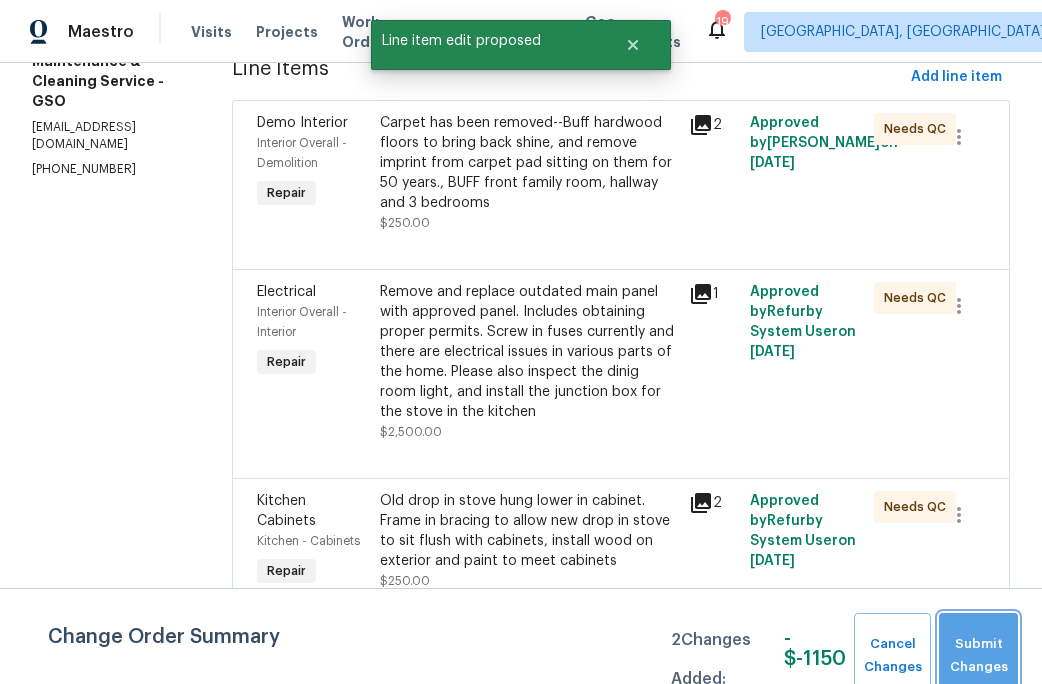 click on "Submit Changes" at bounding box center [978, 656] 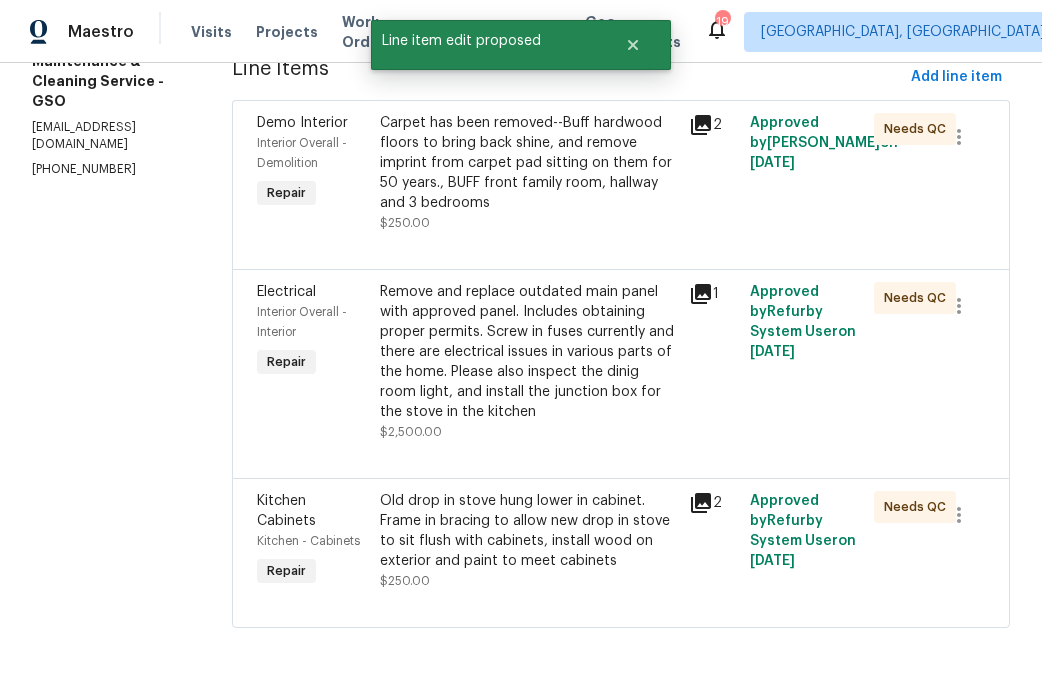 scroll, scrollTop: 0, scrollLeft: 0, axis: both 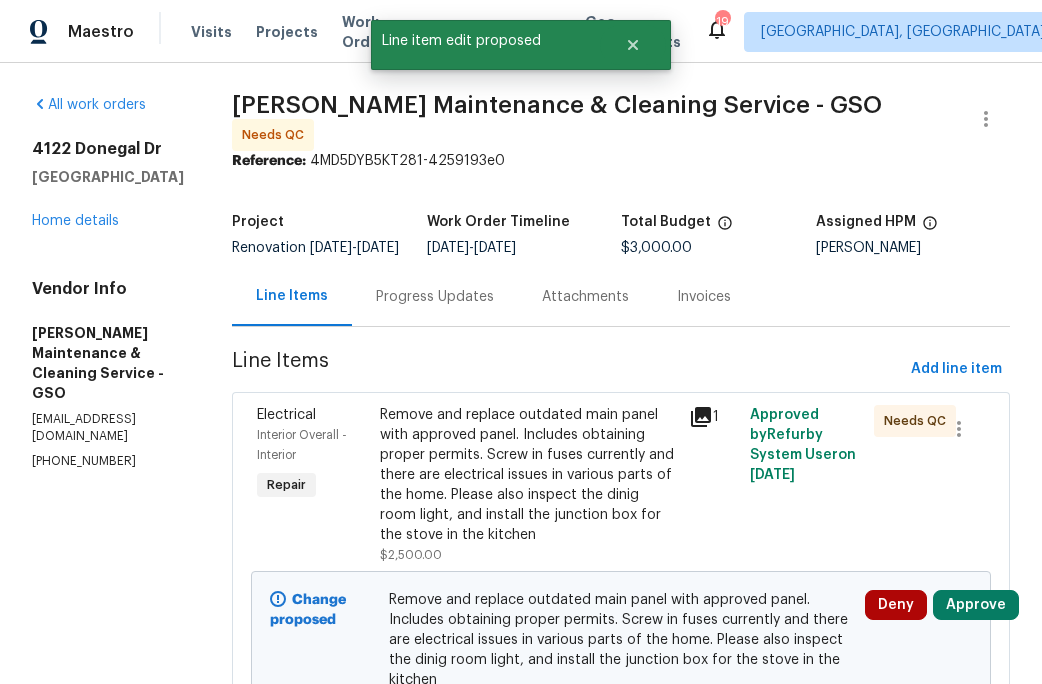 click on "Remove and replace outdated main panel with approved panel.  Includes obtaining proper permits. Screw in fuses currently and there are electrical issues in various parts of the home. Please also inspect the dinig room light, and install the junction box for the stove in the kitchen" at bounding box center (528, 475) 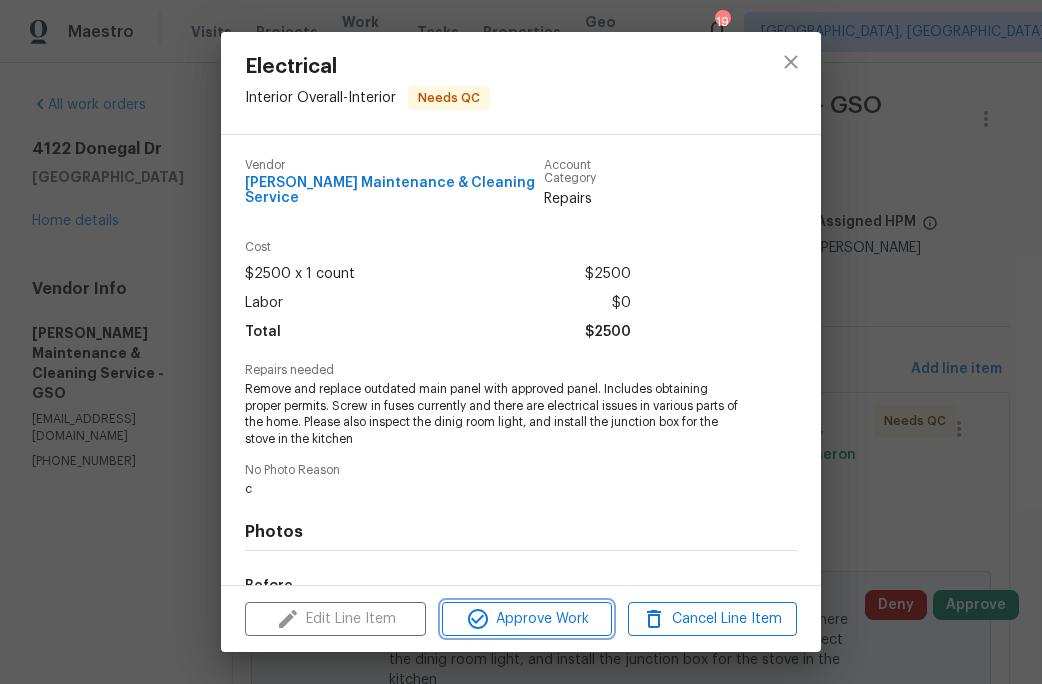 click on "Approve Work" at bounding box center [526, 619] 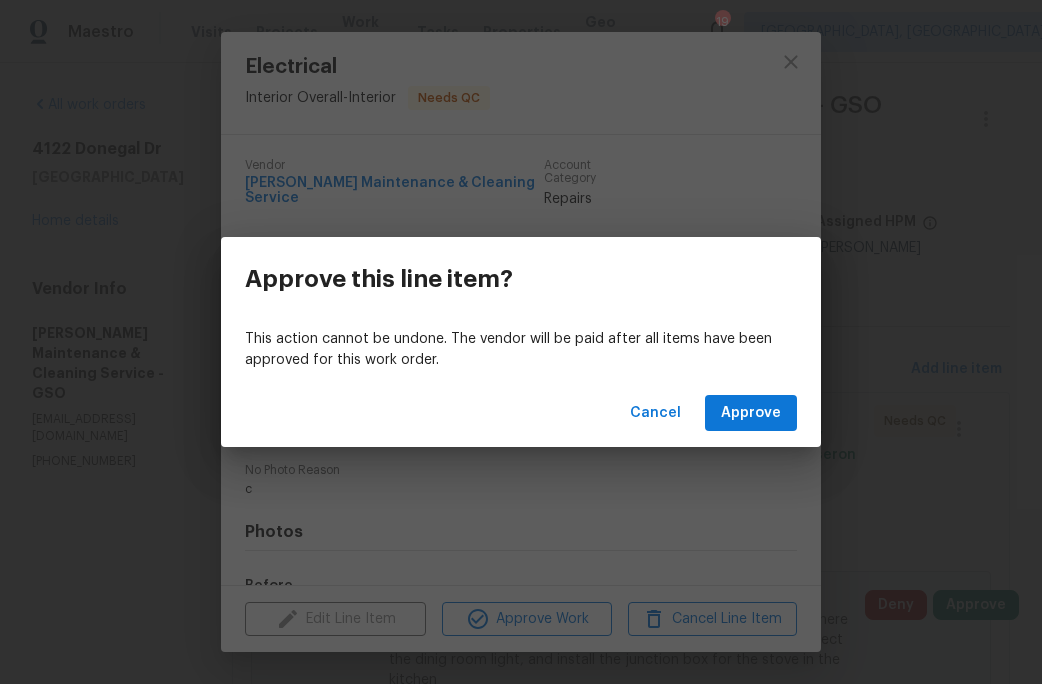 click on "Cancel Approve" at bounding box center (521, 413) 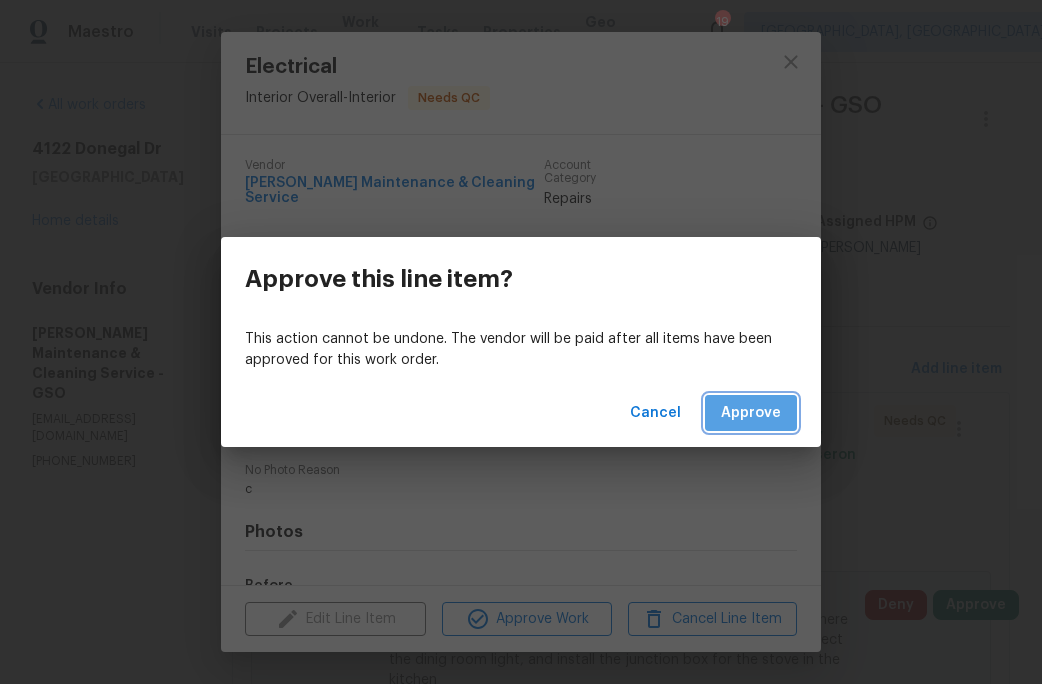 click on "Approve" at bounding box center (751, 413) 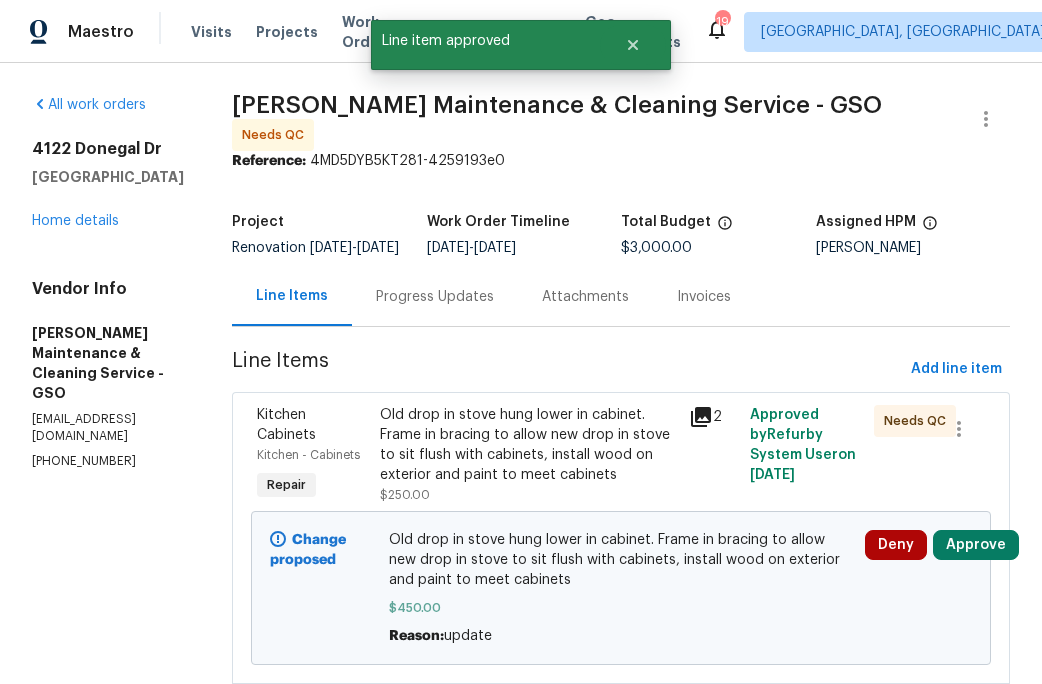 click on "Old drop in stove hung lower in cabinet. Frame in bracing to allow new drop in stove to sit flush with cabinets, install wood on exterior and paint to meet cabinets" at bounding box center [528, 445] 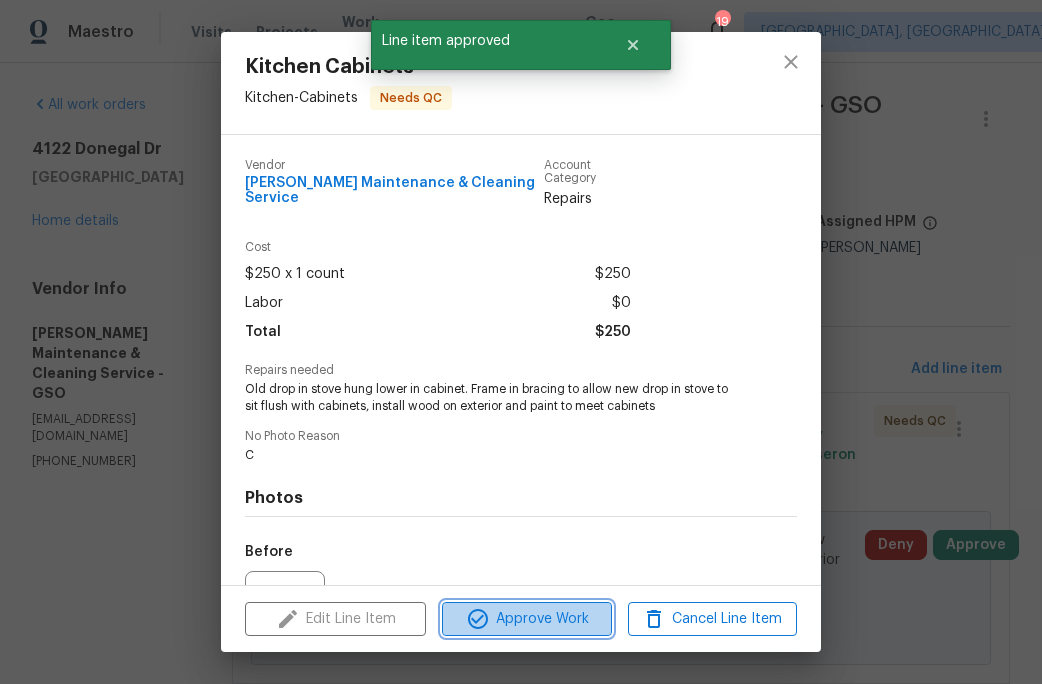 click on "Approve Work" at bounding box center [526, 619] 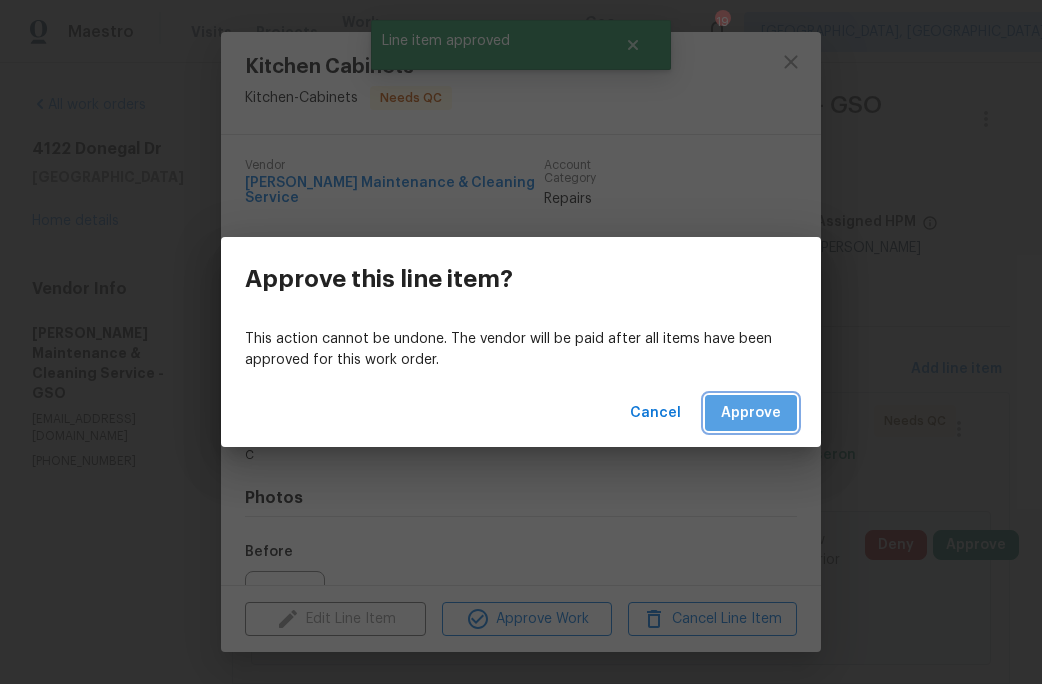 click on "Approve" at bounding box center (751, 413) 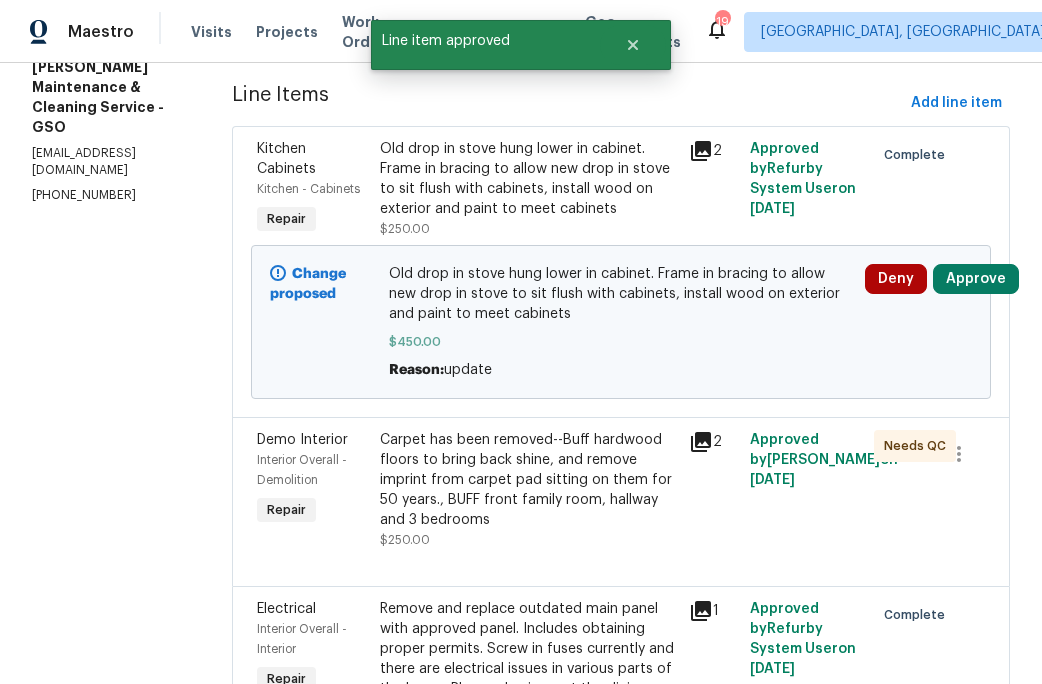 scroll, scrollTop: 292, scrollLeft: 0, axis: vertical 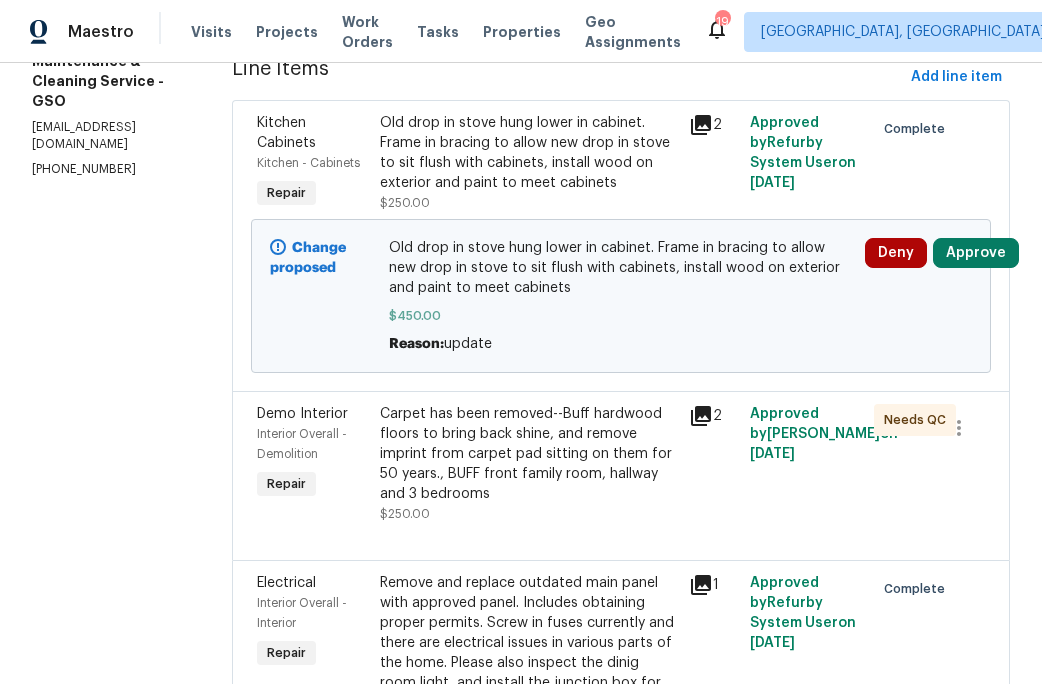 click on "Carpet has been removed--Buff hardwood floors to bring back shine, and remove imprint from carpet pad sitting on them for 50 years., BUFF front family room, hallway and 3 bedrooms" at bounding box center [528, 454] 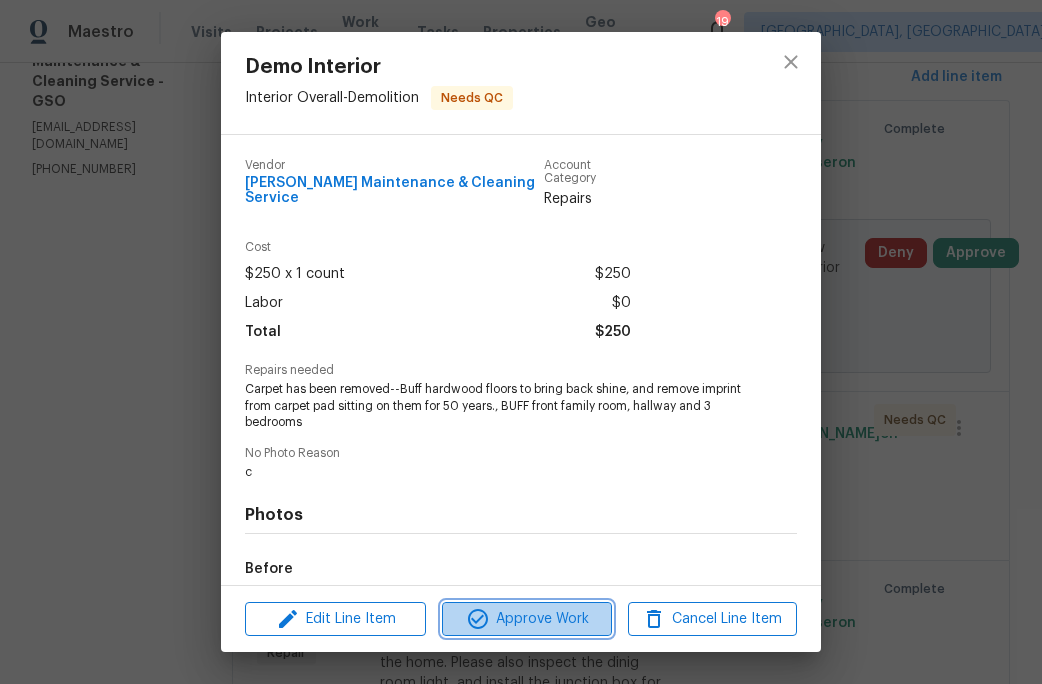 click on "Approve Work" at bounding box center [526, 619] 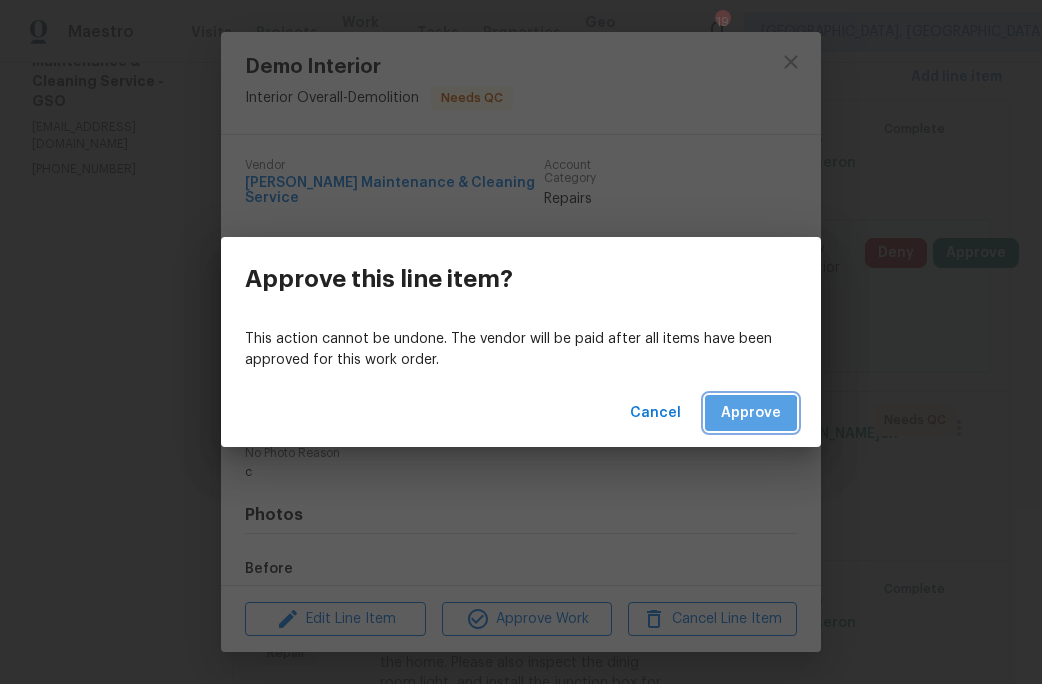 click on "Approve" at bounding box center (751, 413) 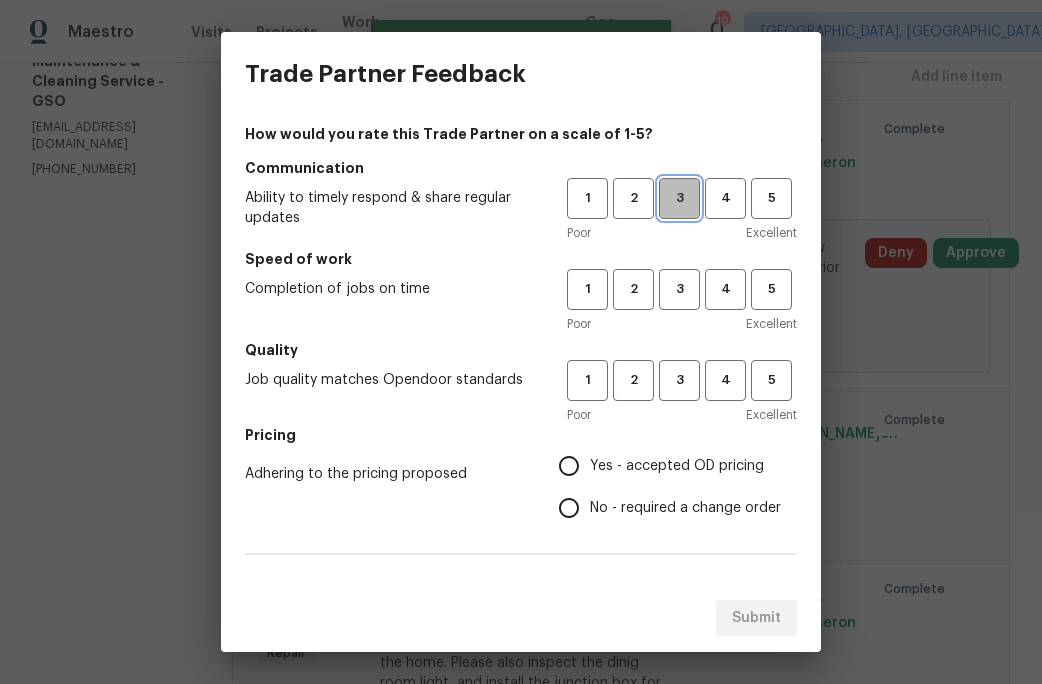 drag, startPoint x: 682, startPoint y: 181, endPoint x: 682, endPoint y: 238, distance: 57 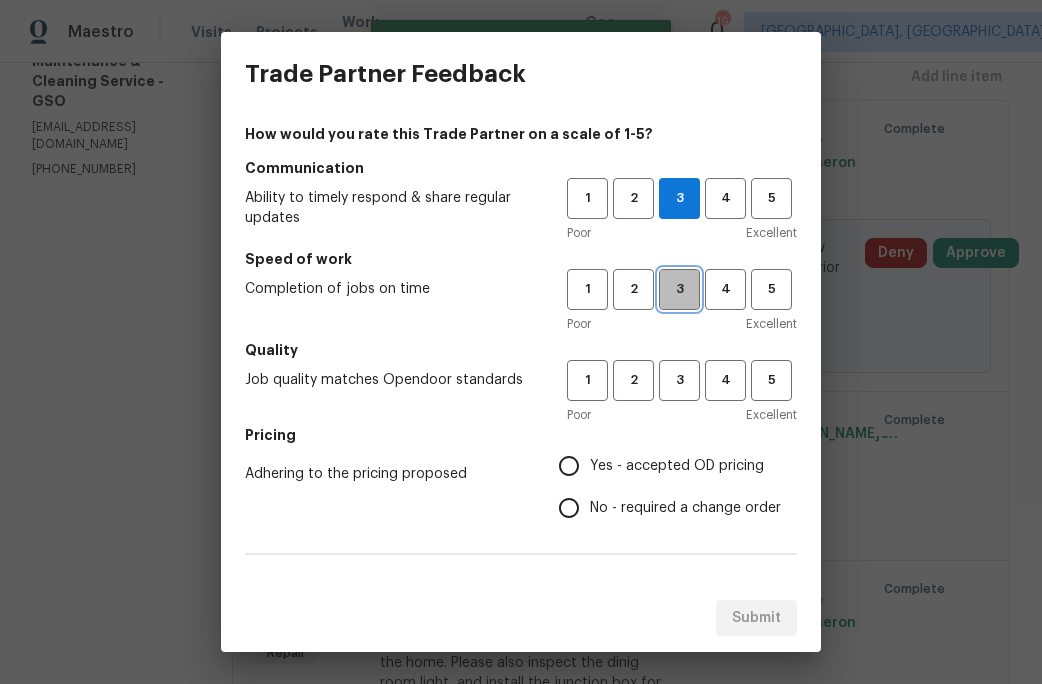 drag, startPoint x: 682, startPoint y: 288, endPoint x: 682, endPoint y: 338, distance: 50 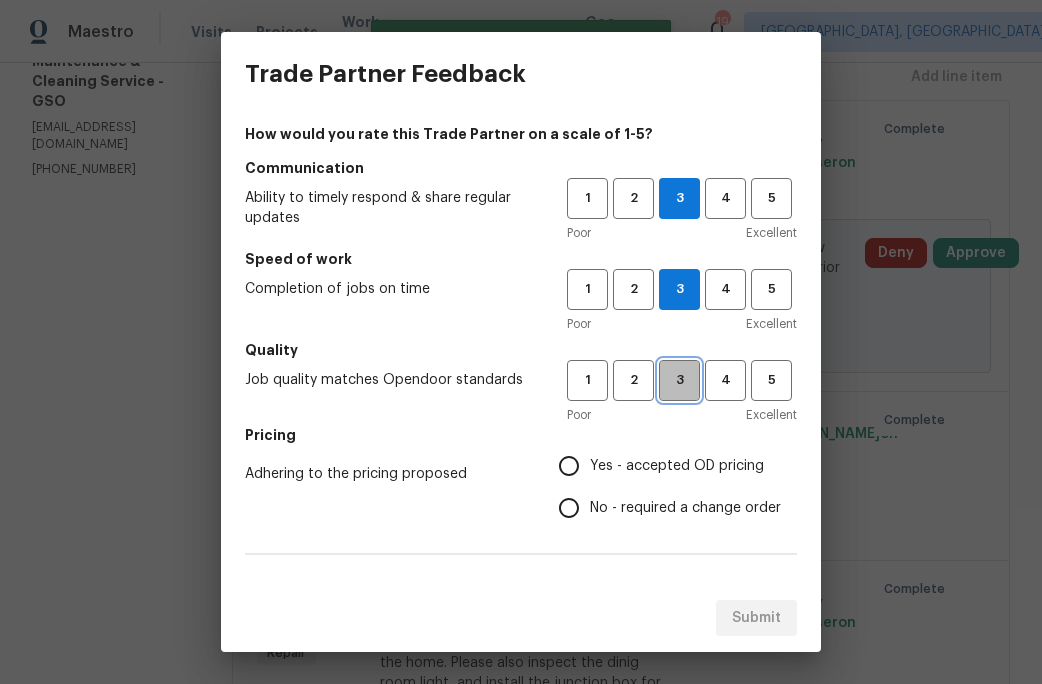 click on "3" at bounding box center (679, 380) 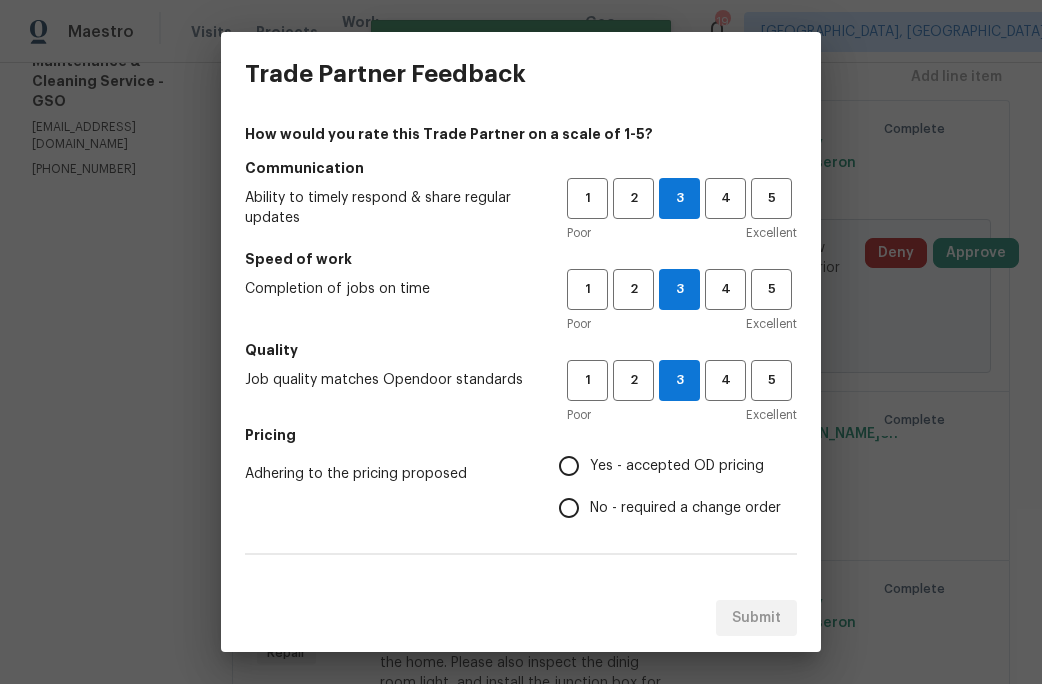 click on "Yes - accepted OD pricing" at bounding box center (569, 466) 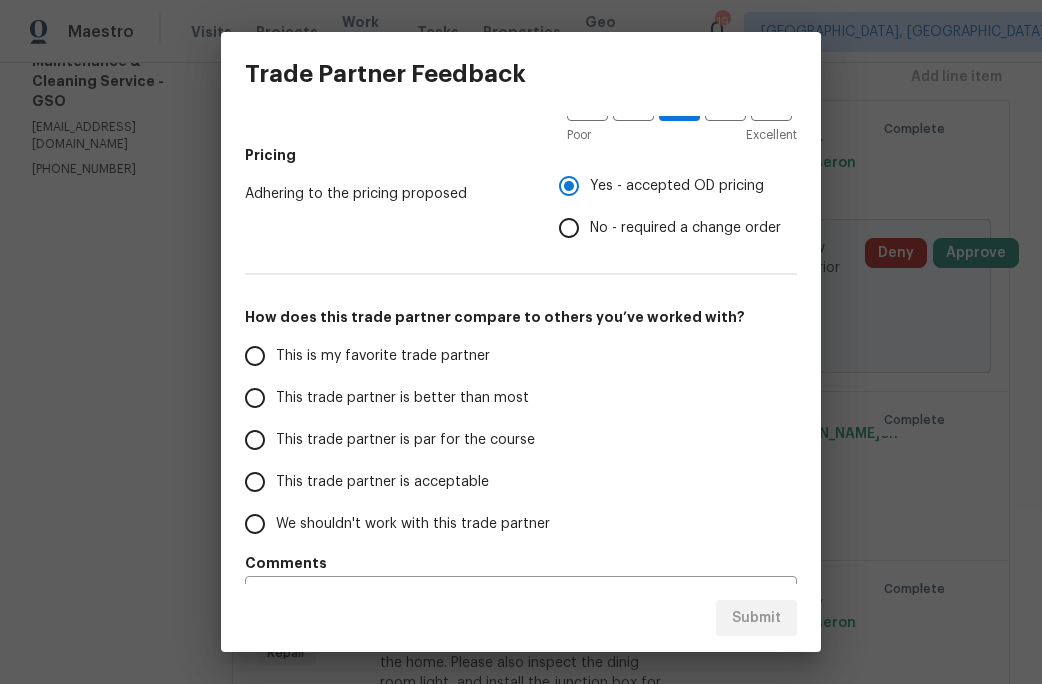 scroll, scrollTop: 331, scrollLeft: 0, axis: vertical 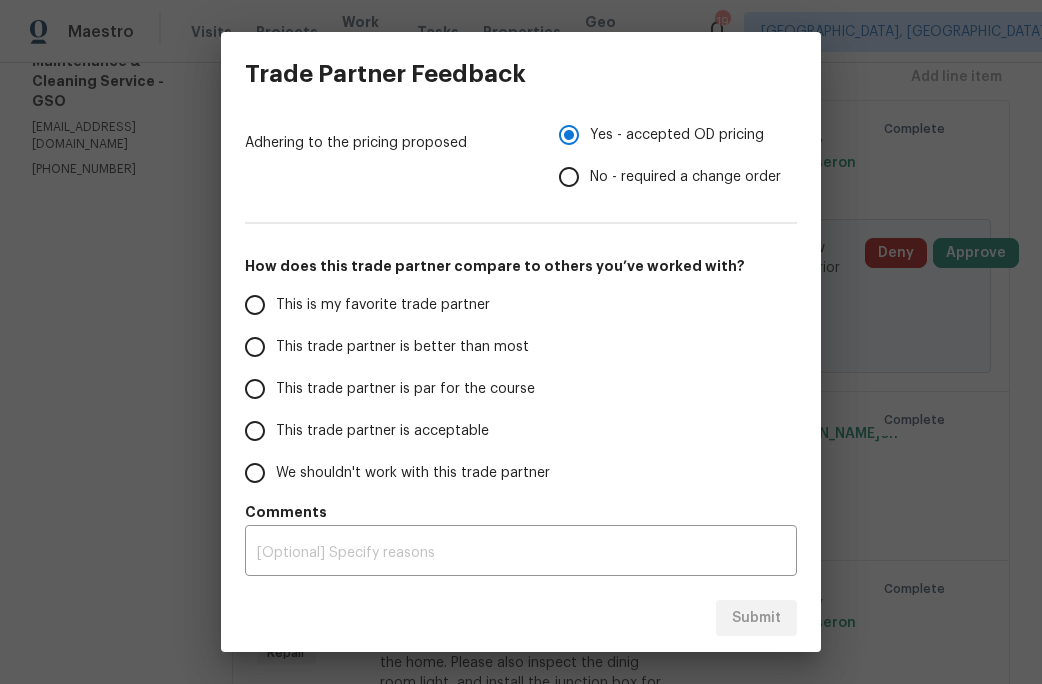 click on "This is my favorite trade partner" at bounding box center (383, 305) 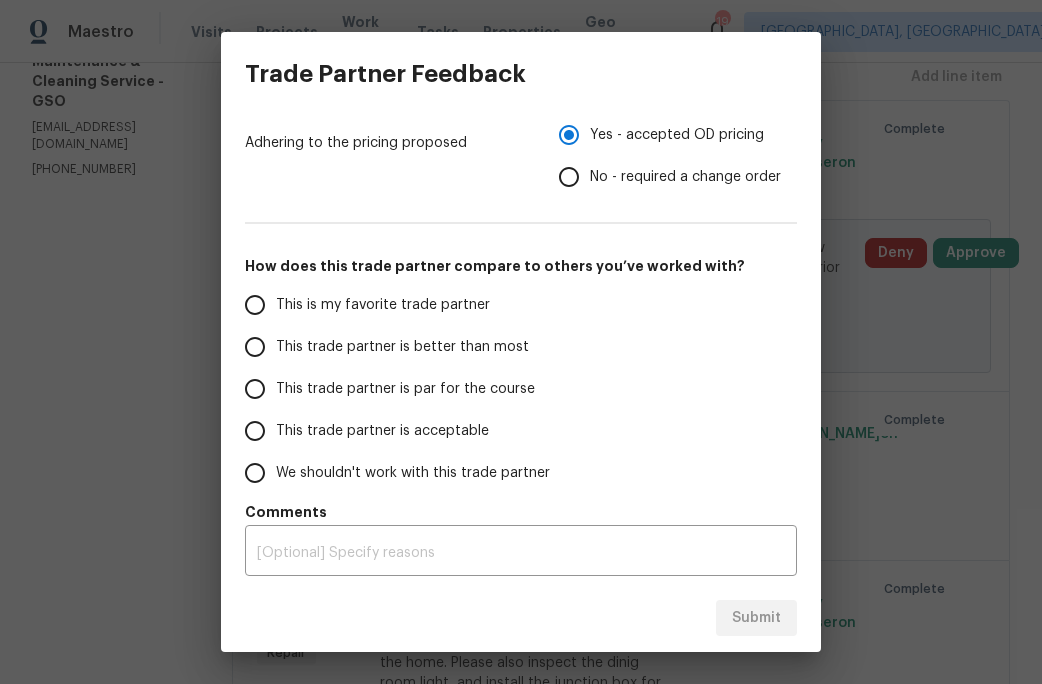 click on "This is my favorite trade partner" at bounding box center [255, 305] 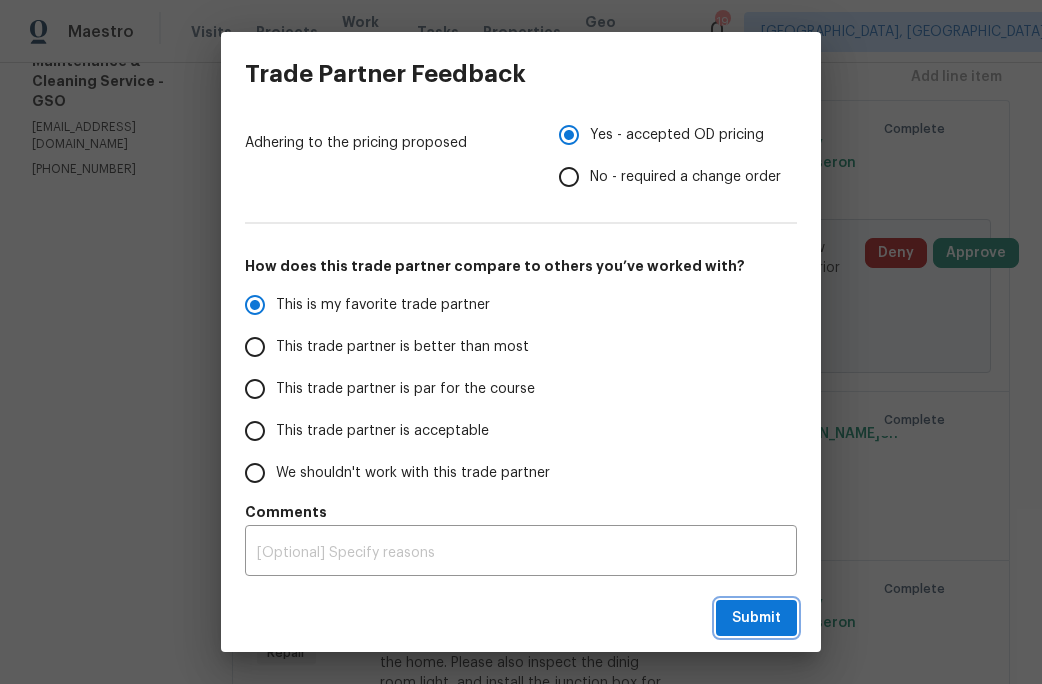 click on "Submit" at bounding box center [756, 618] 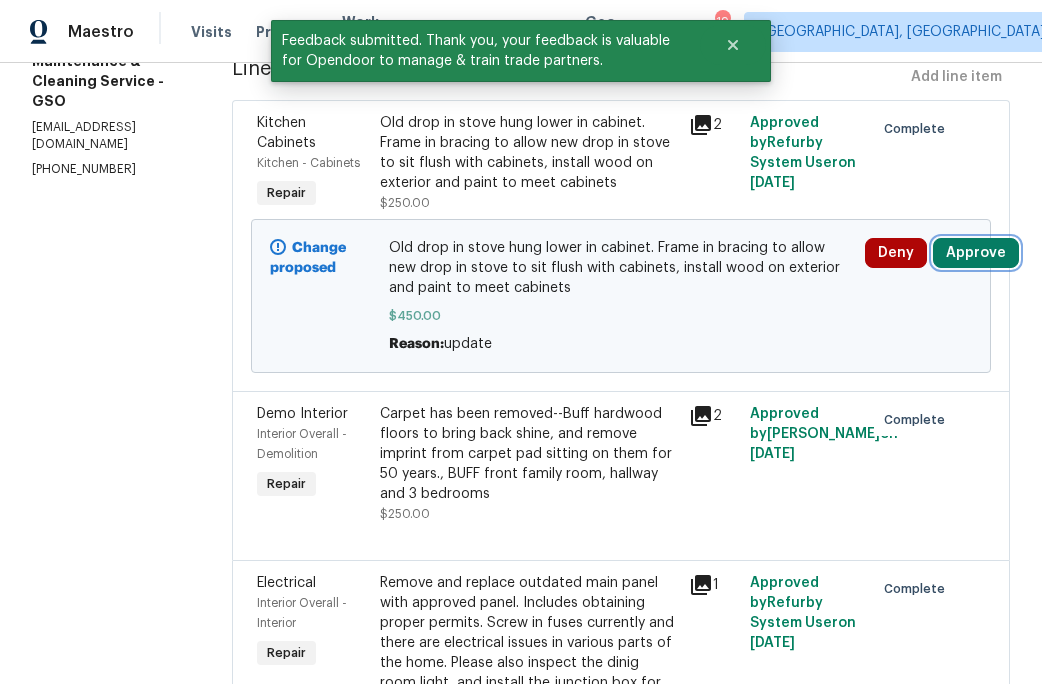 click on "Approve" at bounding box center [976, 253] 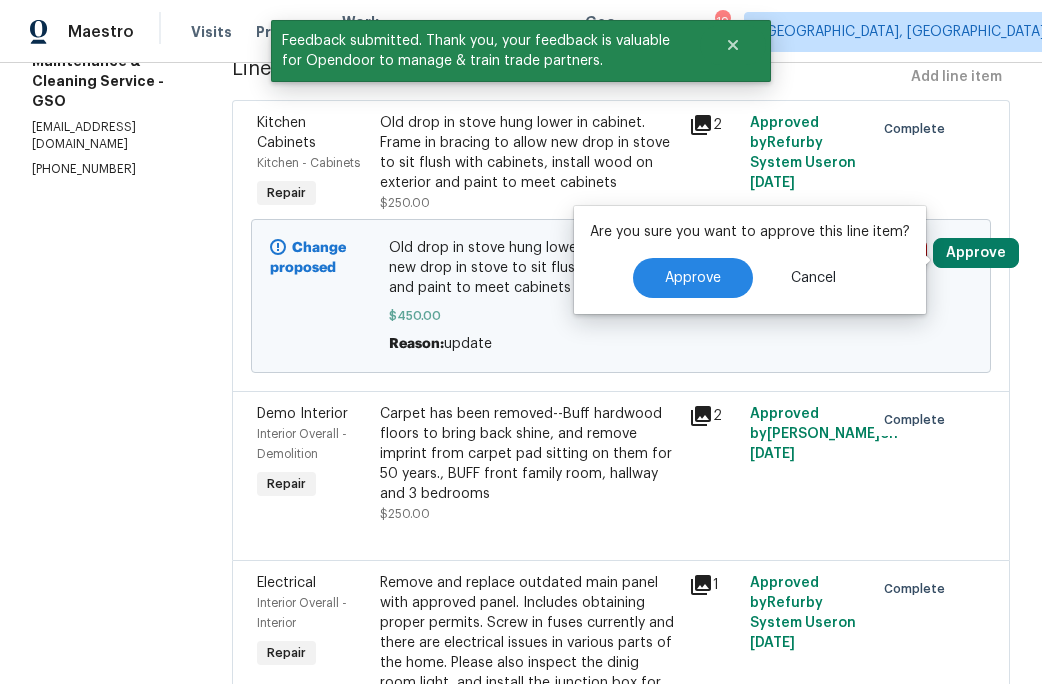 click on "Are you sure you want to approve this line item? Approve Cancel" at bounding box center [750, 260] 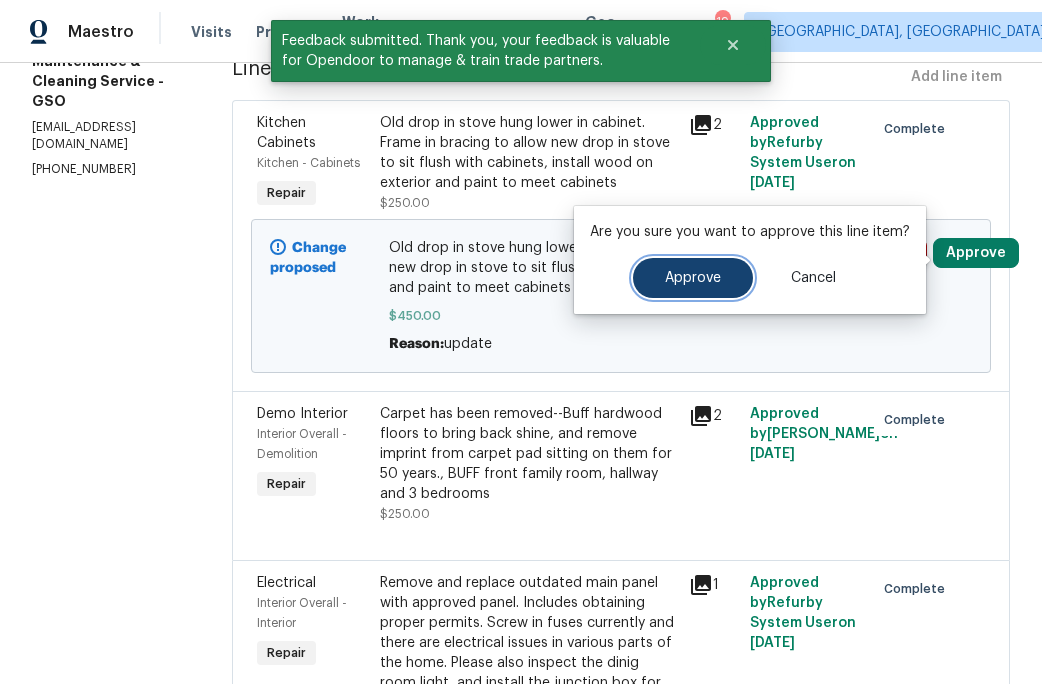 click on "Approve" at bounding box center [693, 278] 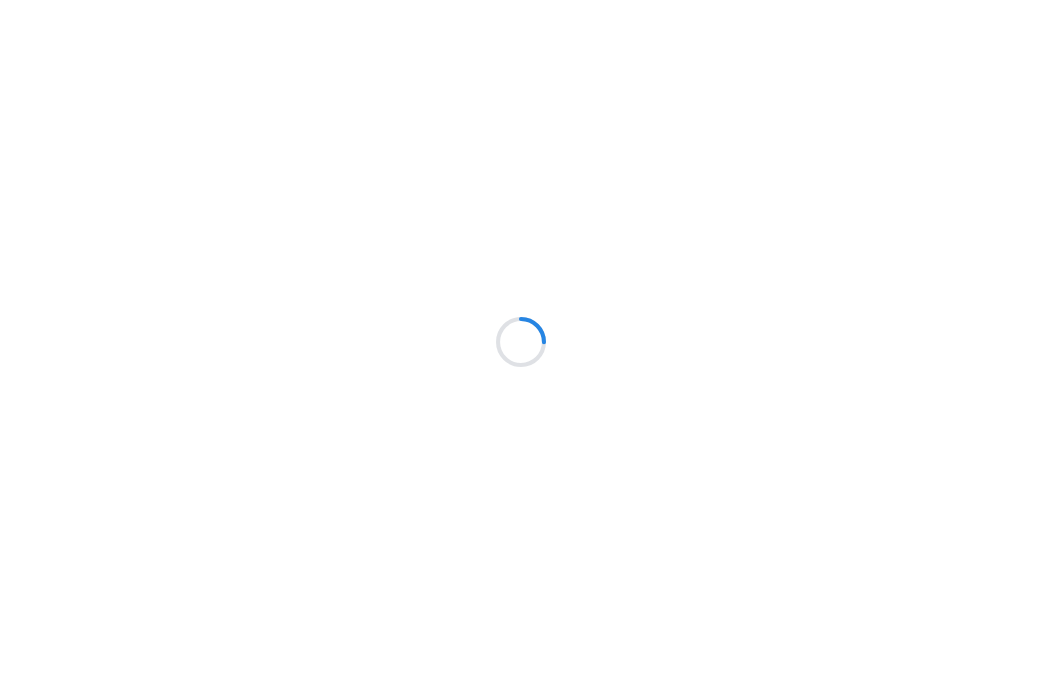 scroll, scrollTop: 0, scrollLeft: 0, axis: both 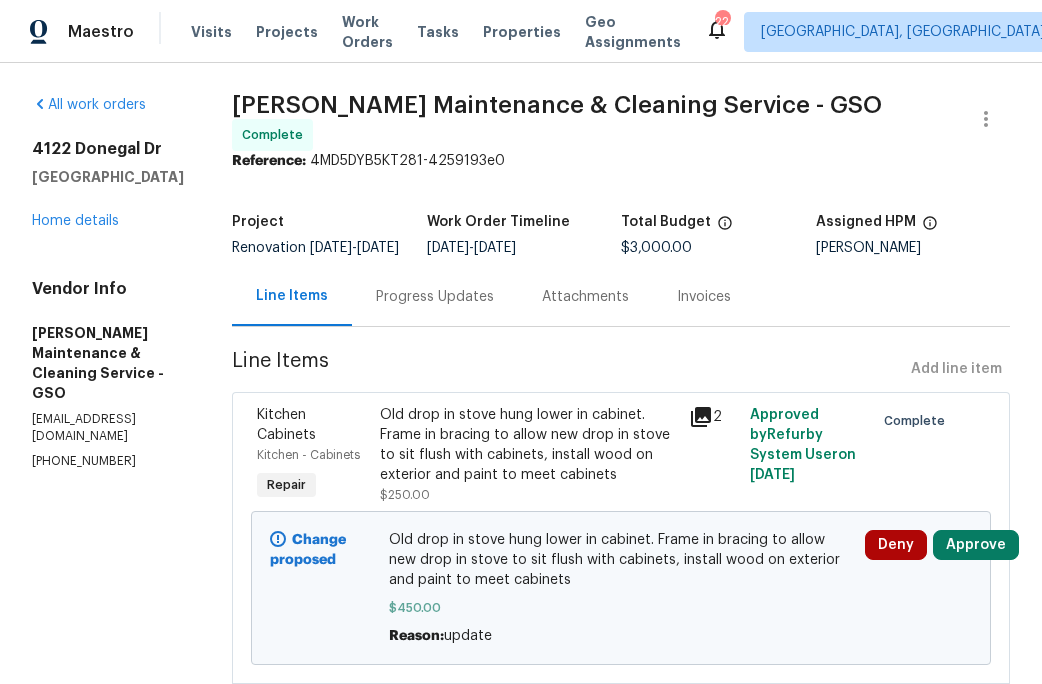 click on "[STREET_ADDRESS][PERSON_NAME] Home details" at bounding box center [108, 185] 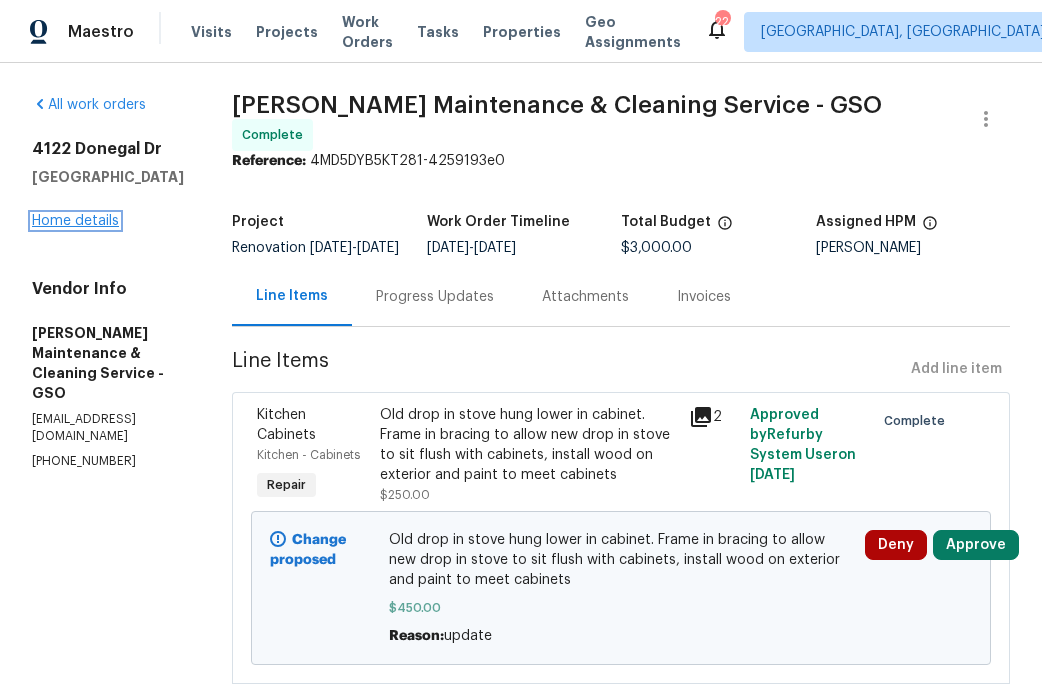 click on "Home details" at bounding box center [75, 221] 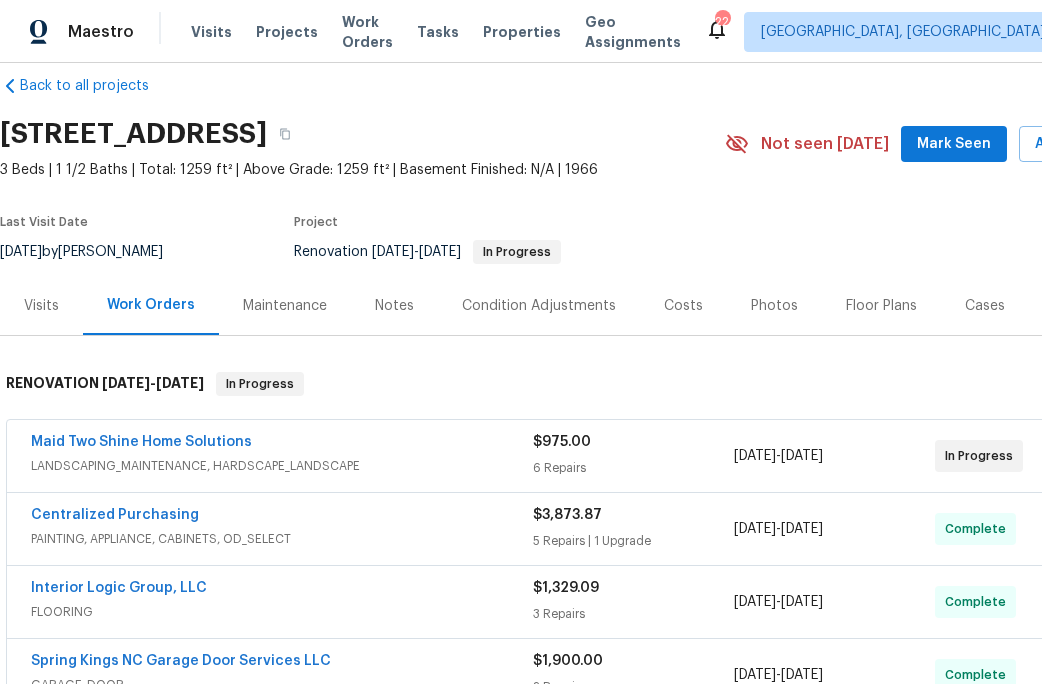 scroll, scrollTop: 0, scrollLeft: 0, axis: both 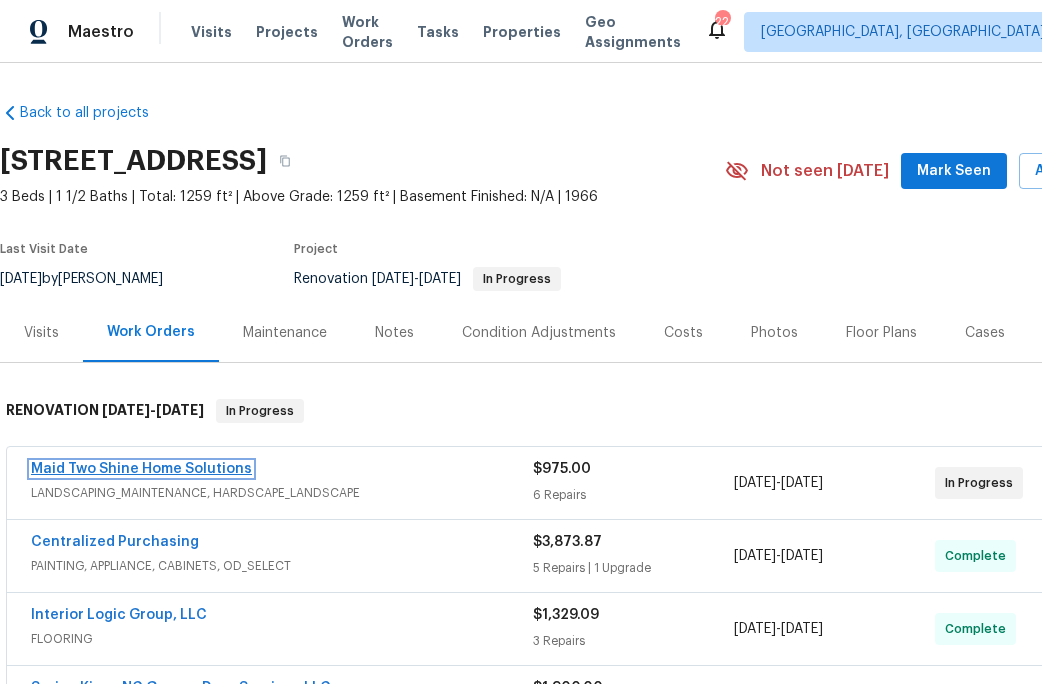 click on "Maid Two Shine Home Solutions" at bounding box center [141, 469] 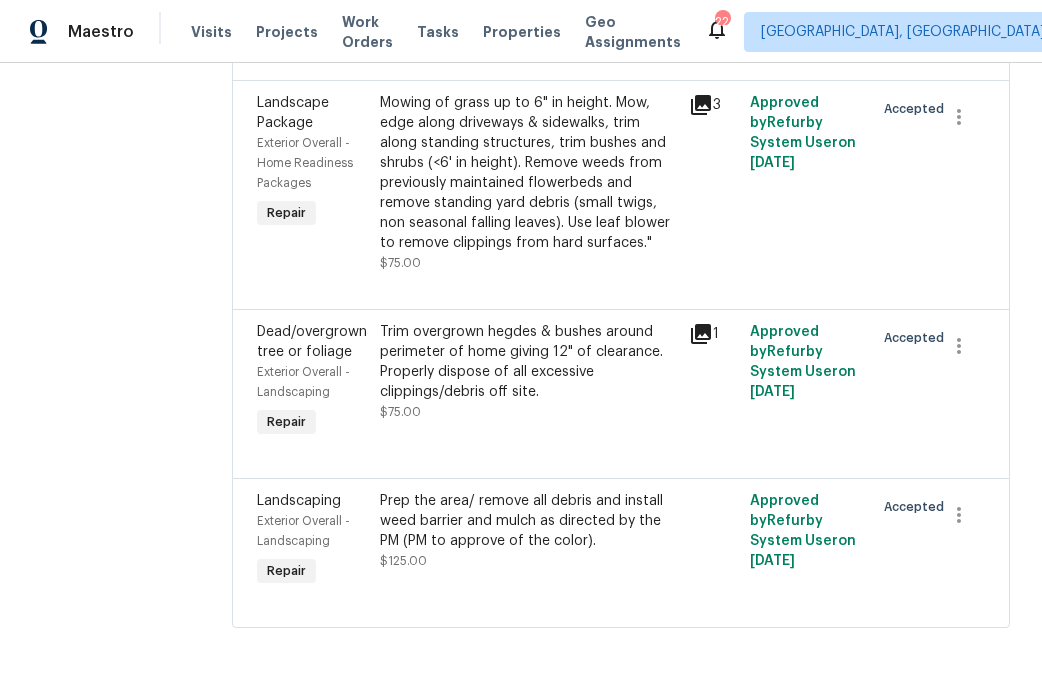 scroll, scrollTop: 870, scrollLeft: 0, axis: vertical 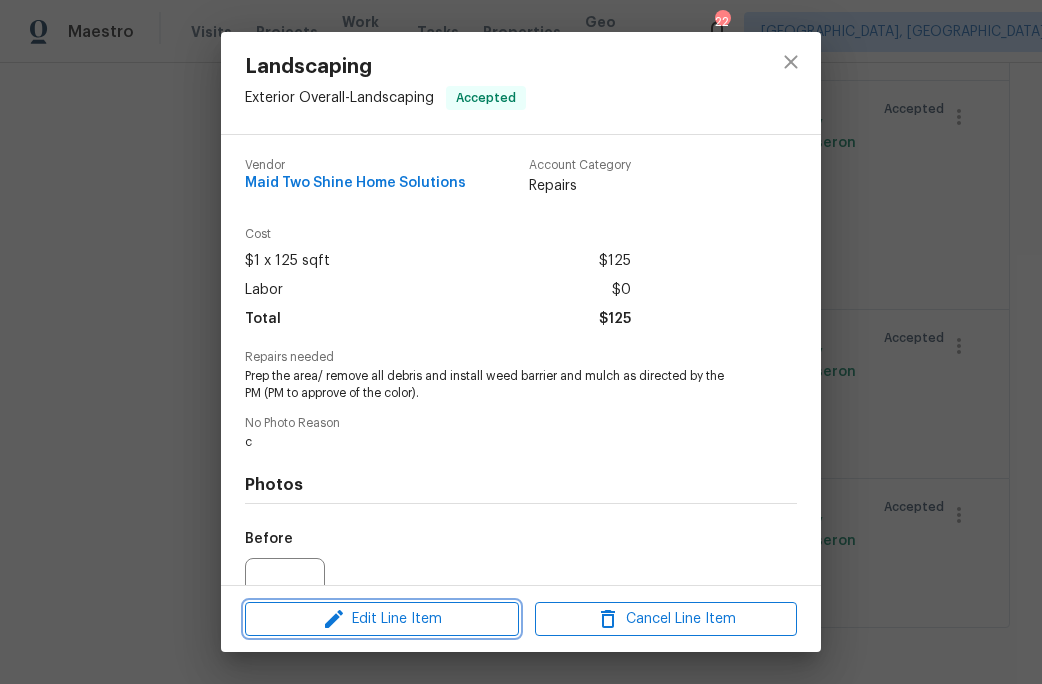 click on "Edit Line Item" at bounding box center (382, 619) 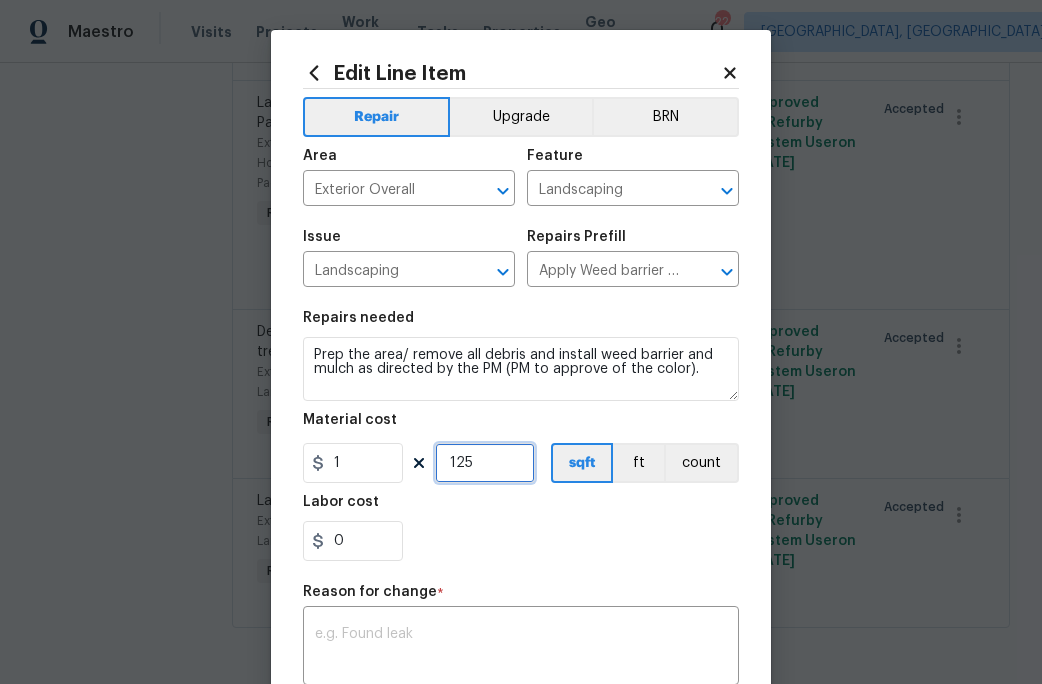 click on "125" at bounding box center (485, 463) 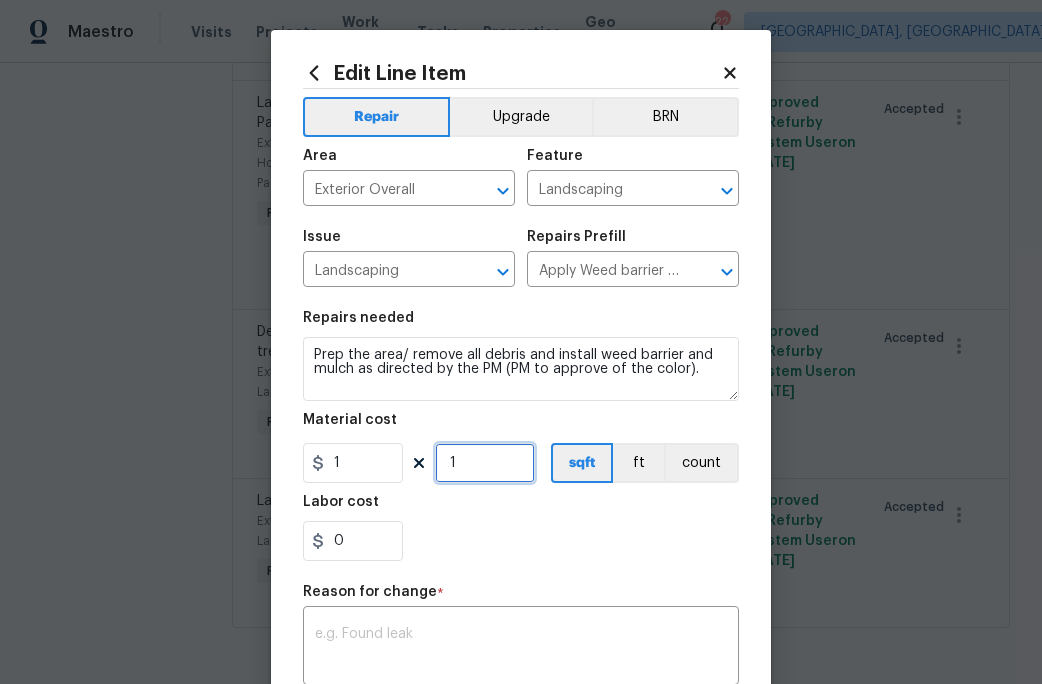 type on "1" 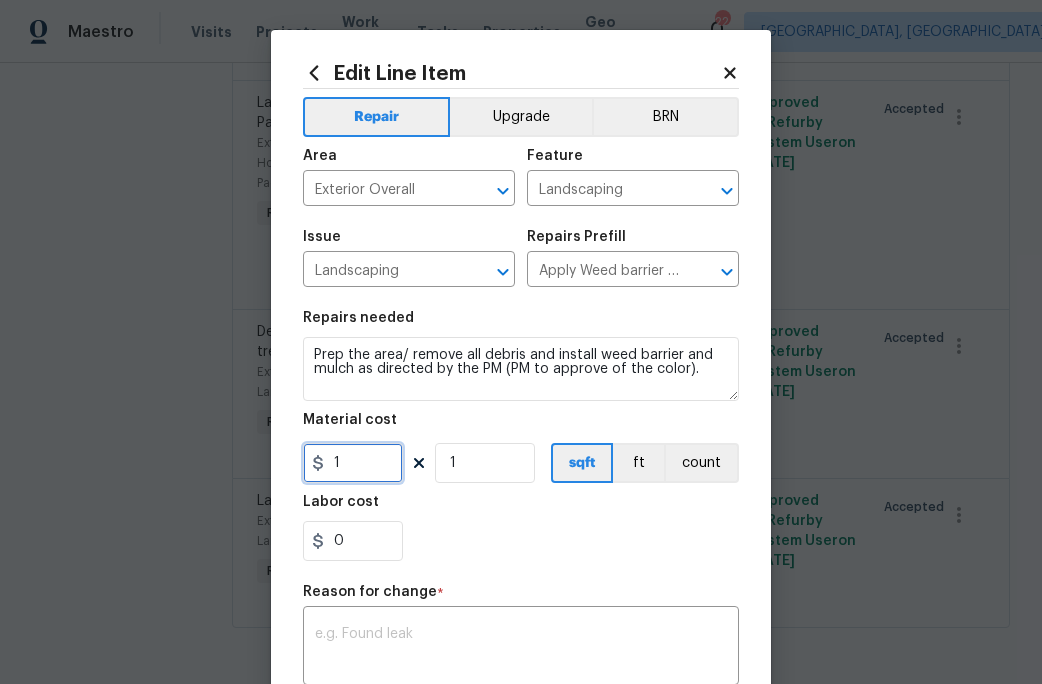 click on "1" at bounding box center [353, 463] 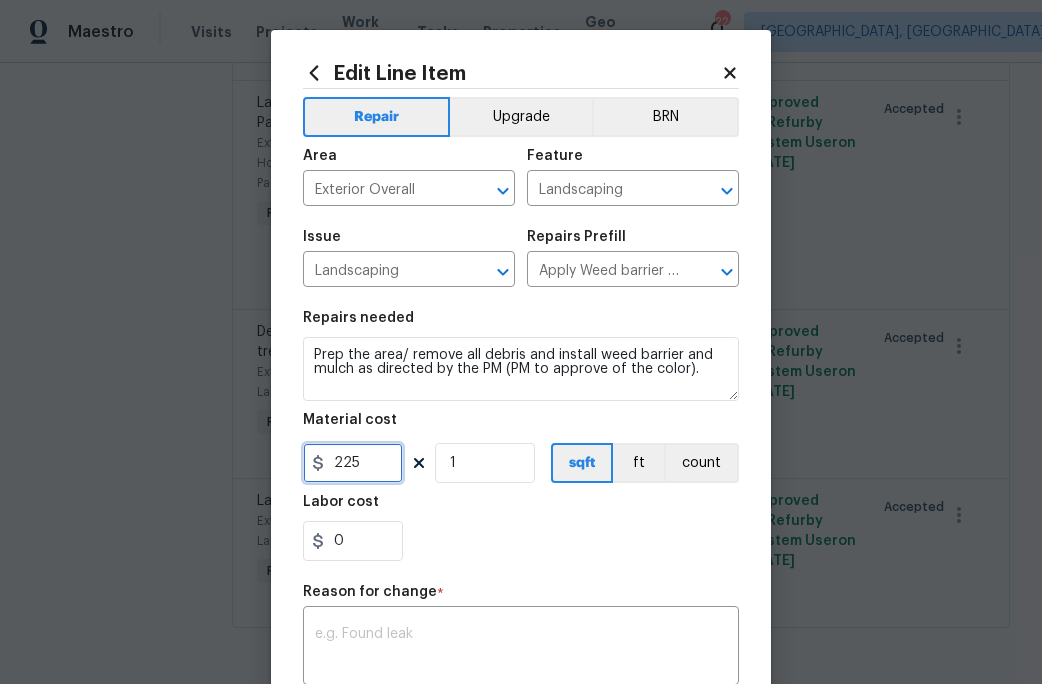 type on "225" 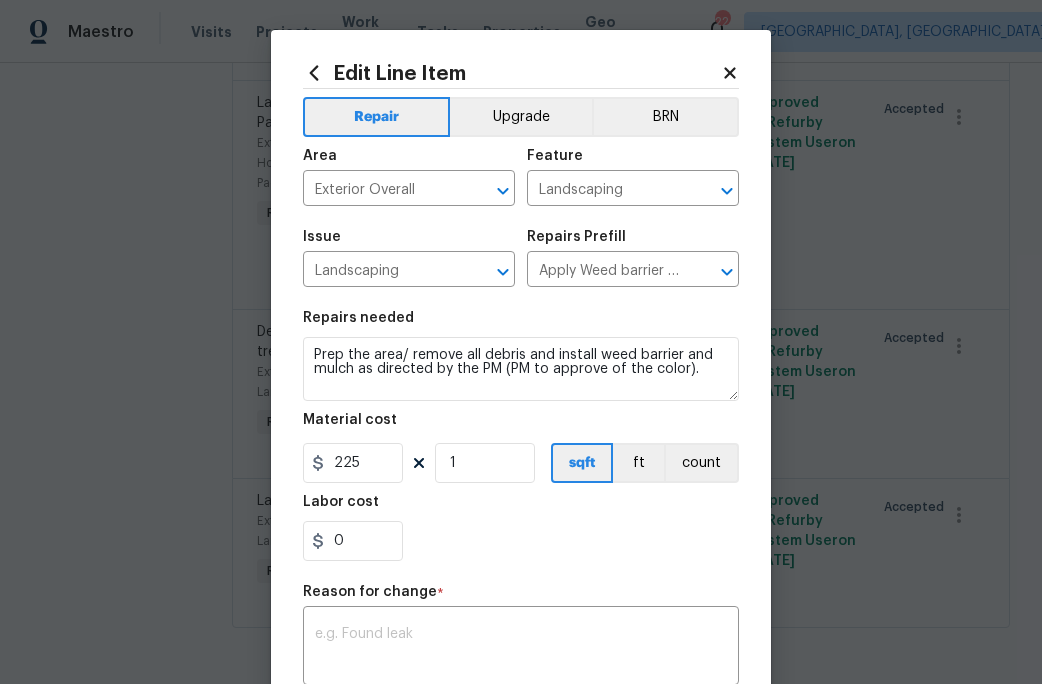 click on "0" at bounding box center [521, 541] 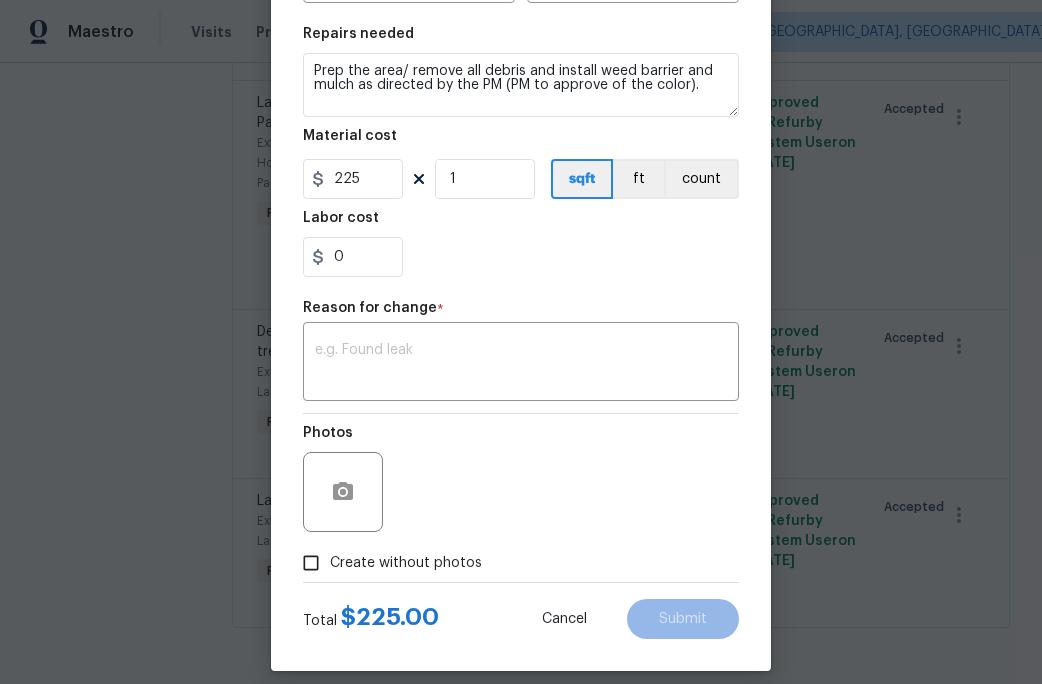scroll, scrollTop: 302, scrollLeft: 0, axis: vertical 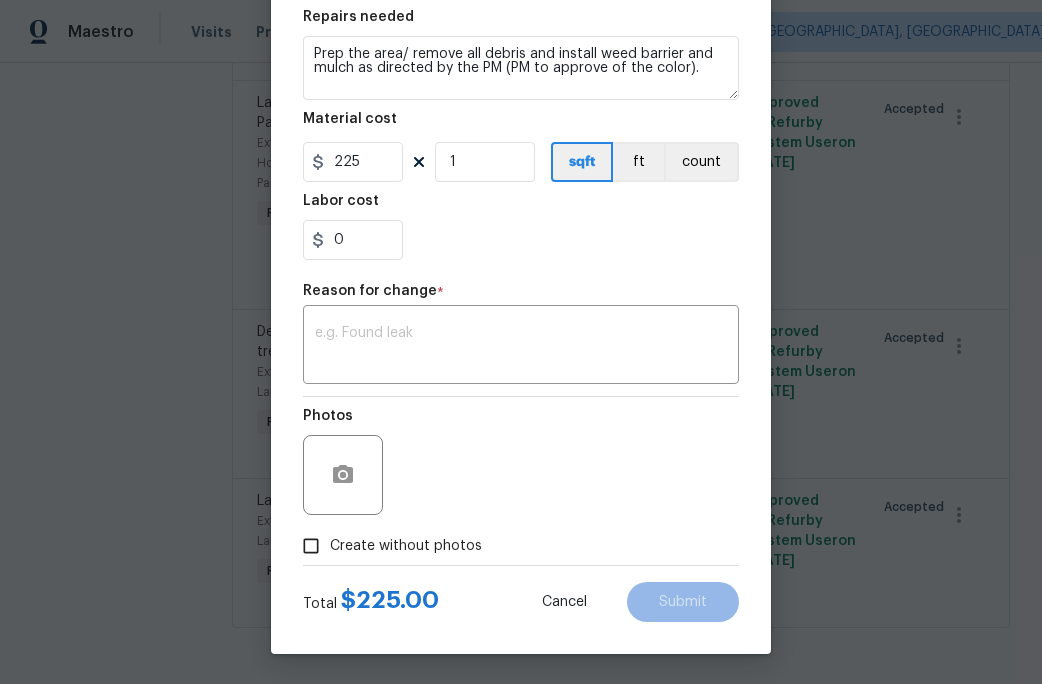 click on "Create without photos" at bounding box center [387, 546] 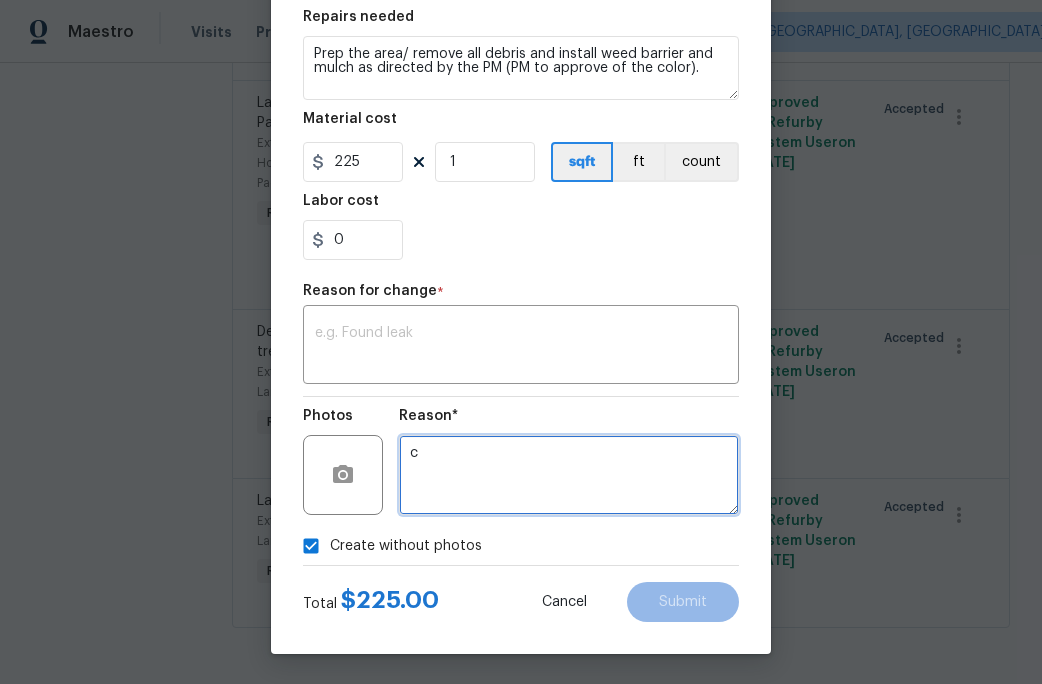 click on "c" at bounding box center (569, 475) 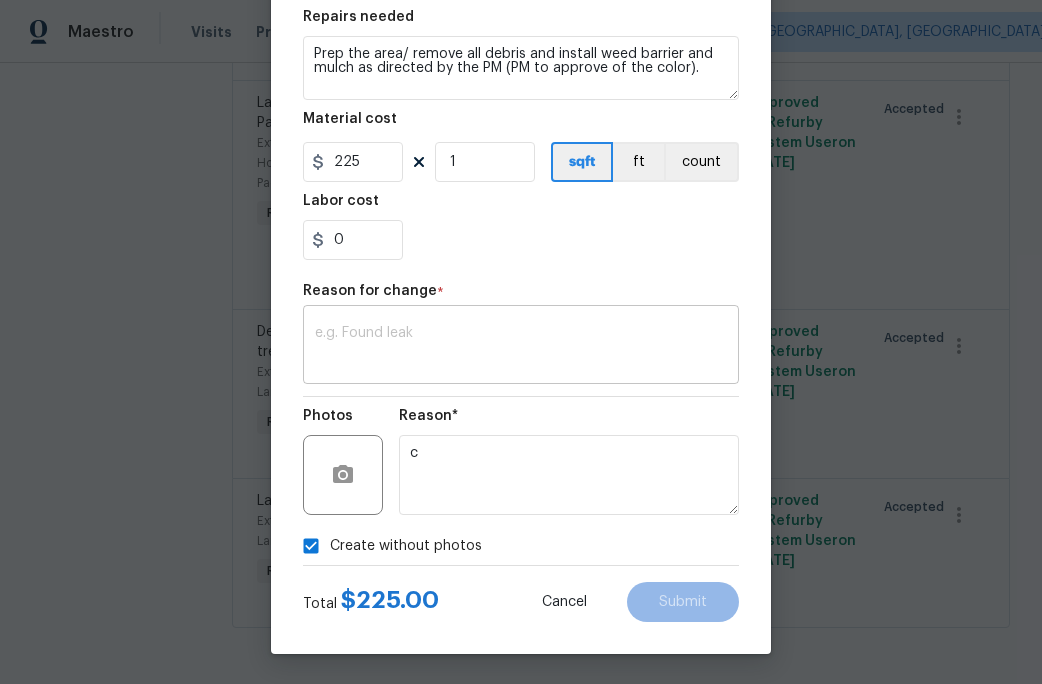 click on "x ​" at bounding box center [521, 347] 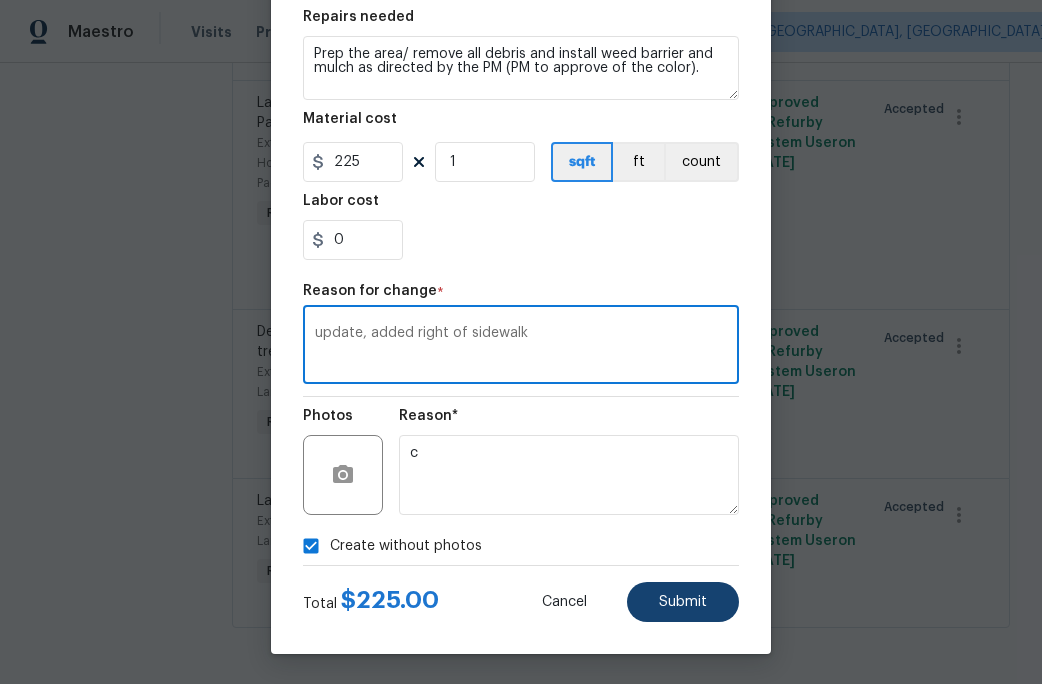type on "update, added right of sidewalk" 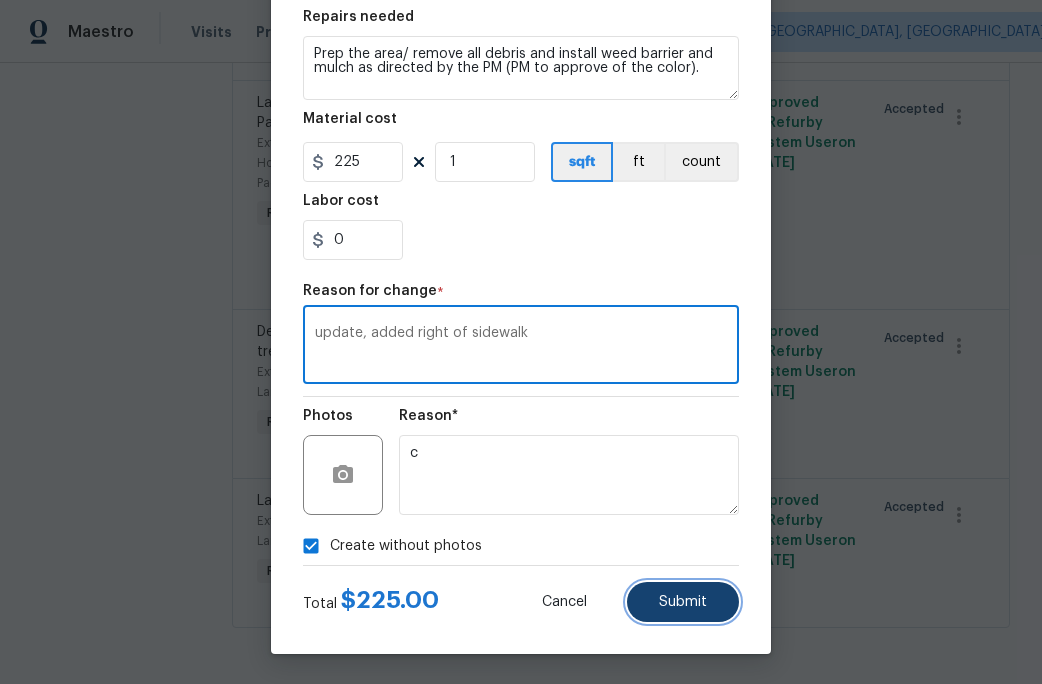 click on "Submit" at bounding box center [683, 602] 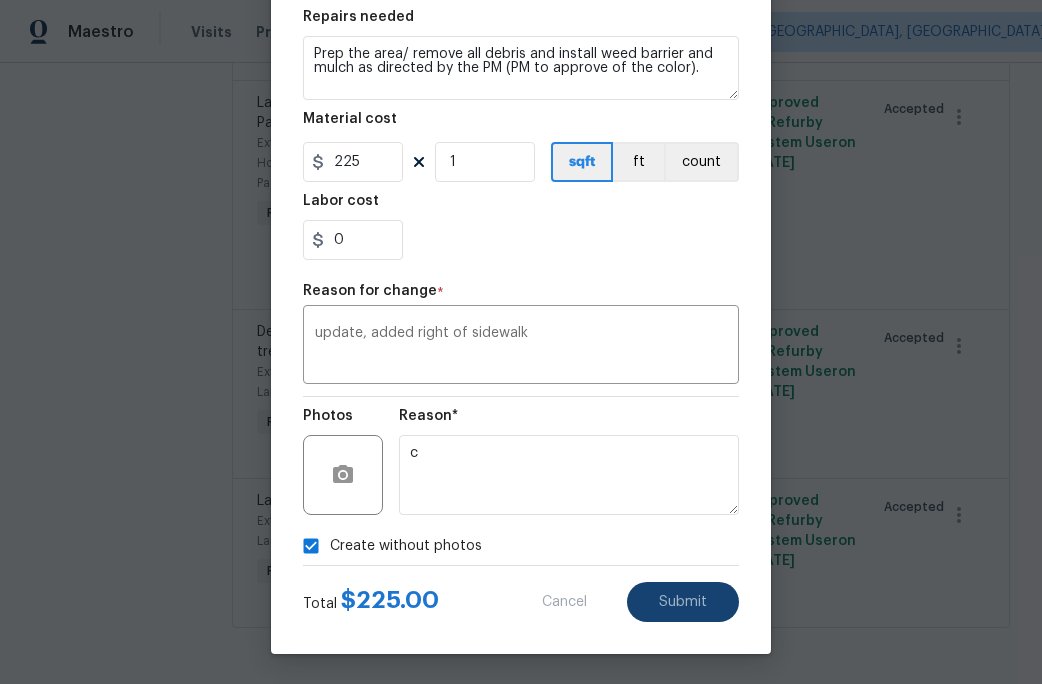 type on "125" 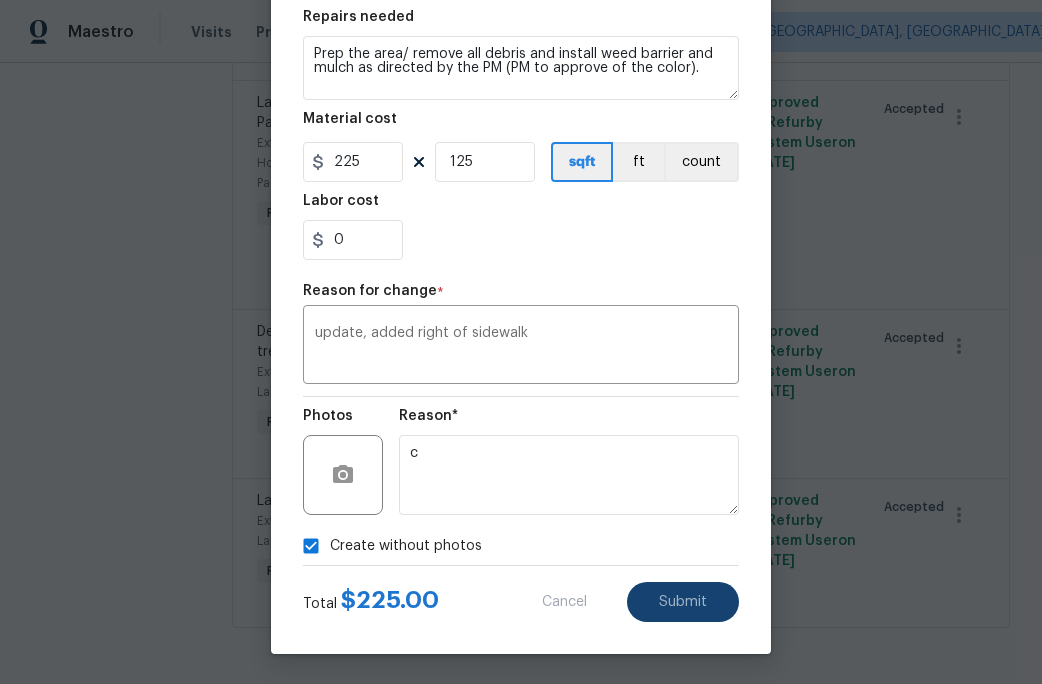 type on "1" 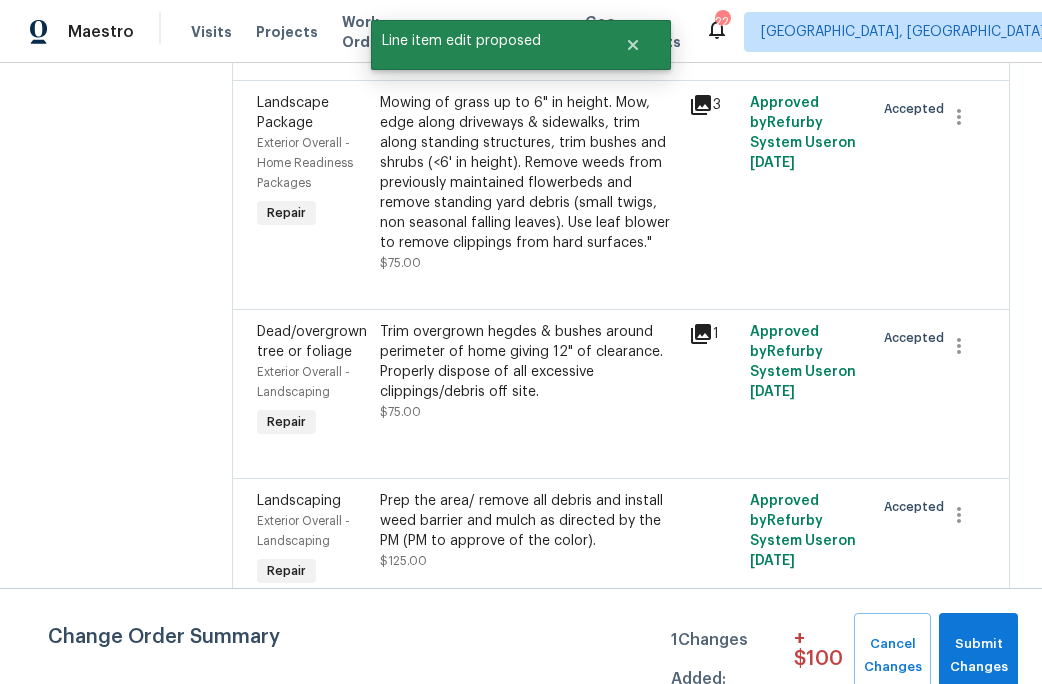 scroll, scrollTop: 0, scrollLeft: 0, axis: both 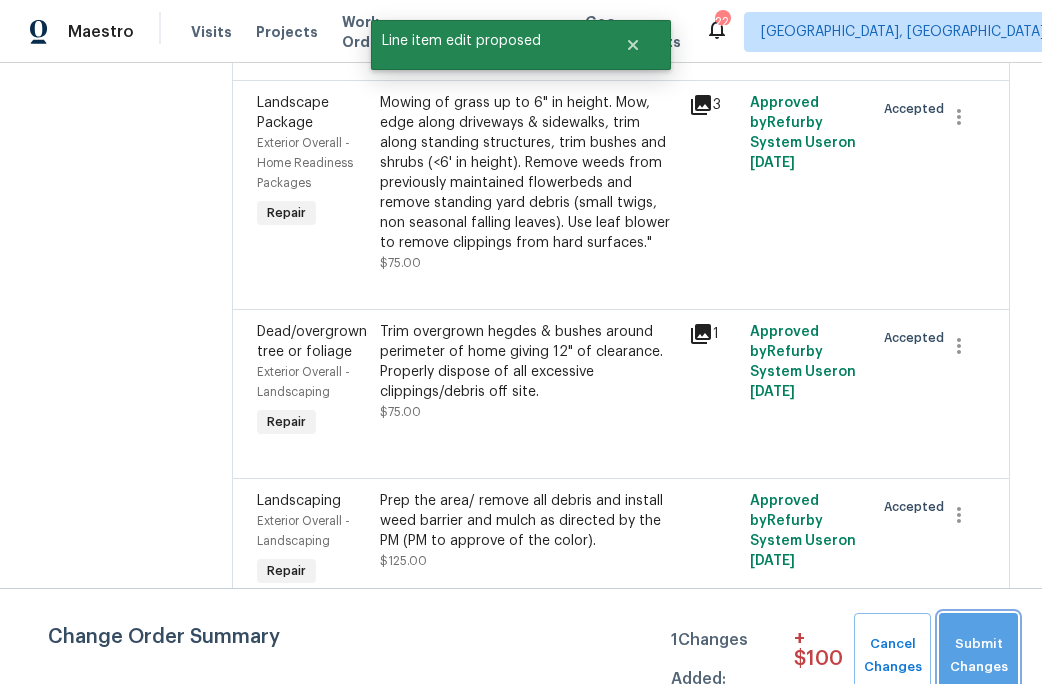 click on "Submit Changes" at bounding box center (978, 656) 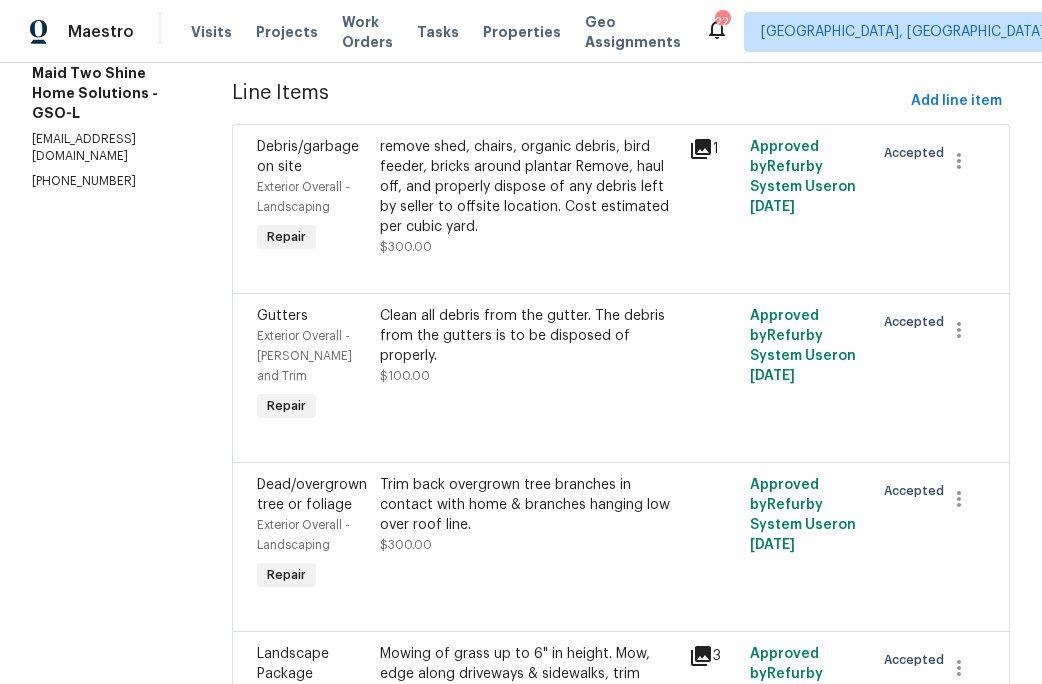 scroll, scrollTop: 0, scrollLeft: 0, axis: both 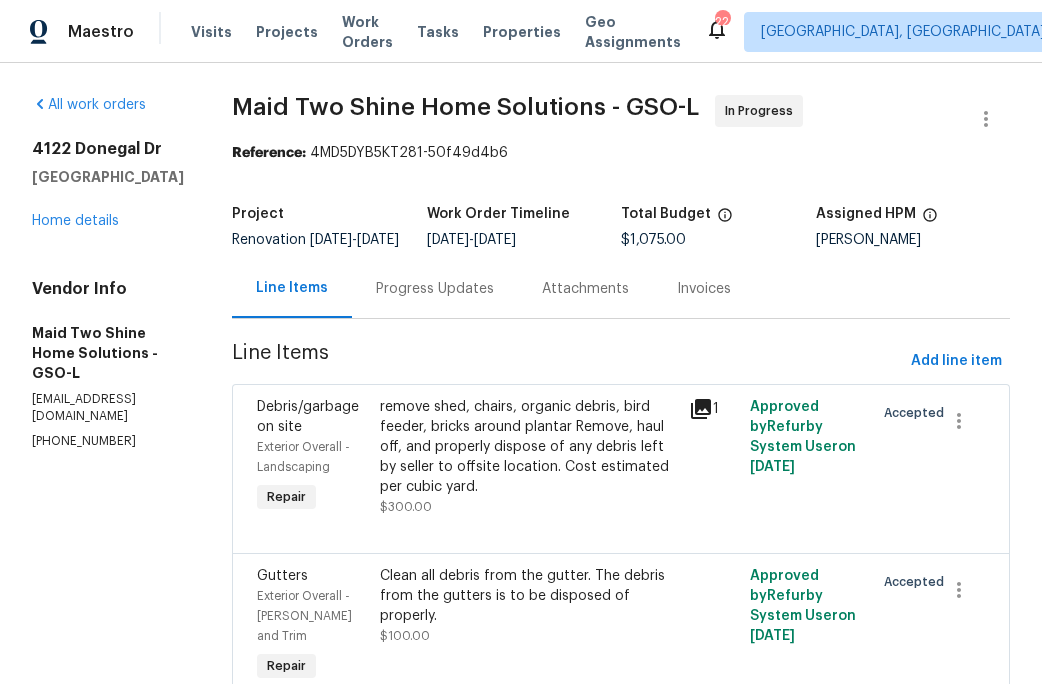 click on "Progress Updates" at bounding box center (435, 289) 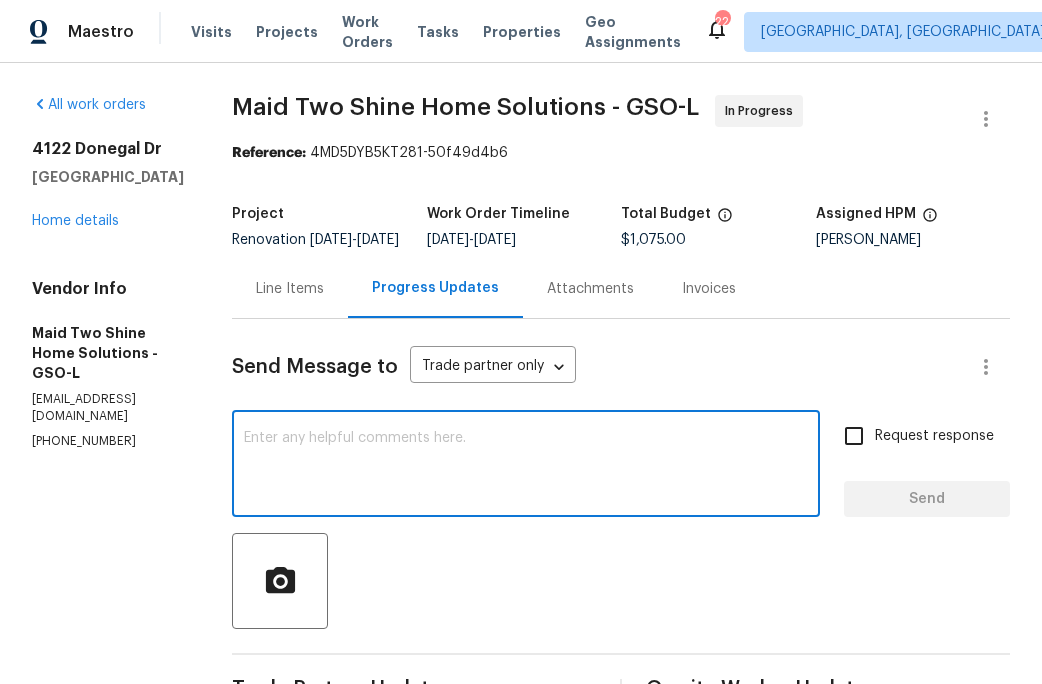 click at bounding box center (526, 466) 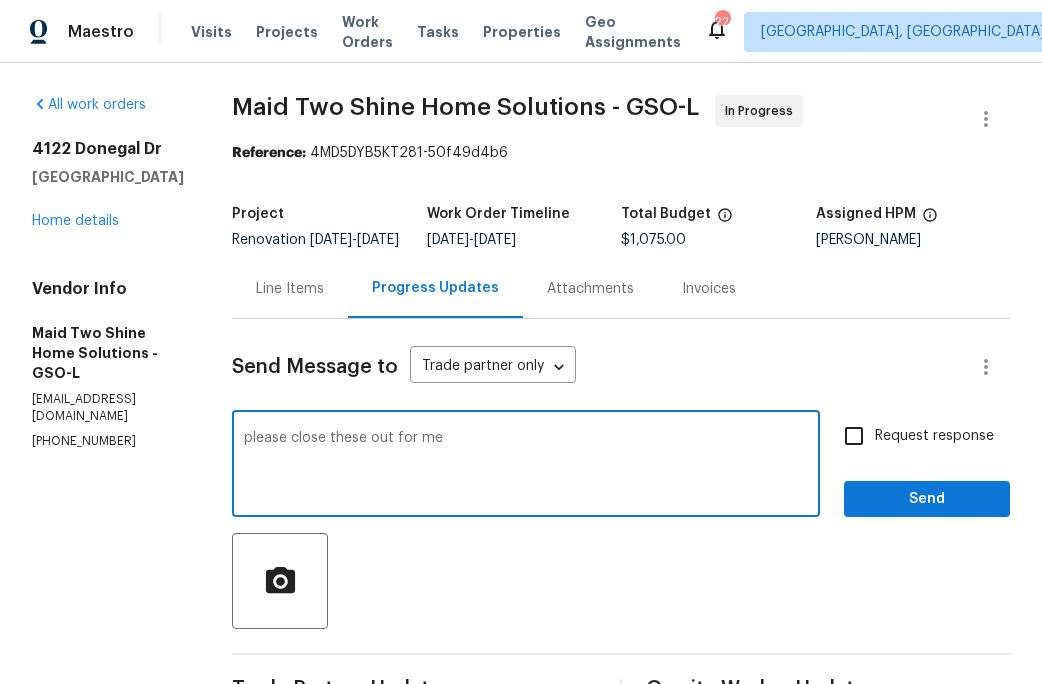 type on "please close these out for me" 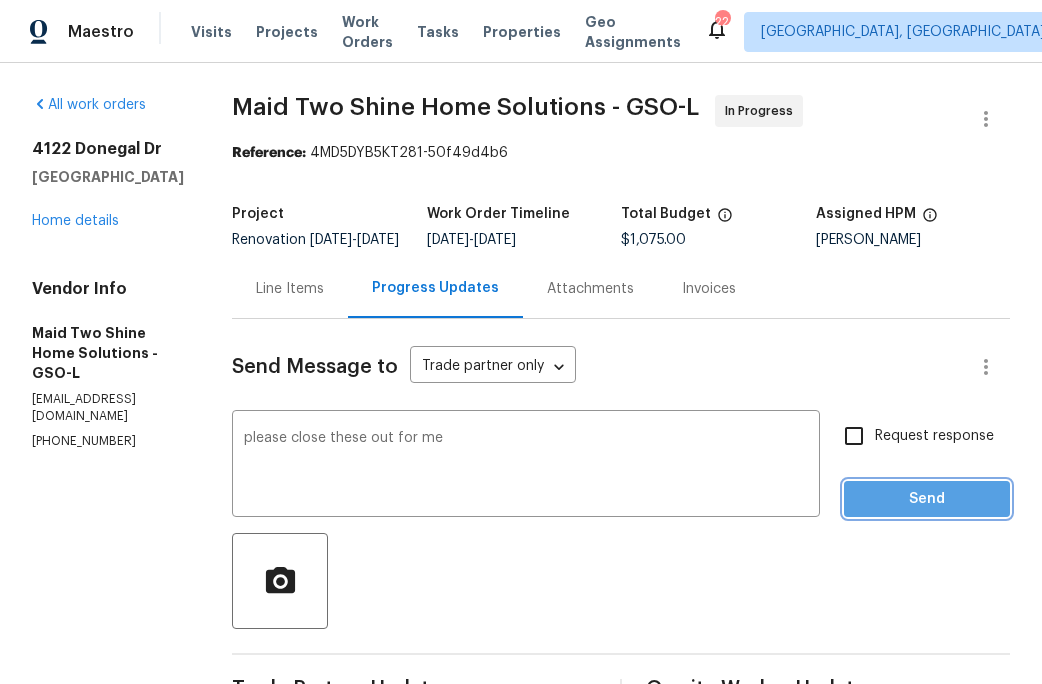 click on "Send" at bounding box center [927, 499] 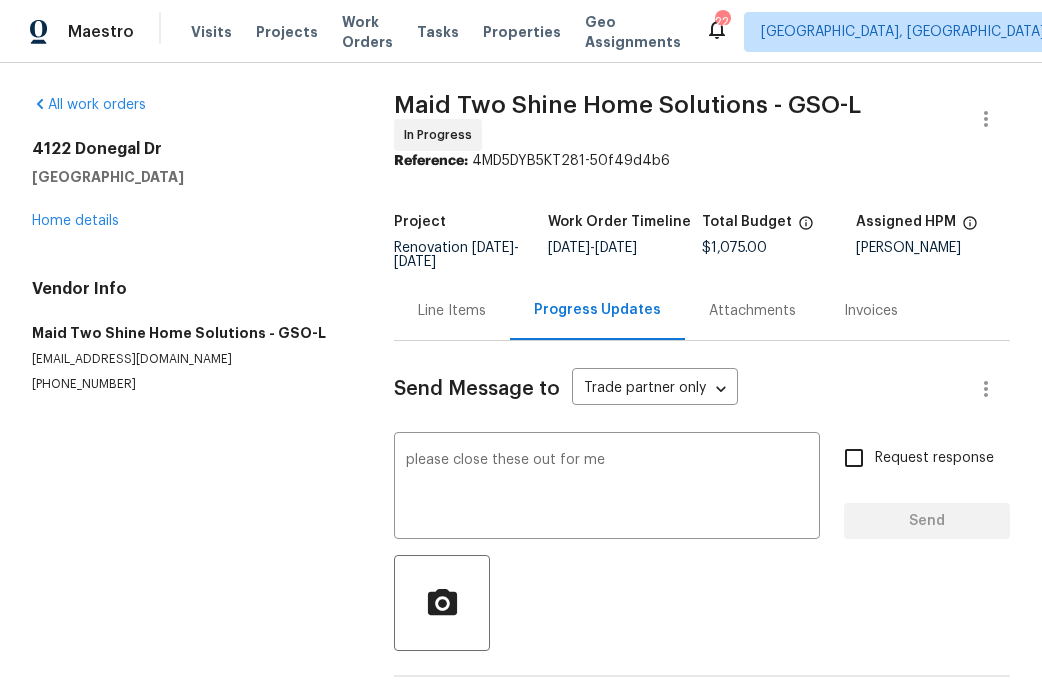 type 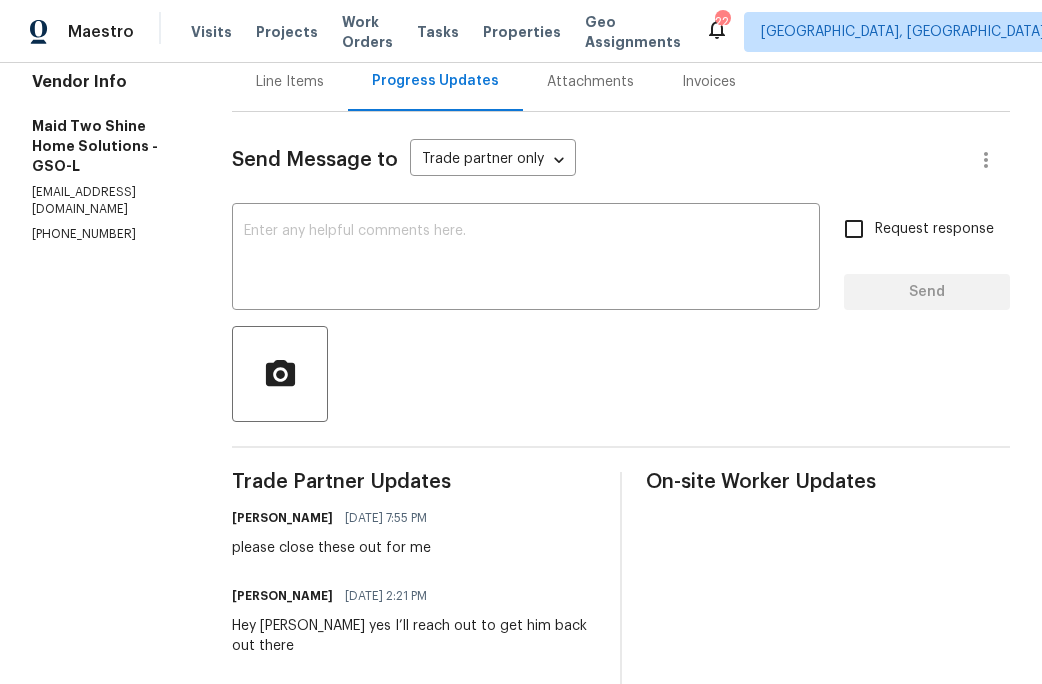 scroll, scrollTop: 0, scrollLeft: 0, axis: both 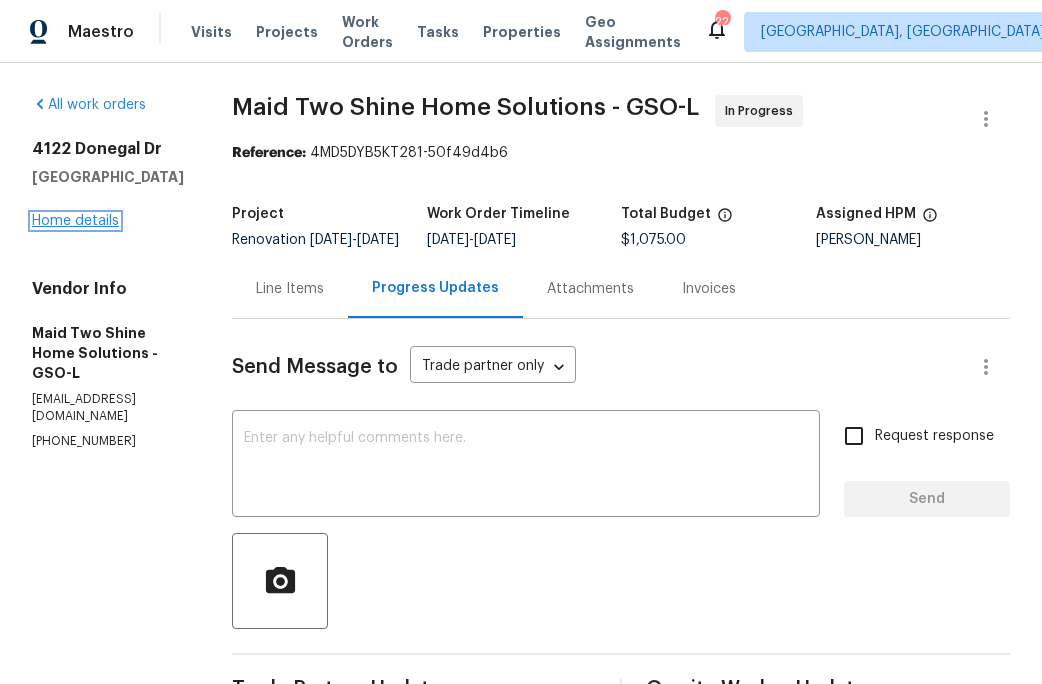 click on "Home details" at bounding box center [75, 221] 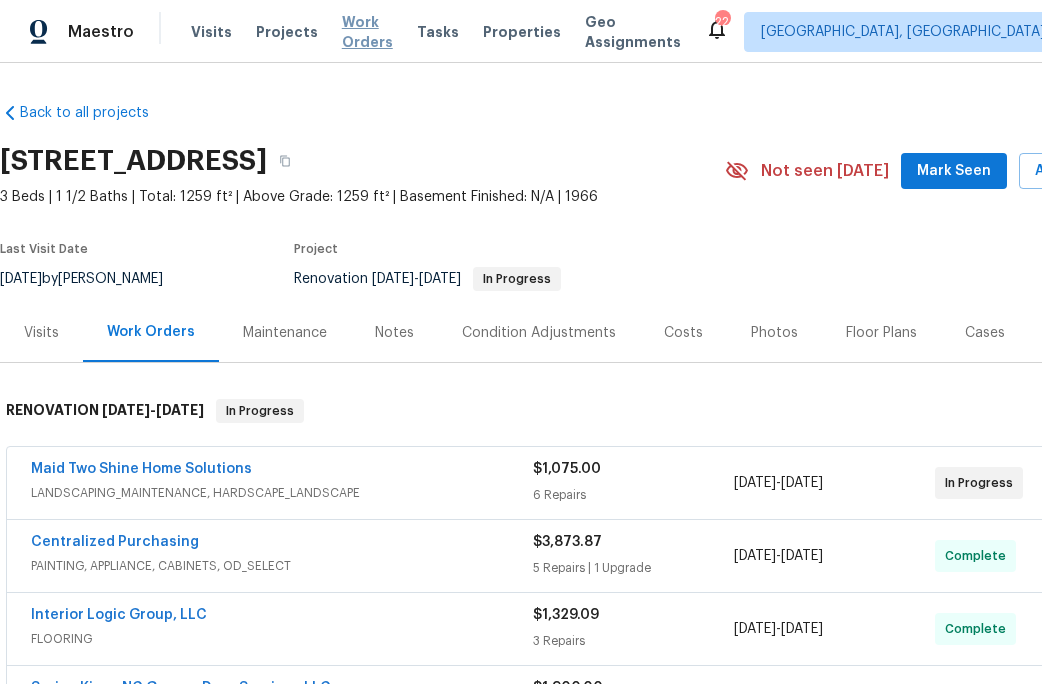 click on "Work Orders" at bounding box center [367, 32] 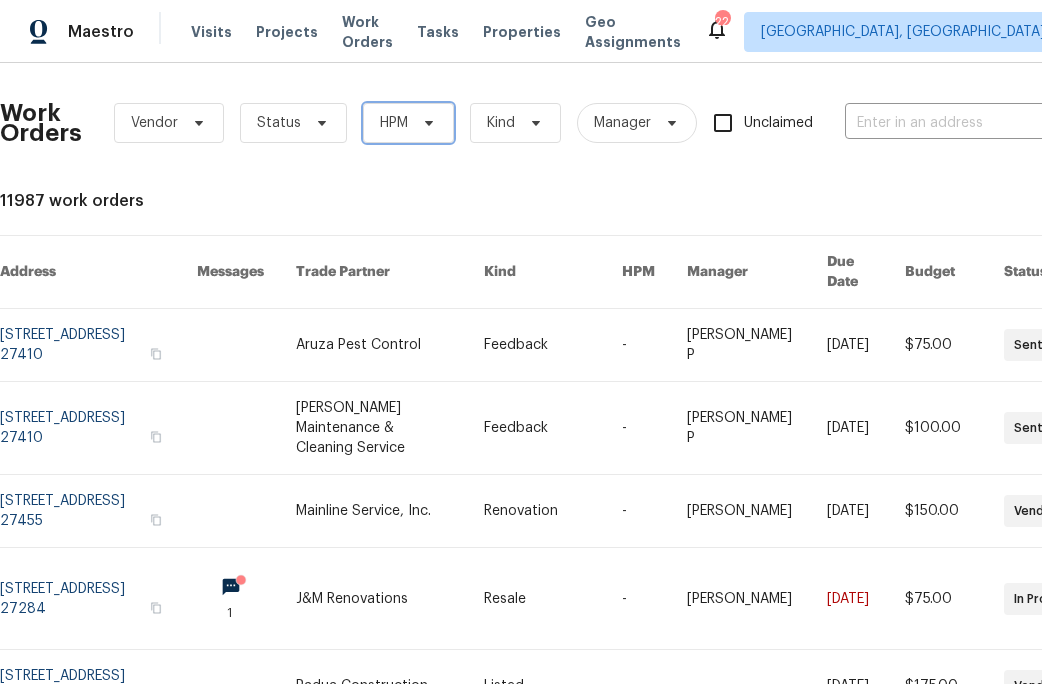 click on "HPM" at bounding box center [408, 123] 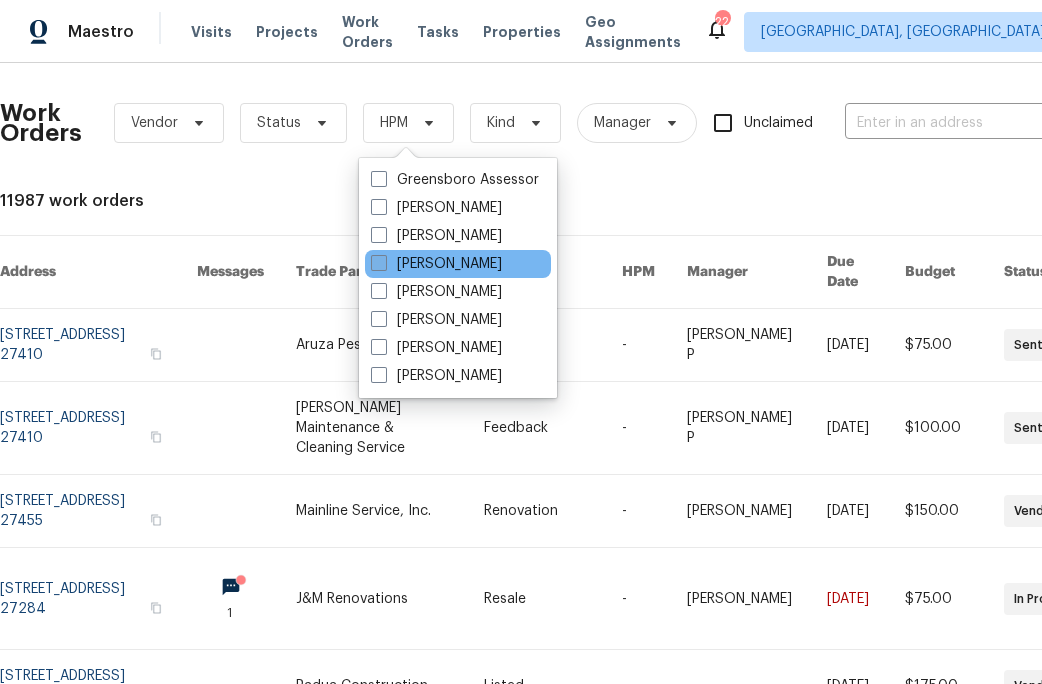 click on "[PERSON_NAME]" at bounding box center (436, 264) 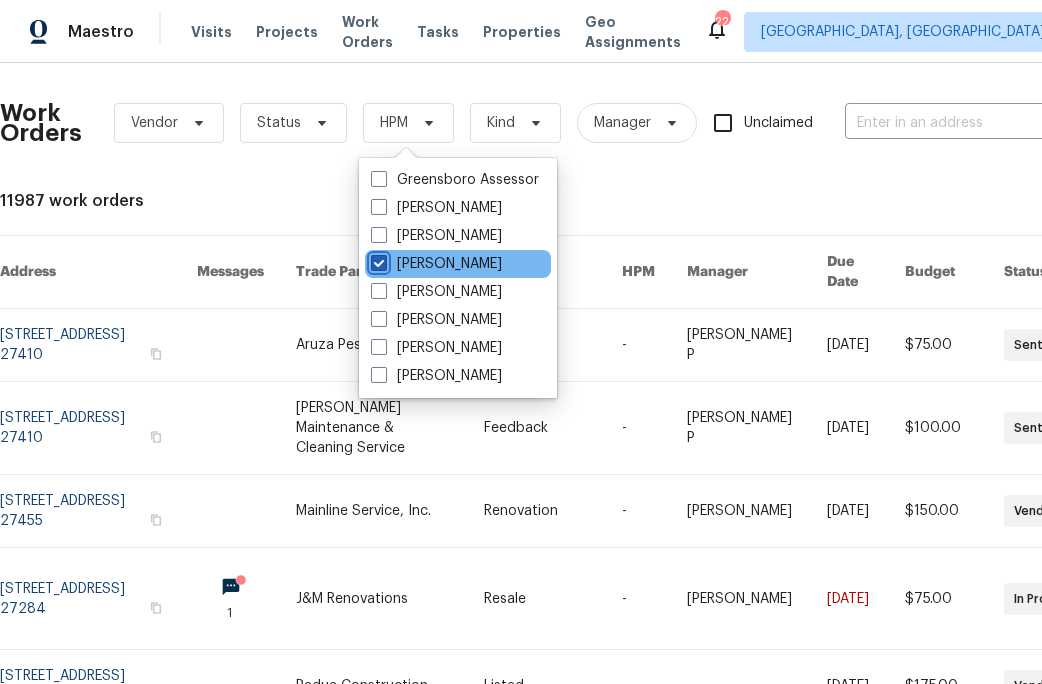 checkbox on "true" 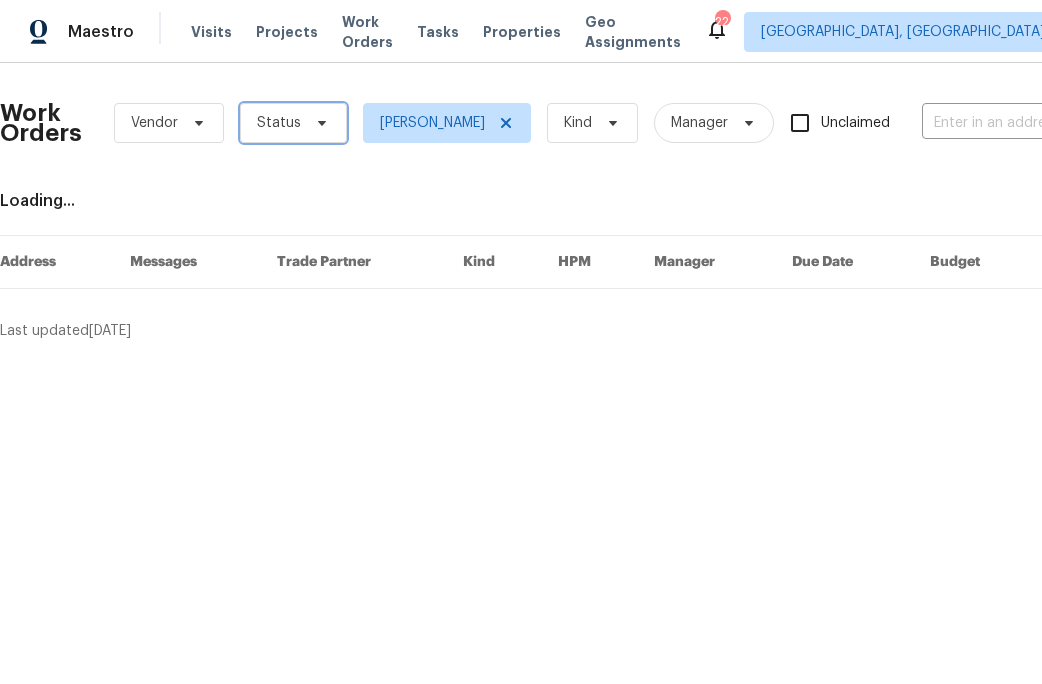 click 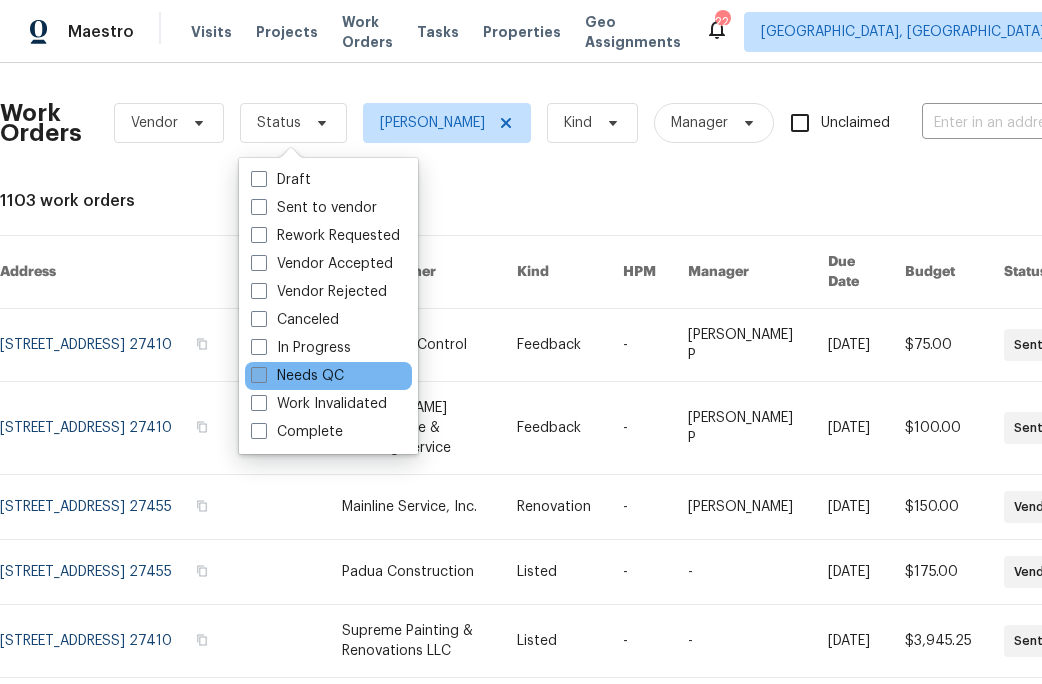 click on "Needs QC" at bounding box center [297, 376] 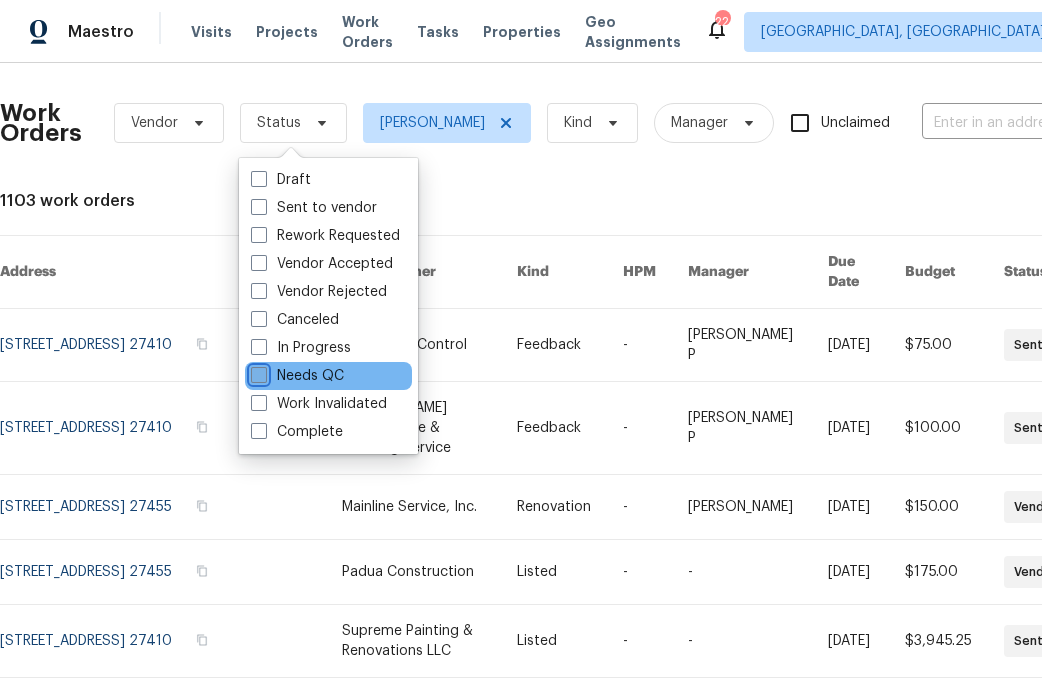 click on "Needs QC" at bounding box center (257, 372) 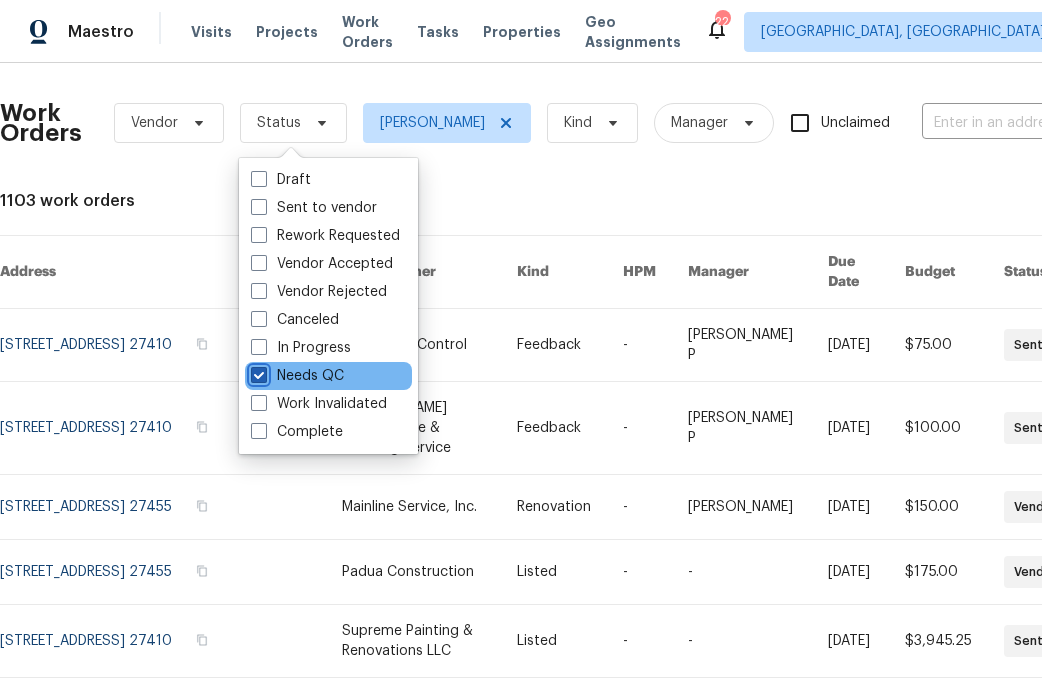 checkbox on "true" 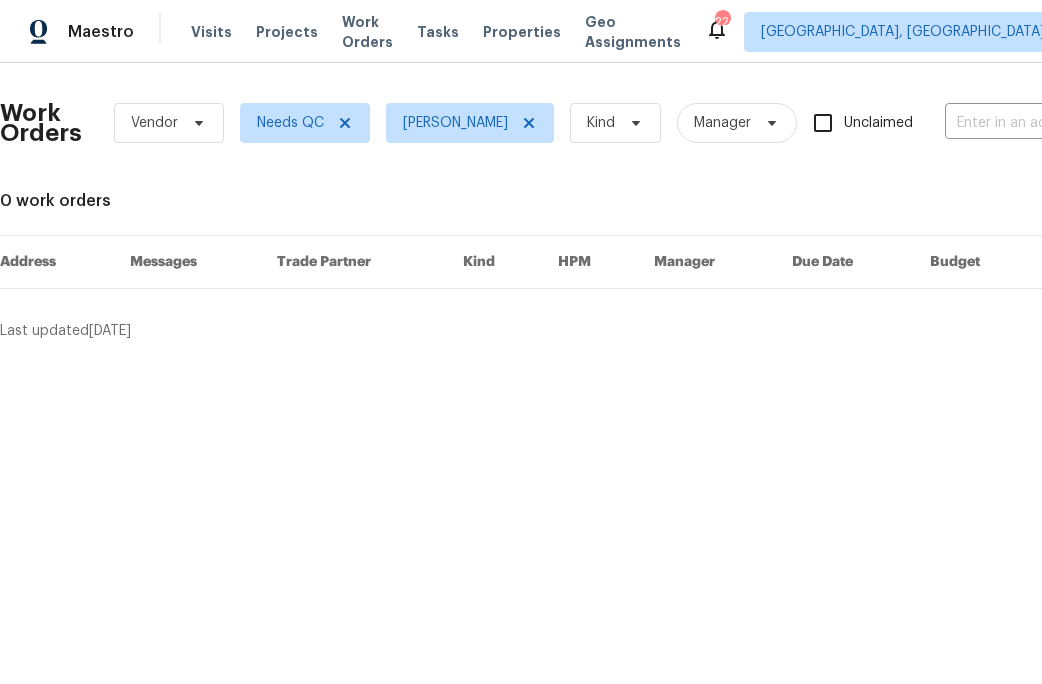 click on "Maestro Visits Projects Work Orders Tasks Properties Geo Assignments [STREET_ADDRESS] [PERSON_NAME] Work Orders Vendor Needs QC [PERSON_NAME] Kind Manager Unclaimed ​ View Reno Index 0 work orders Address Messages Trade Partner Kind HPM Manager Due Date Budget Status Last updated  [DATE] 1  of  1" at bounding box center [521, 178] 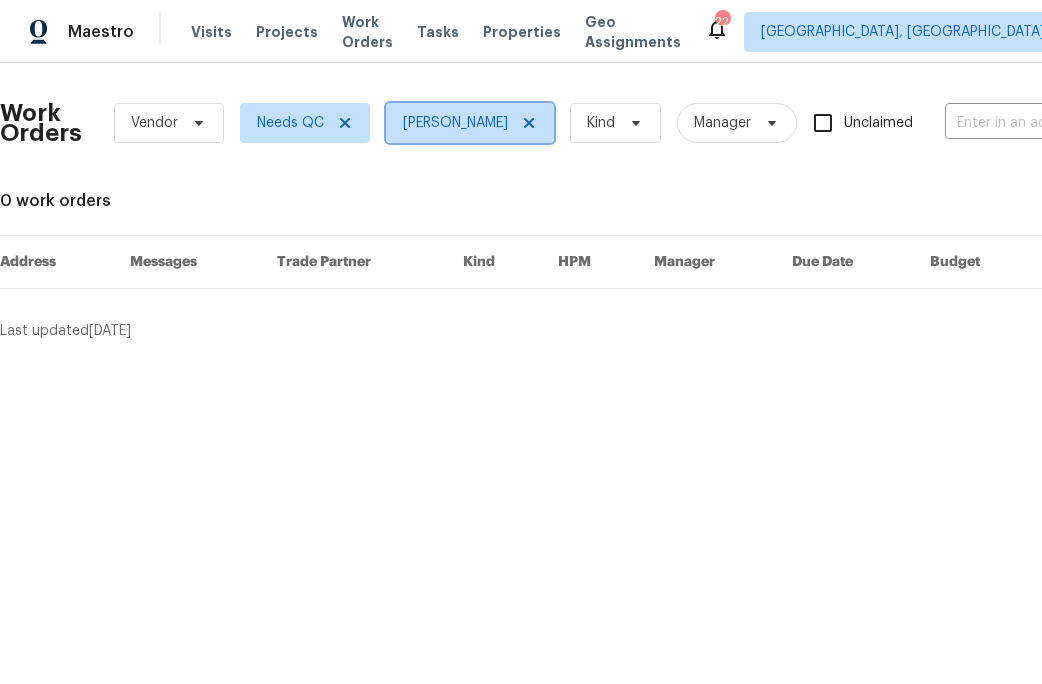 click on "[PERSON_NAME]" at bounding box center [455, 123] 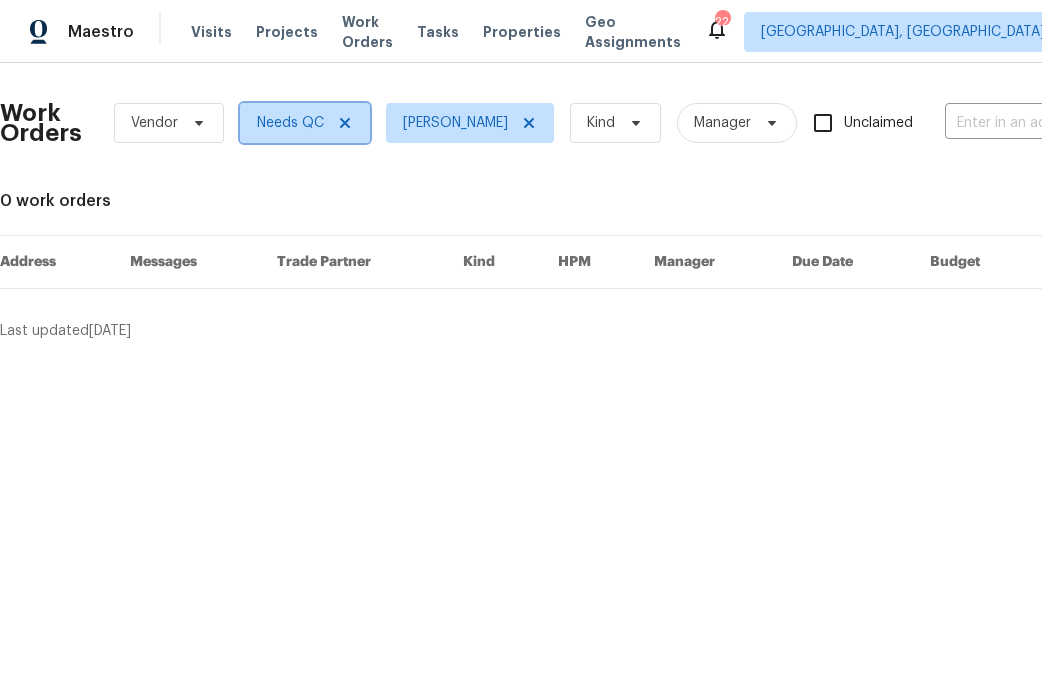click on "Needs QC" at bounding box center (290, 123) 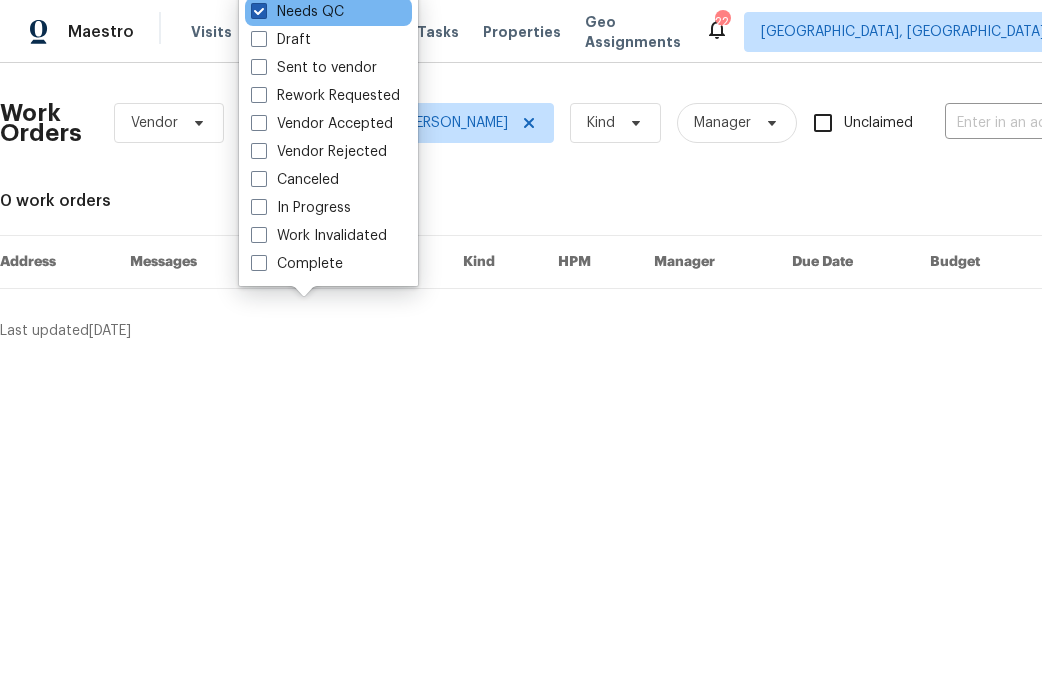 click on "Needs QC" at bounding box center (297, 12) 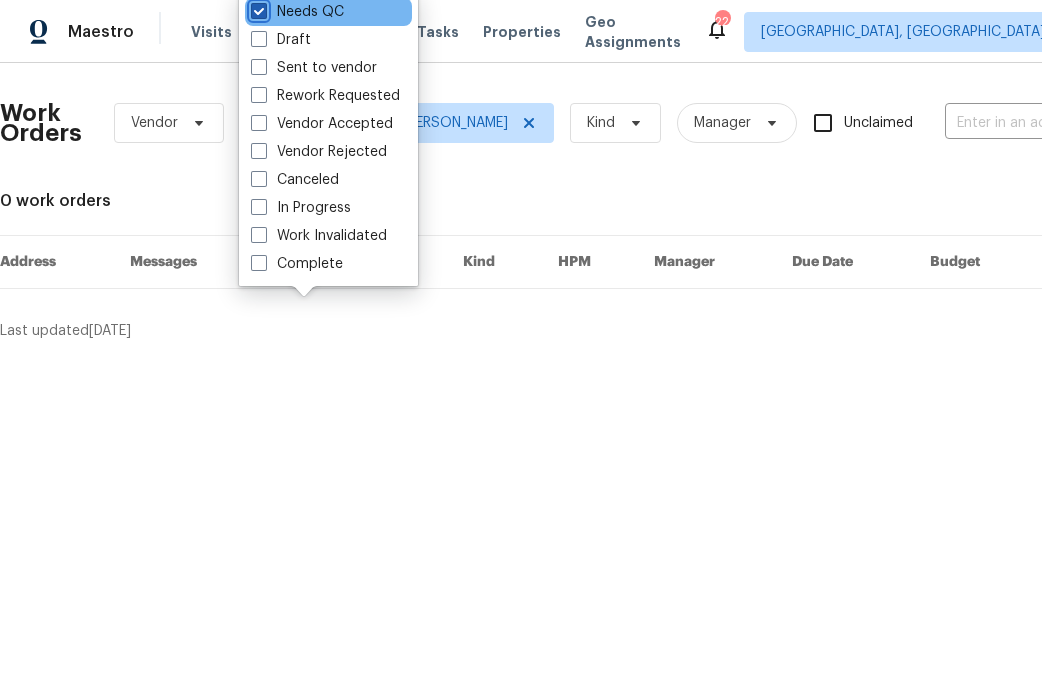 click on "Needs QC" at bounding box center (257, 8) 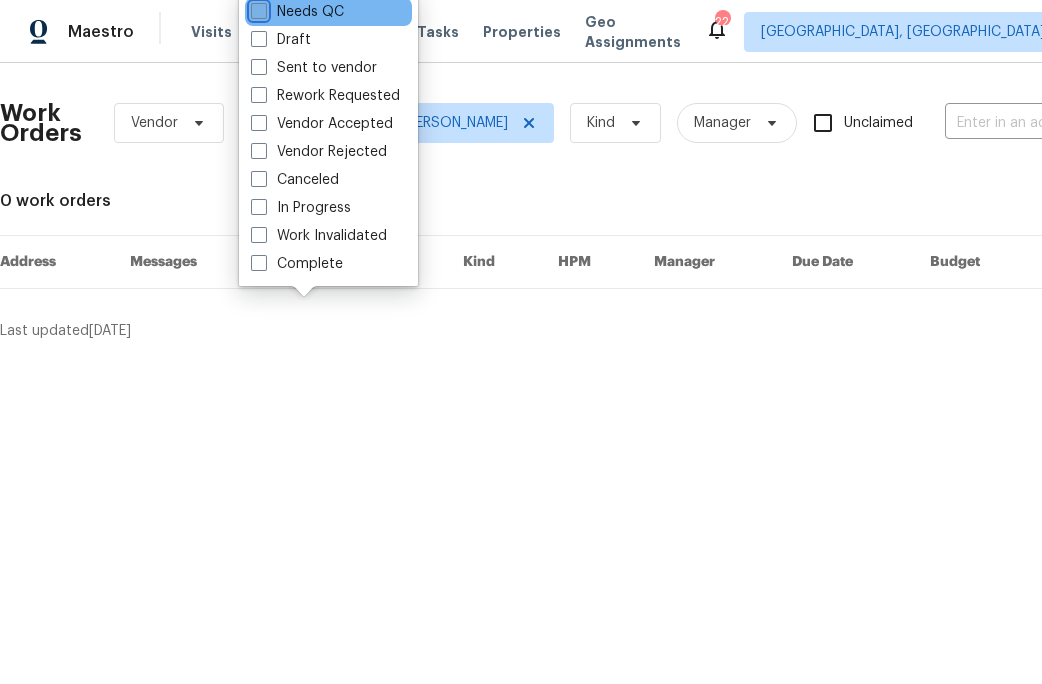 checkbox on "false" 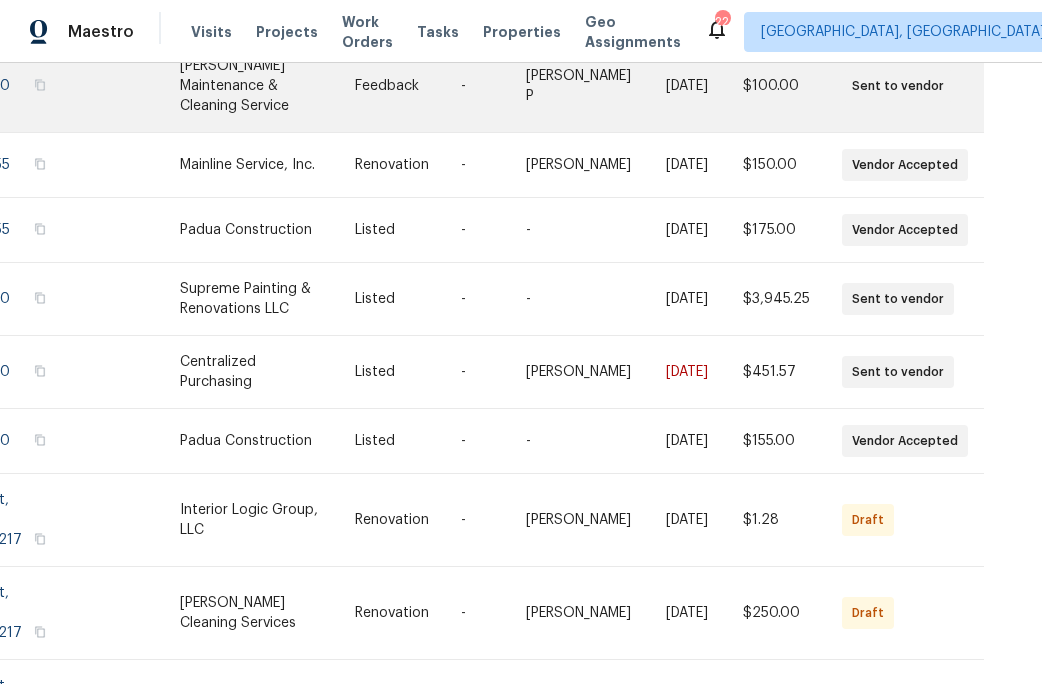 scroll, scrollTop: 0, scrollLeft: 162, axis: horizontal 